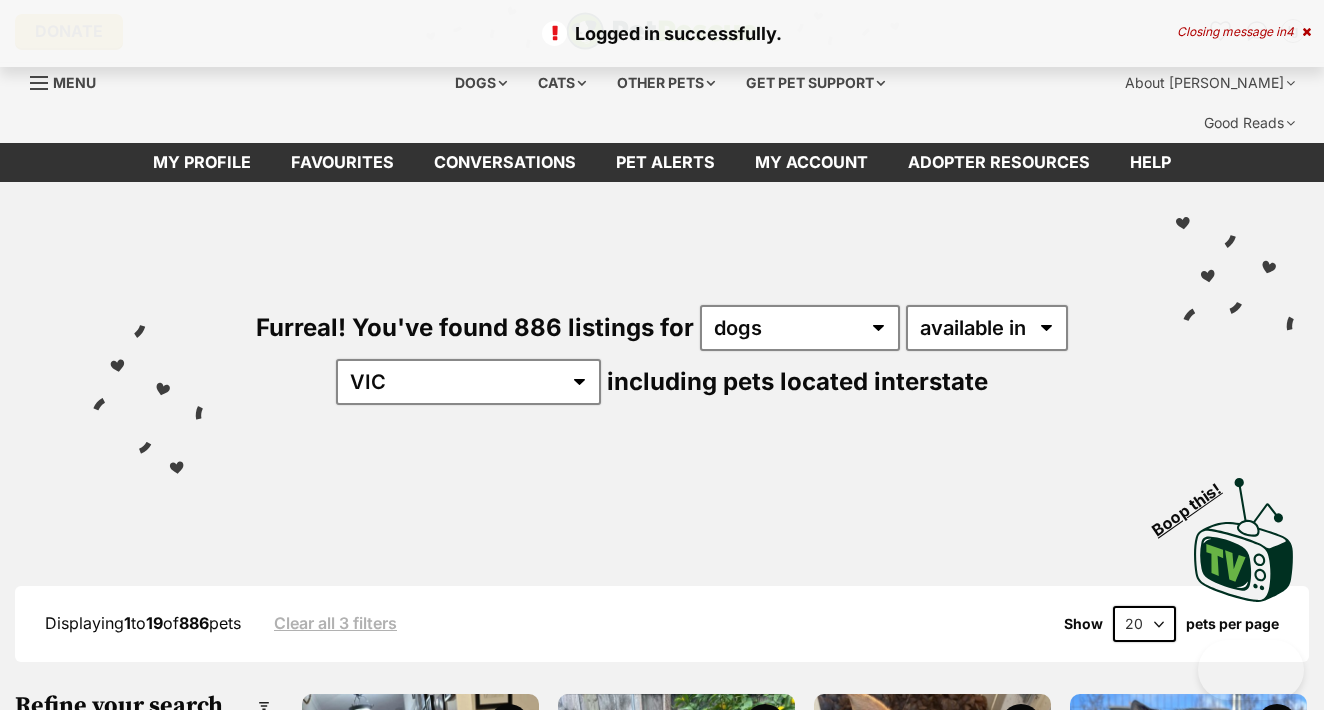 scroll, scrollTop: 0, scrollLeft: 0, axis: both 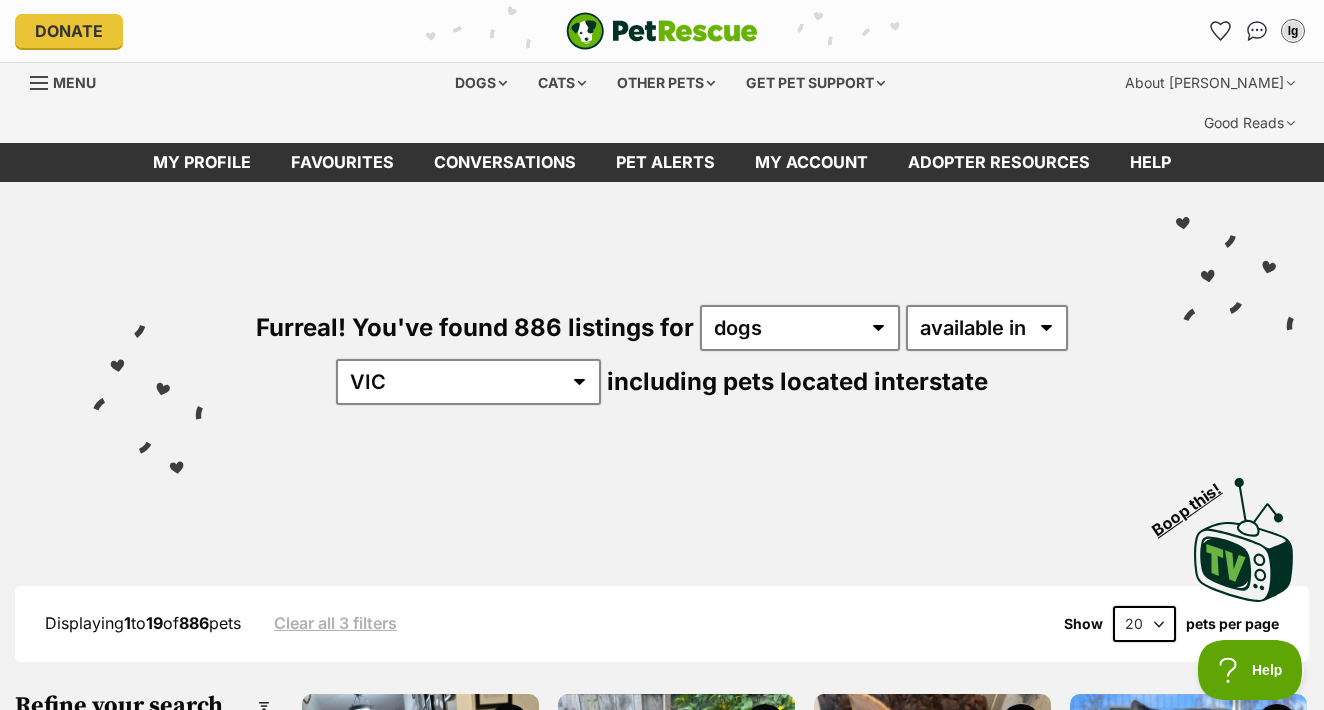 click on "Furreal! You've found 886 listings for
any type of pet
cats
dogs
other pets
available in
located in
Australia
ACT
NSW
NT
QLD
SA
TAS
VIC
WA
including pets located interstate" at bounding box center [662, 321] 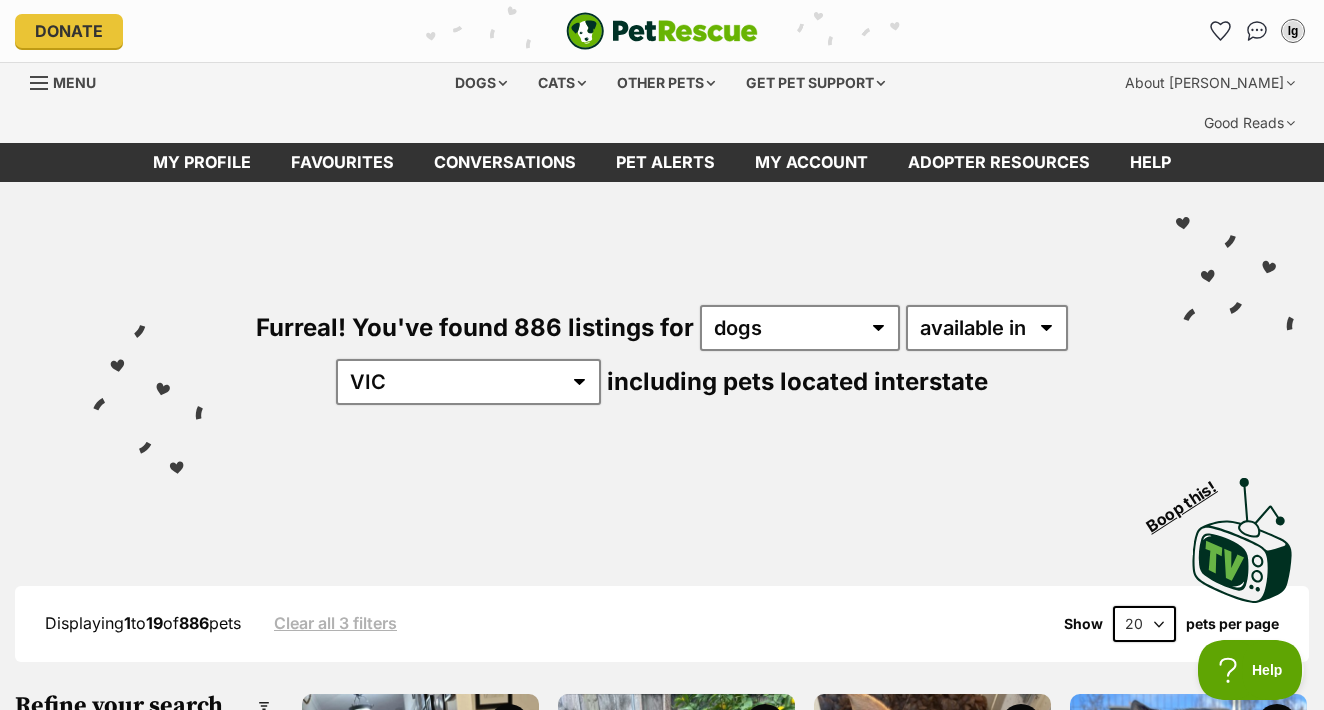 click on "Visit PetRescue TV (external site)
Boop this!" at bounding box center [662, 533] 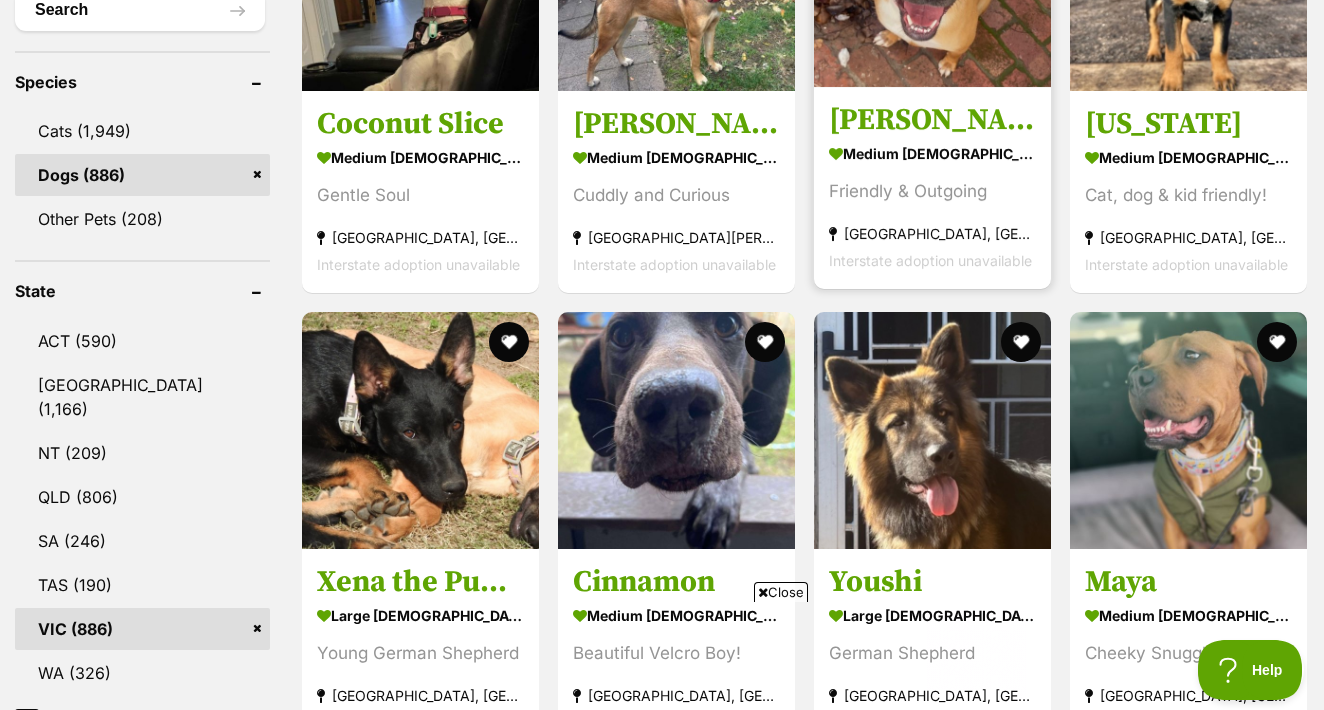scroll, scrollTop: 0, scrollLeft: 0, axis: both 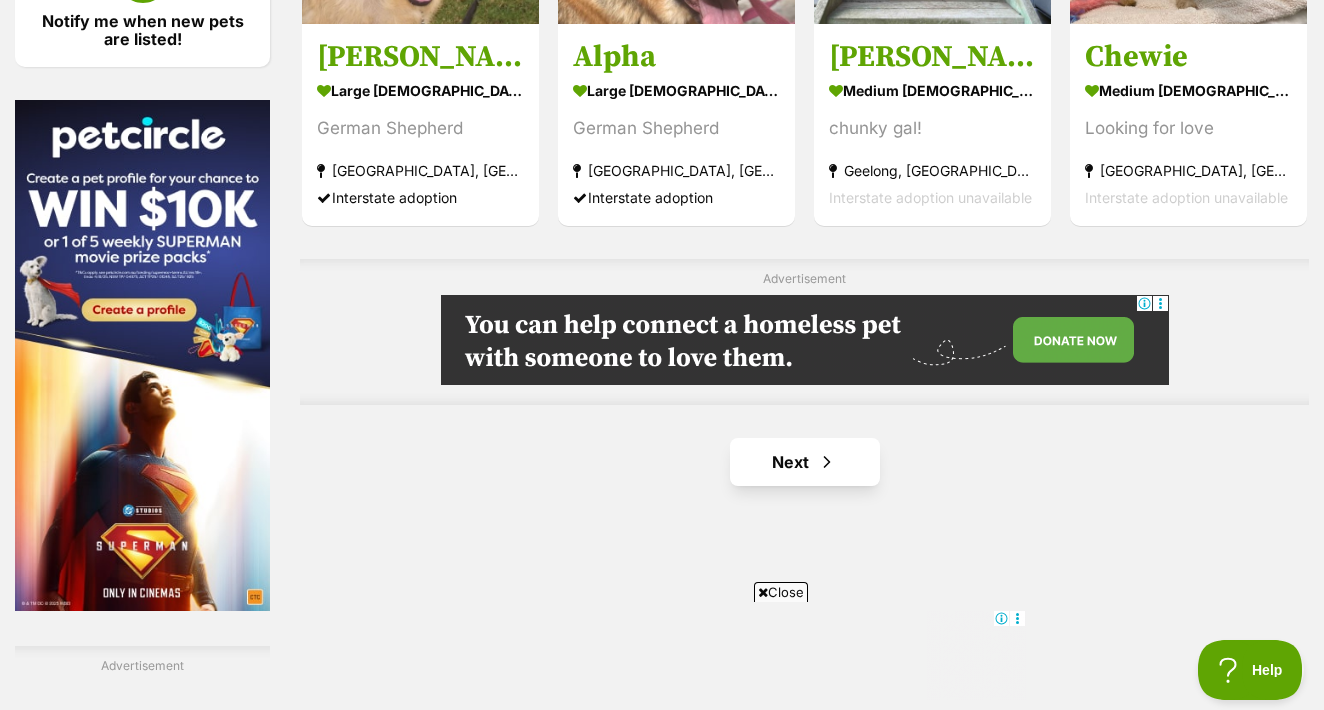 click on "Next" at bounding box center (805, 462) 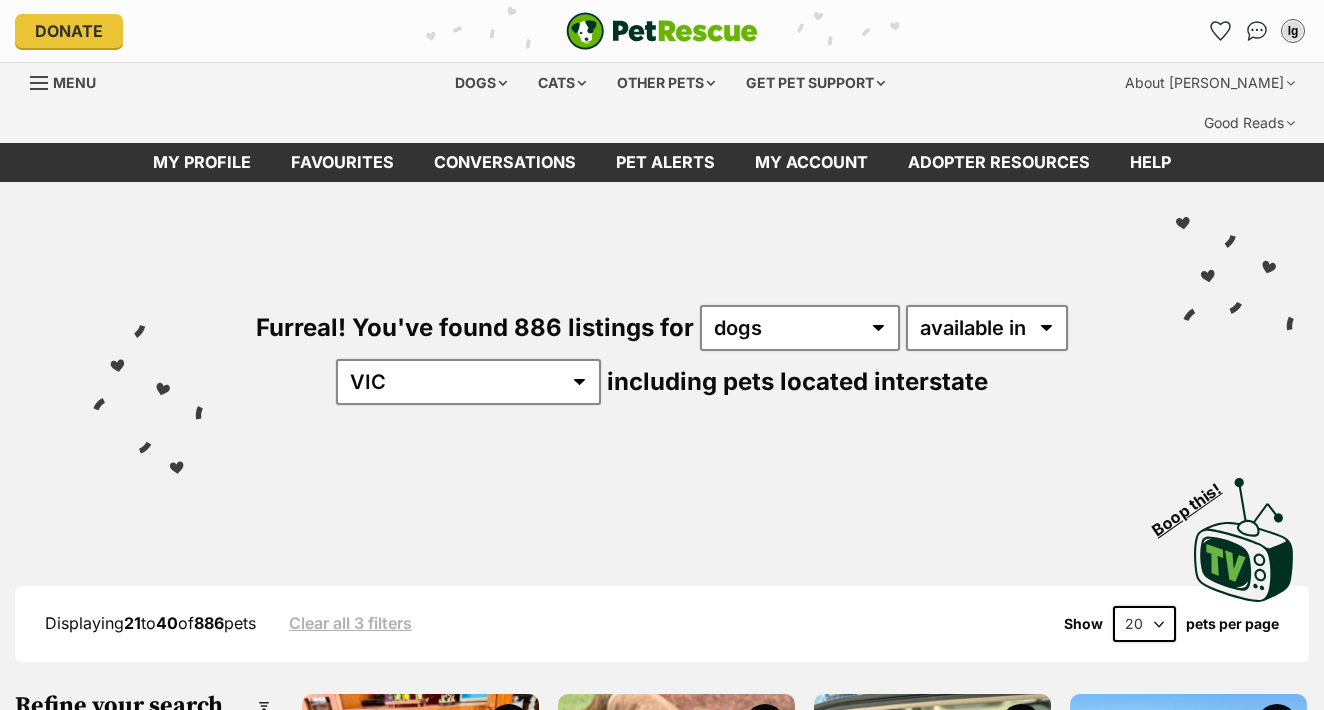 scroll, scrollTop: 0, scrollLeft: 0, axis: both 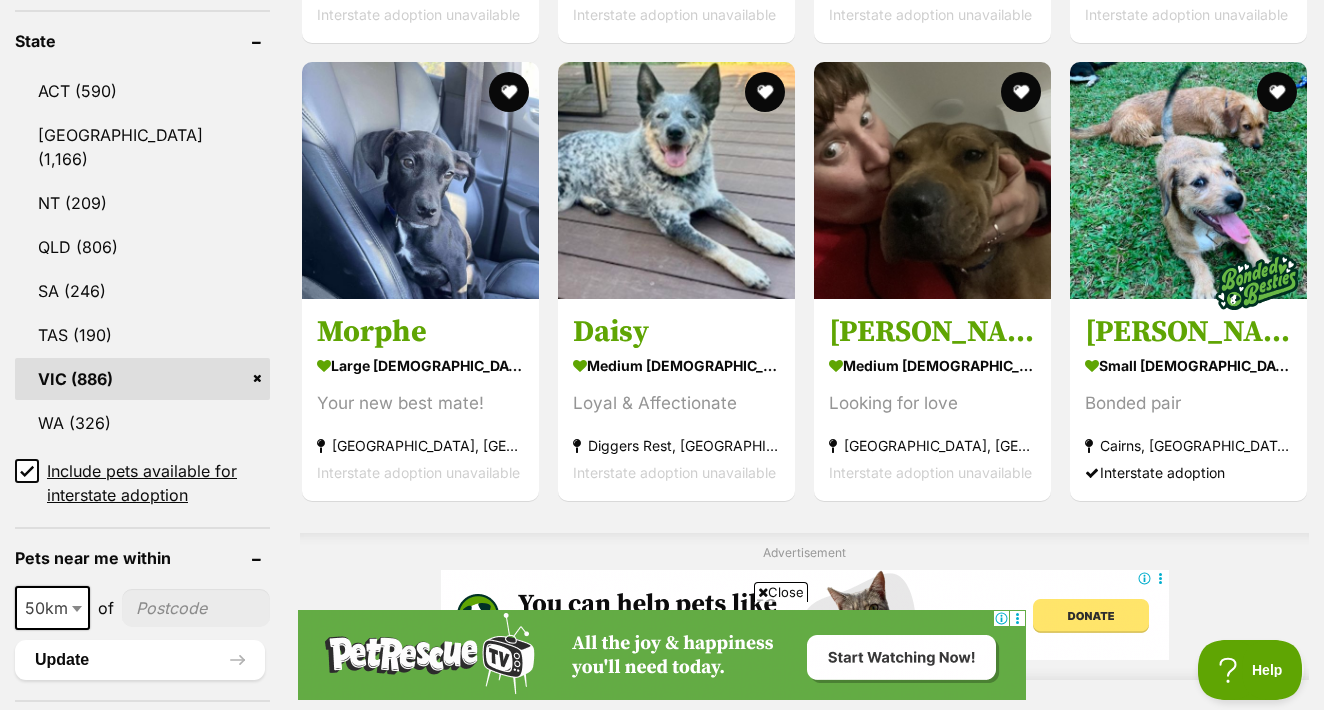 click at bounding box center [763, 592] 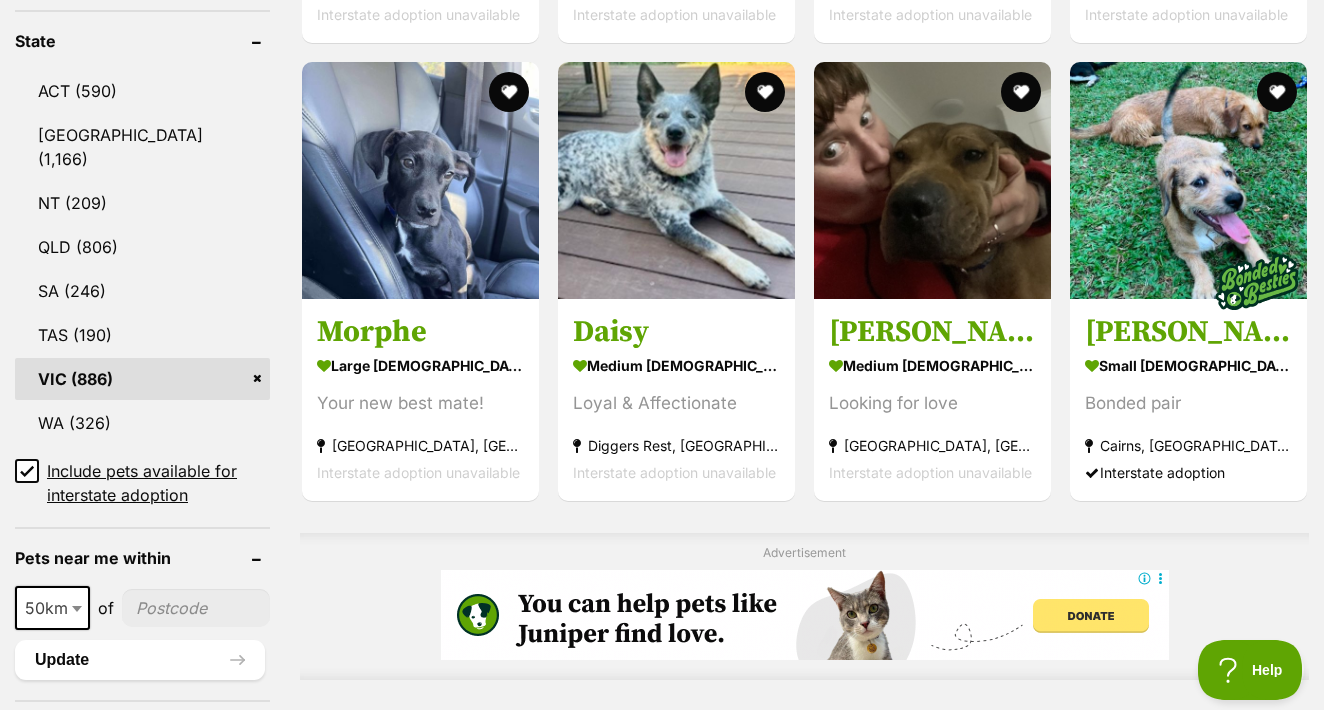 click at bounding box center (804, 615) 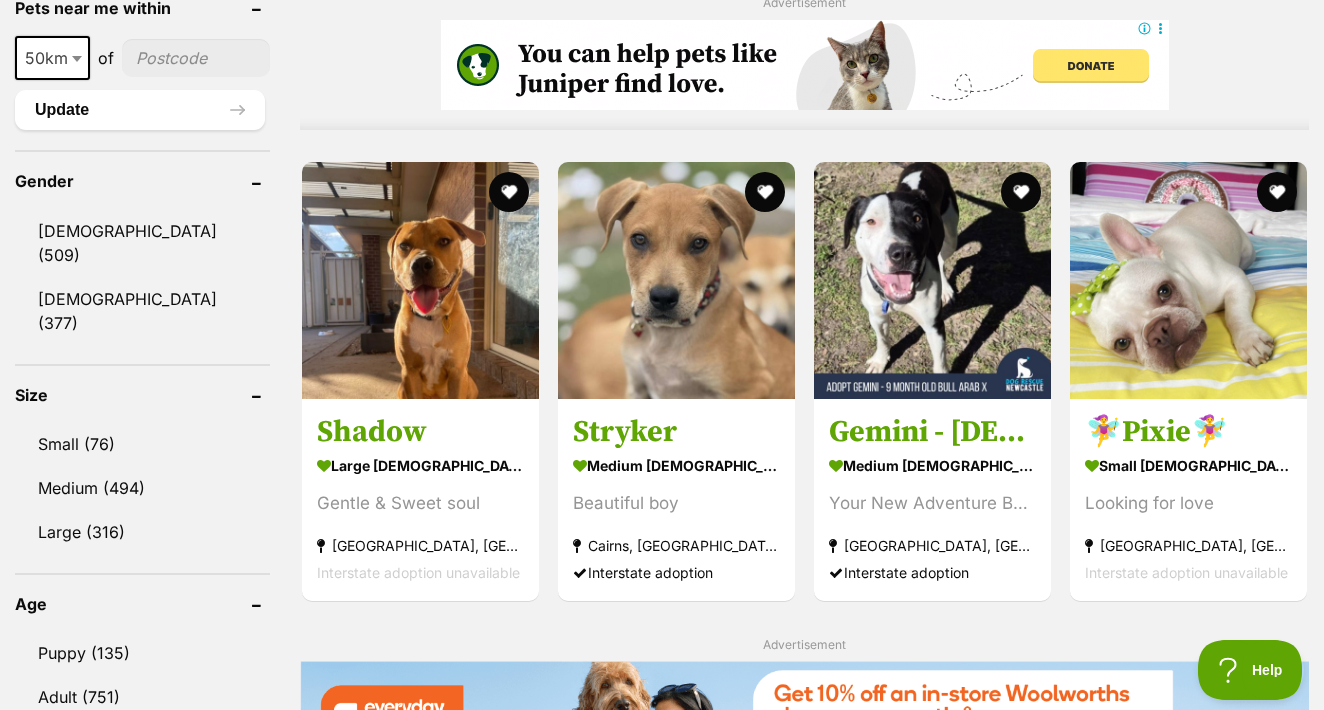 scroll, scrollTop: 0, scrollLeft: 0, axis: both 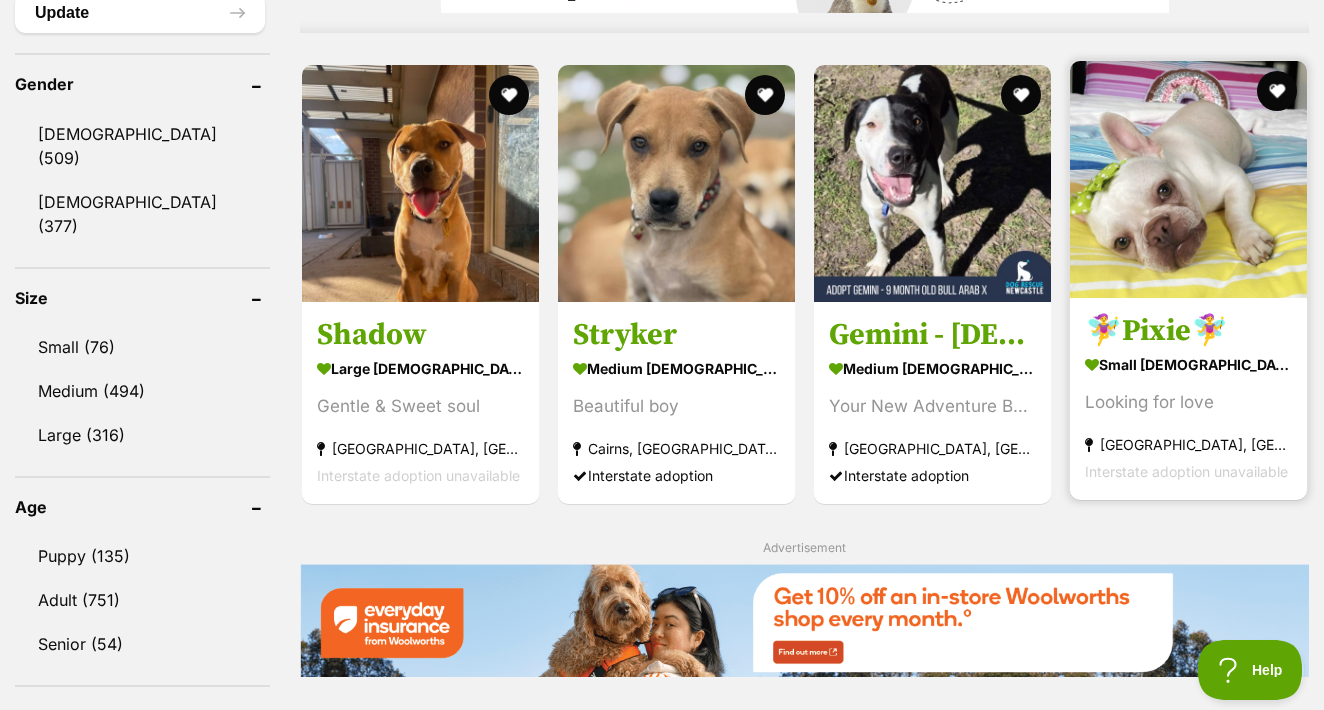 click on "🧚‍♀️Pixie🧚‍♀️" at bounding box center (1188, 331) 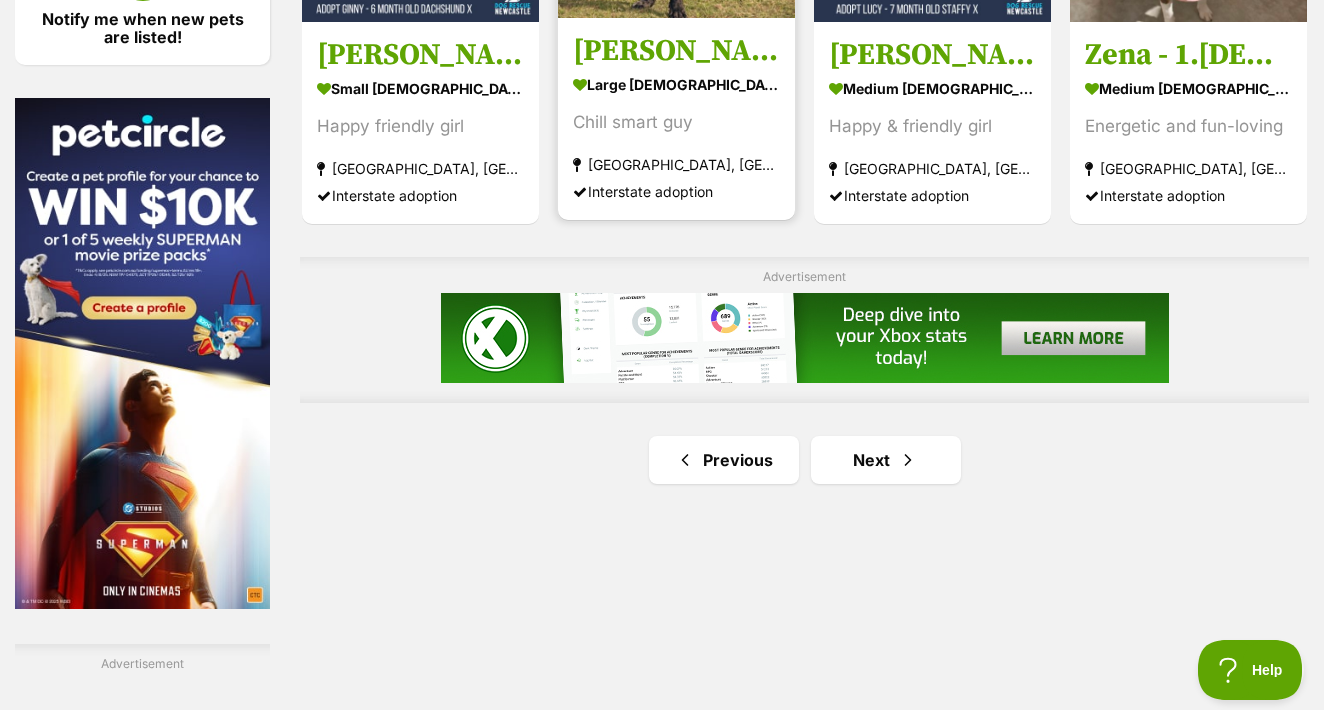 scroll, scrollTop: 3135, scrollLeft: 0, axis: vertical 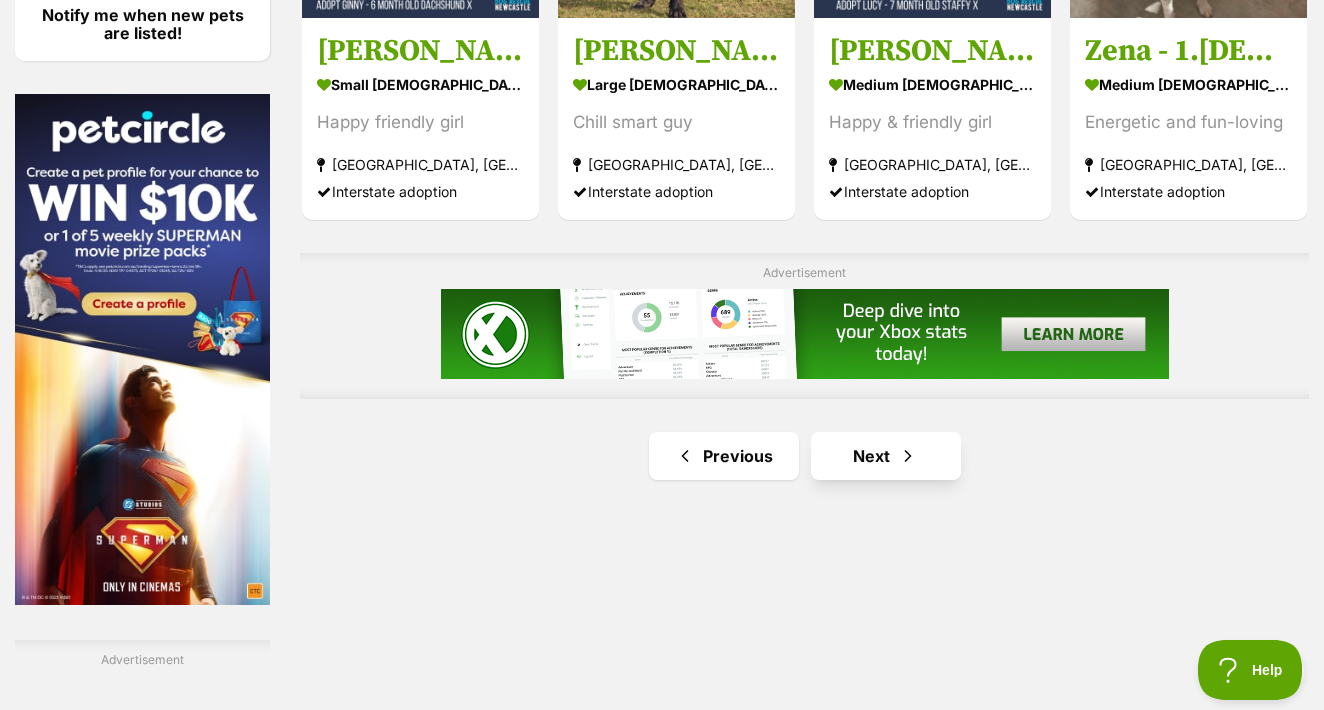 click on "Next" at bounding box center [886, 456] 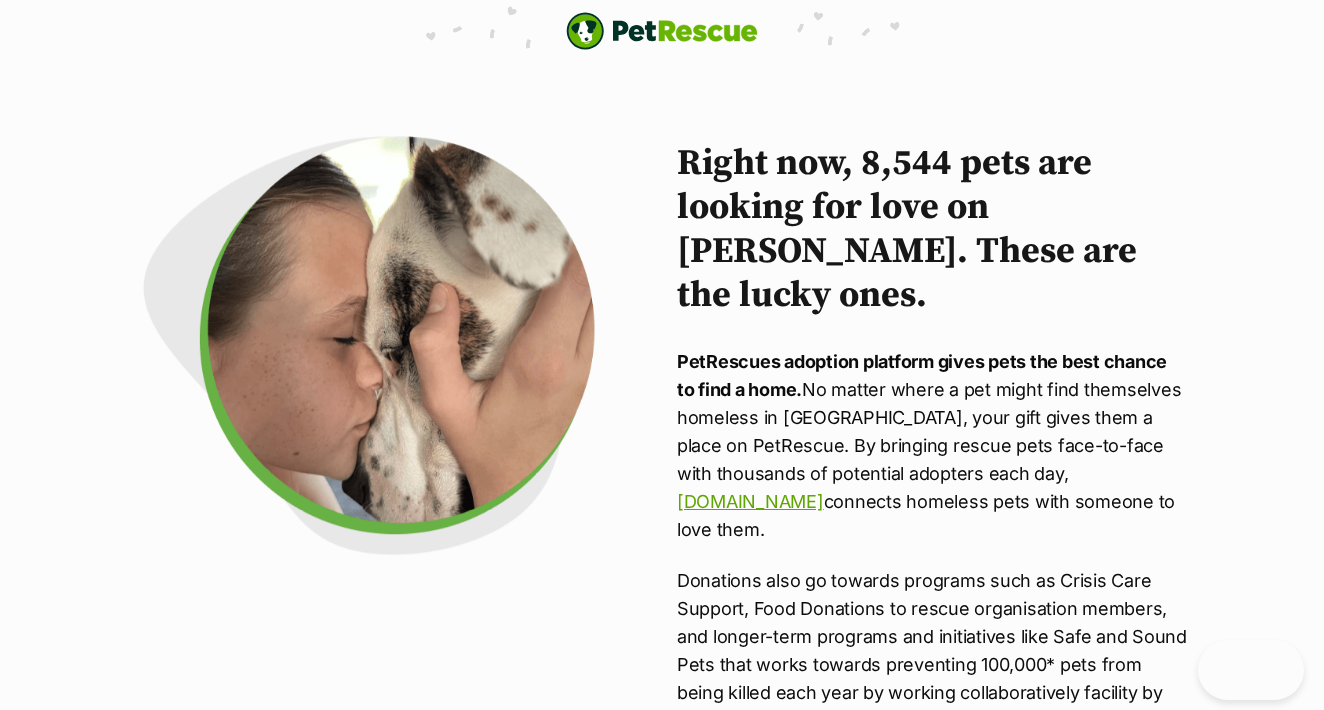 scroll, scrollTop: 0, scrollLeft: 0, axis: both 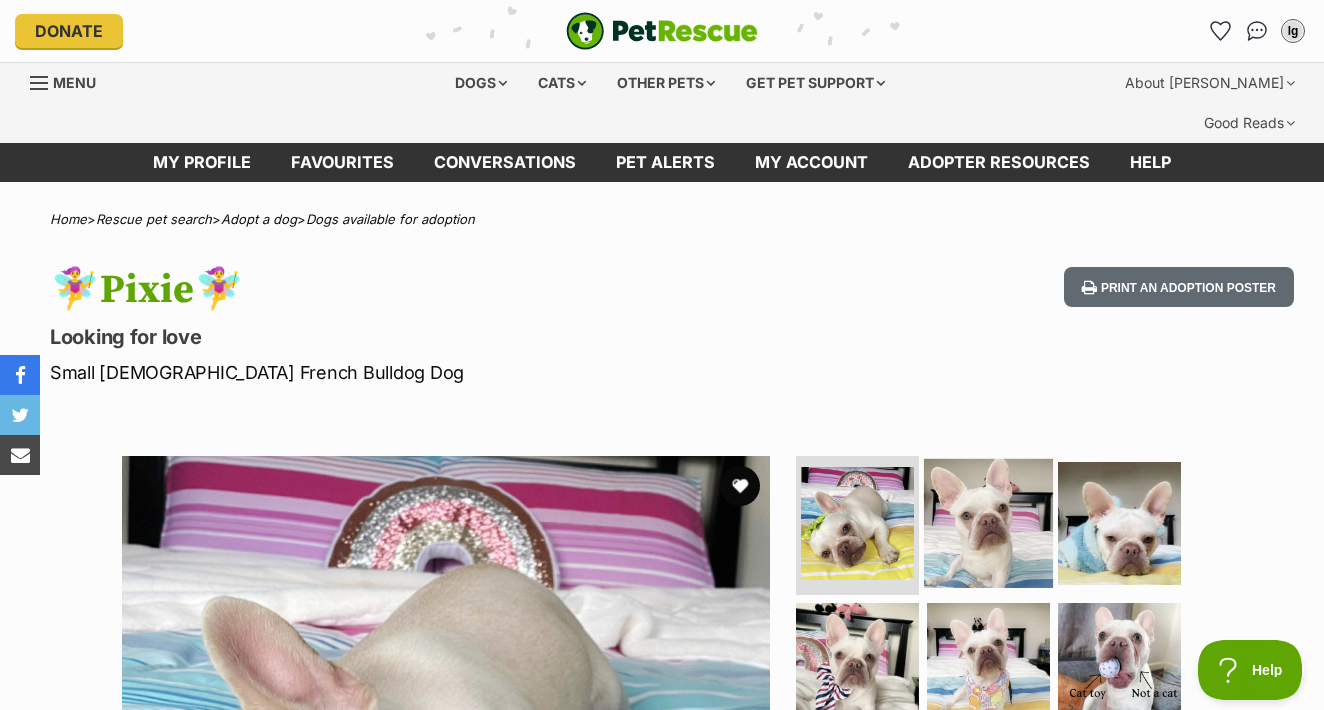 click at bounding box center (988, 522) 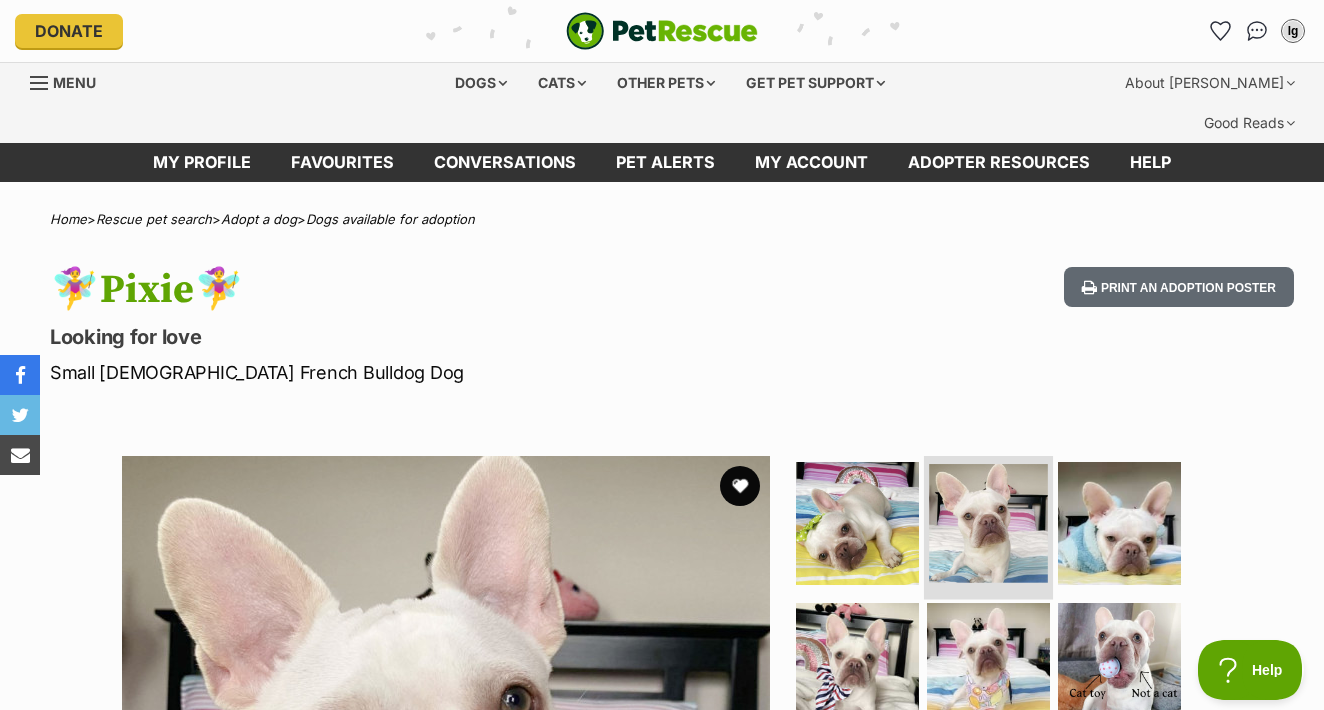scroll, scrollTop: 0, scrollLeft: 0, axis: both 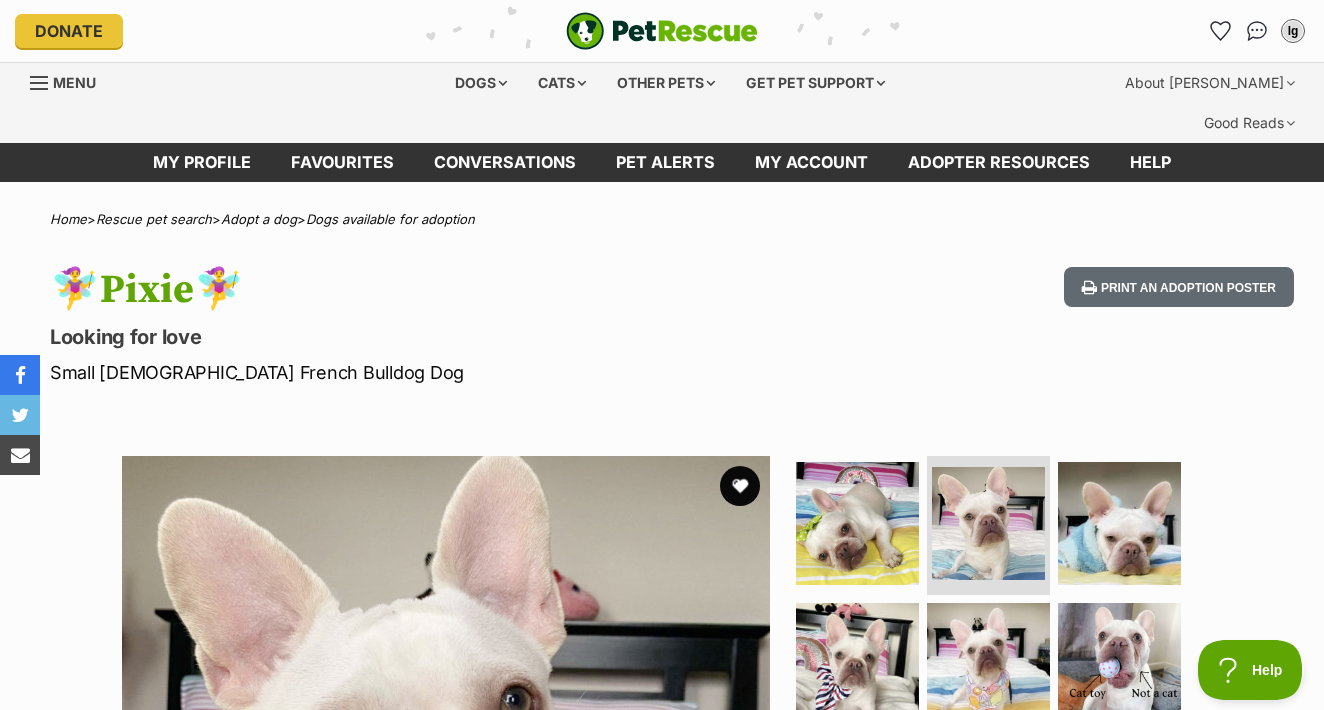 click on "Available
2
of 9 images
2
of 9 images
2
of 9 images
2
of 9 images
2
of 9 images
2
of 9 images
2
of 9 images
2
of 9 images
2
of 9 images
Next Prev 1 2 3 4 5 6 7 8 9
WATCH VIDEOS
(3)" at bounding box center (662, 765) 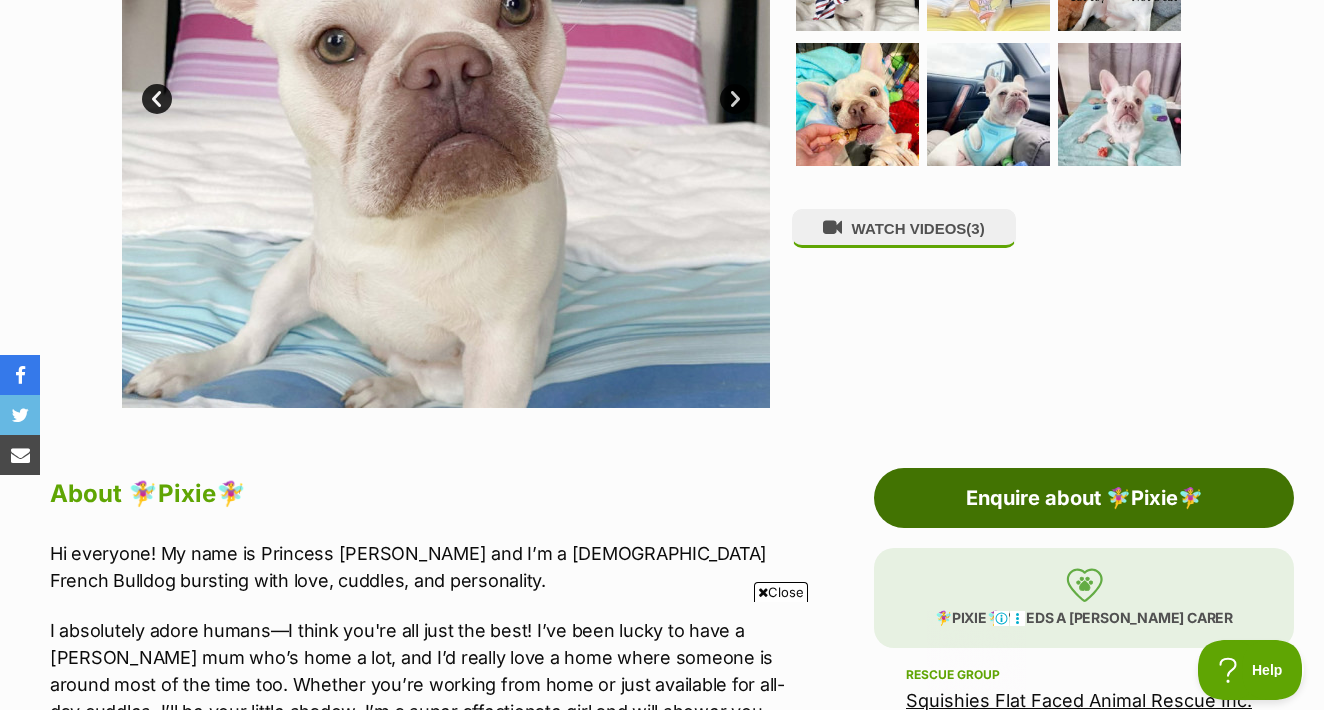 scroll, scrollTop: 0, scrollLeft: 0, axis: both 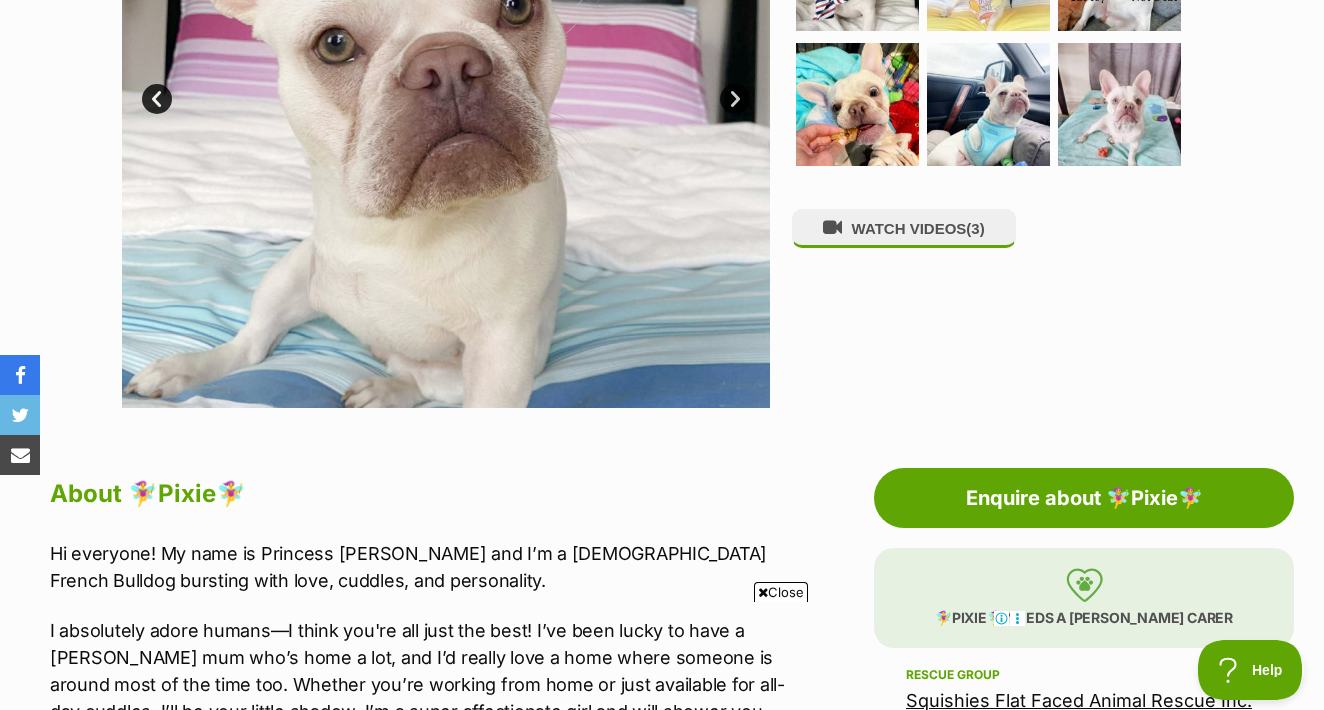 click on "Advertisement
Adoption information
I've been adopted!
This pet is no longer available
On Hold
Enquire about 🧚‍♀️Pixie🧚‍♀️
Find available pets like this!
🧚‍♀️Pixie🧚‍♀️ needs a foster carer
Rescue group
Squishies Flat Faced Animal Rescue Inc.
PetRescue ID
1113779
Location
Carnegie, VIC
Age
1 year
Adoption fee
$2,500.00
100% of the adoption fee goes directly to Squishies Flat Faced Animal Rescue Inc., the organisation providing their care.
Learn more about adoption fees .
Microchip number
956000016637741
Source number
RE100215
Last updated
20 Jul, 2025
Pre-adoption checks
Desexed
Vaccinated
Interstate adoption (VIC only)
Wormed
Has received heartworm preventative
About 🧚‍♀️Pixie🧚‍♀️" at bounding box center (409, 1564) 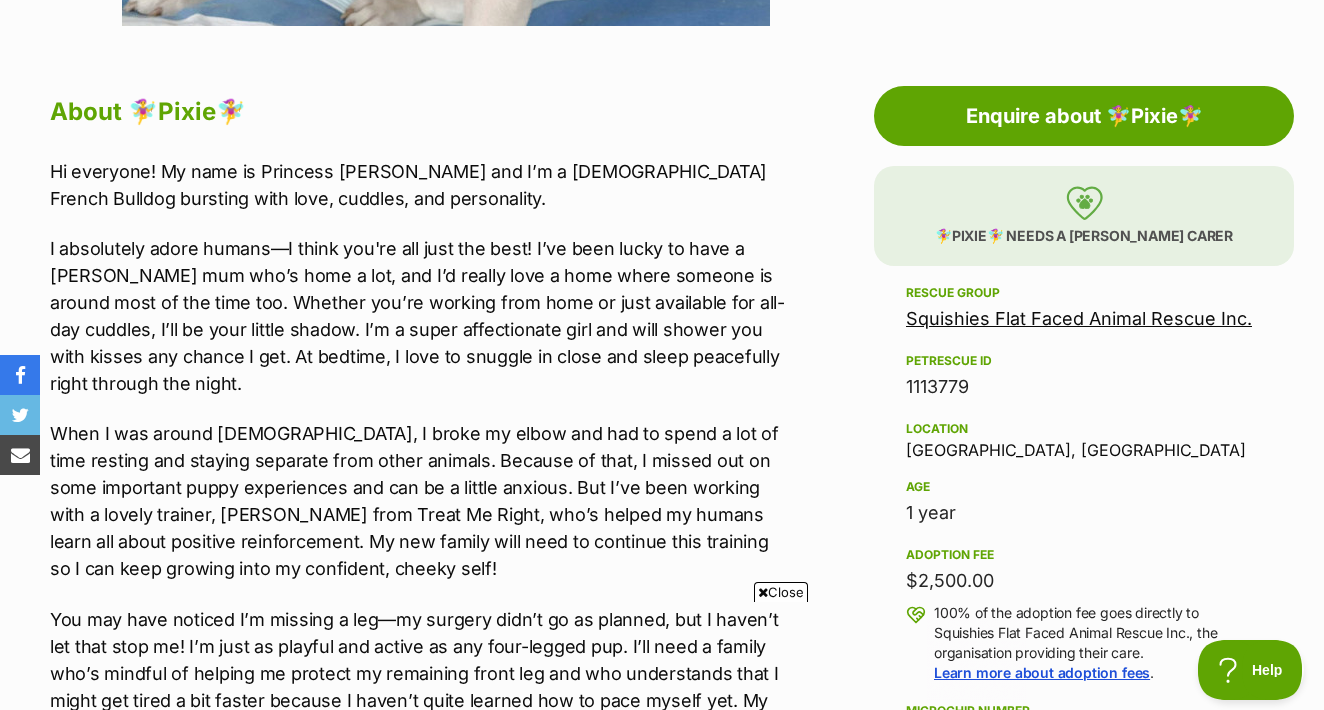scroll, scrollTop: 0, scrollLeft: 0, axis: both 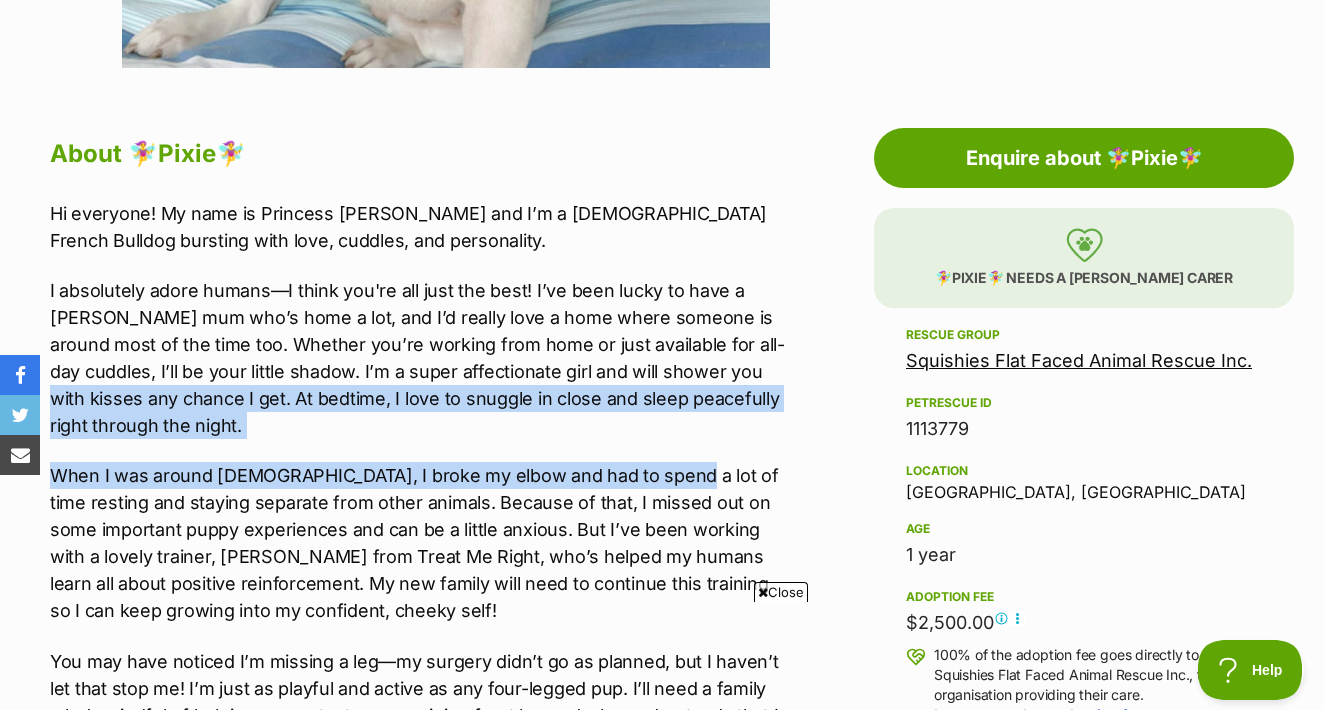 drag, startPoint x: 660, startPoint y: 436, endPoint x: 648, endPoint y: 342, distance: 94.76286 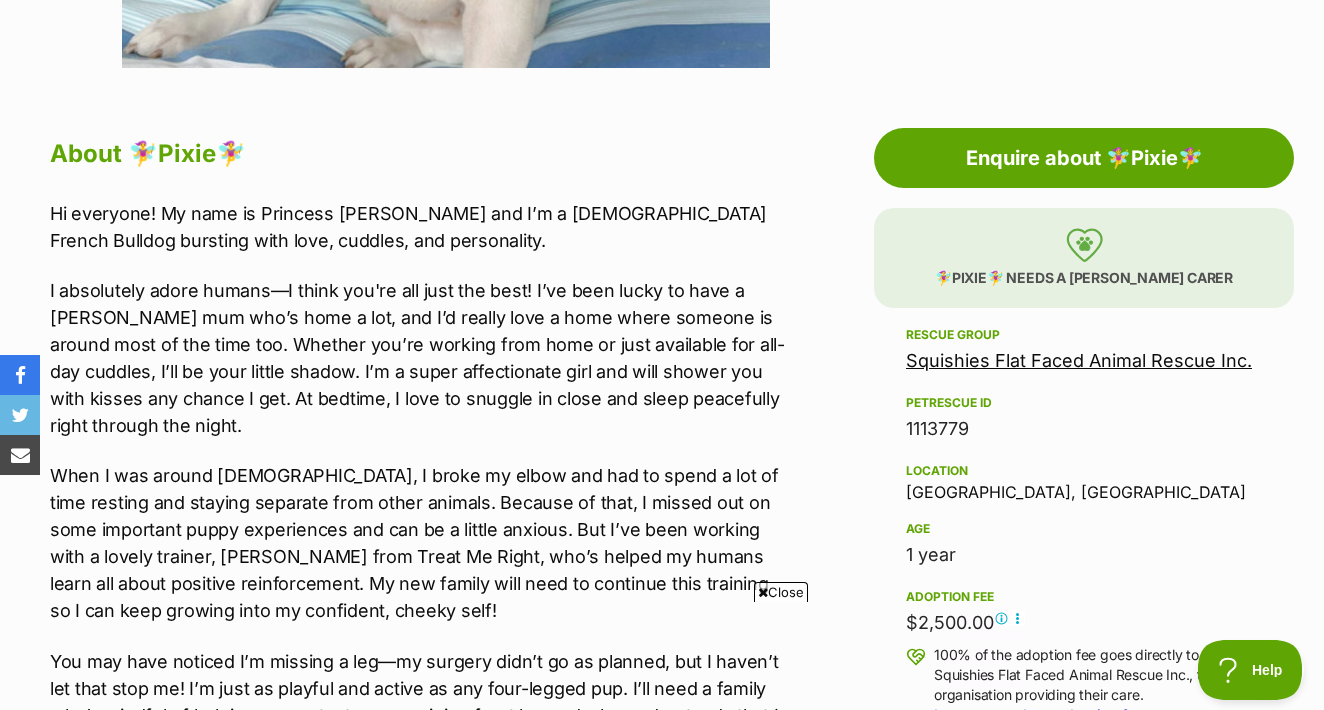 click on "Advertisement
Adoption information
I've been adopted!
This pet is no longer available
On Hold
Enquire about 🧚‍♀️Pixie🧚‍♀️
Find available pets like this!
🧚‍♀️Pixie🧚‍♀️ needs a foster carer
Rescue group
Squishies Flat Faced Animal Rescue Inc.
PetRescue ID
1113779
Location
Carnegie, VIC
Age
1 year
Adoption fee
$2,500.00
100% of the adoption fee goes directly to Squishies Flat Faced Animal Rescue Inc., the organisation providing their care.
Learn more about adoption fees .
Microchip number
956000016637741
Source number
RE100215
Last updated
20 Jul, 2025
Pre-adoption checks
Desexed
Vaccinated
Interstate adoption (VIC only)
Wormed
Has received heartworm preventative
About 🧚‍♀️Pixie🧚‍♀️" at bounding box center [662, 1297] 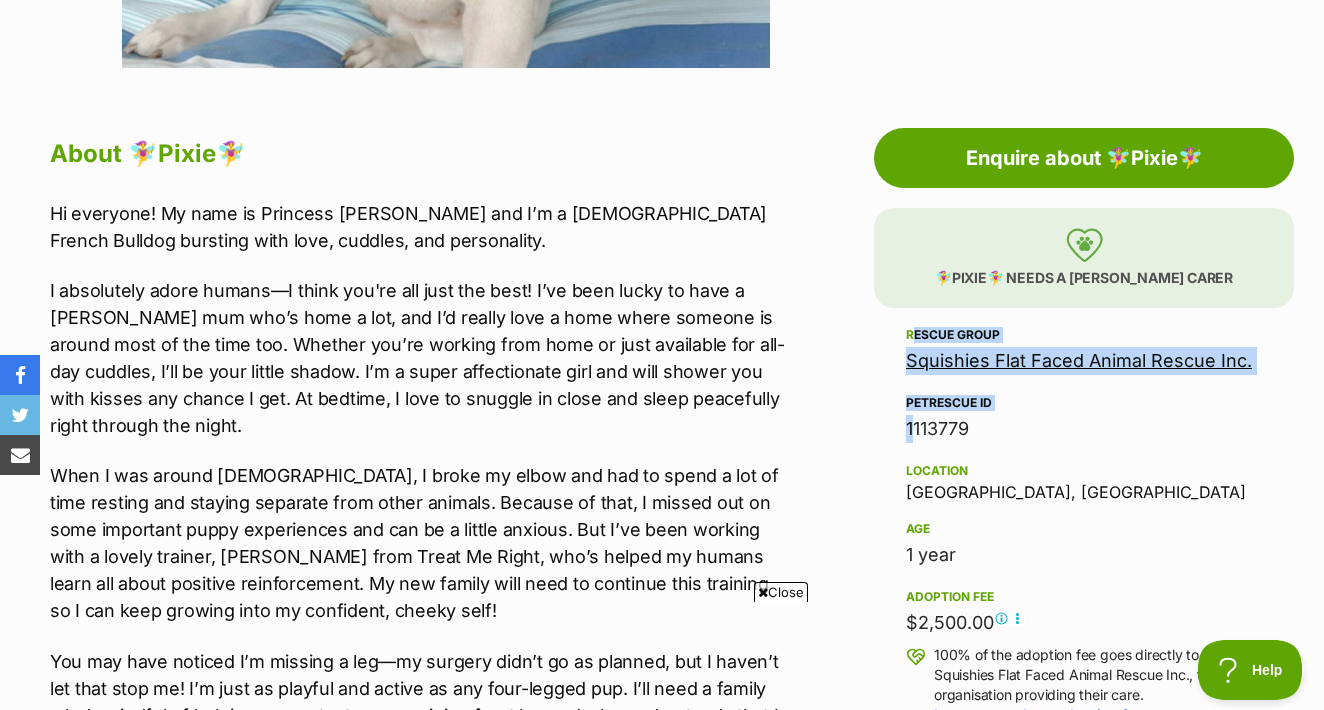 drag, startPoint x: 843, startPoint y: 281, endPoint x: 847, endPoint y: 384, distance: 103.077644 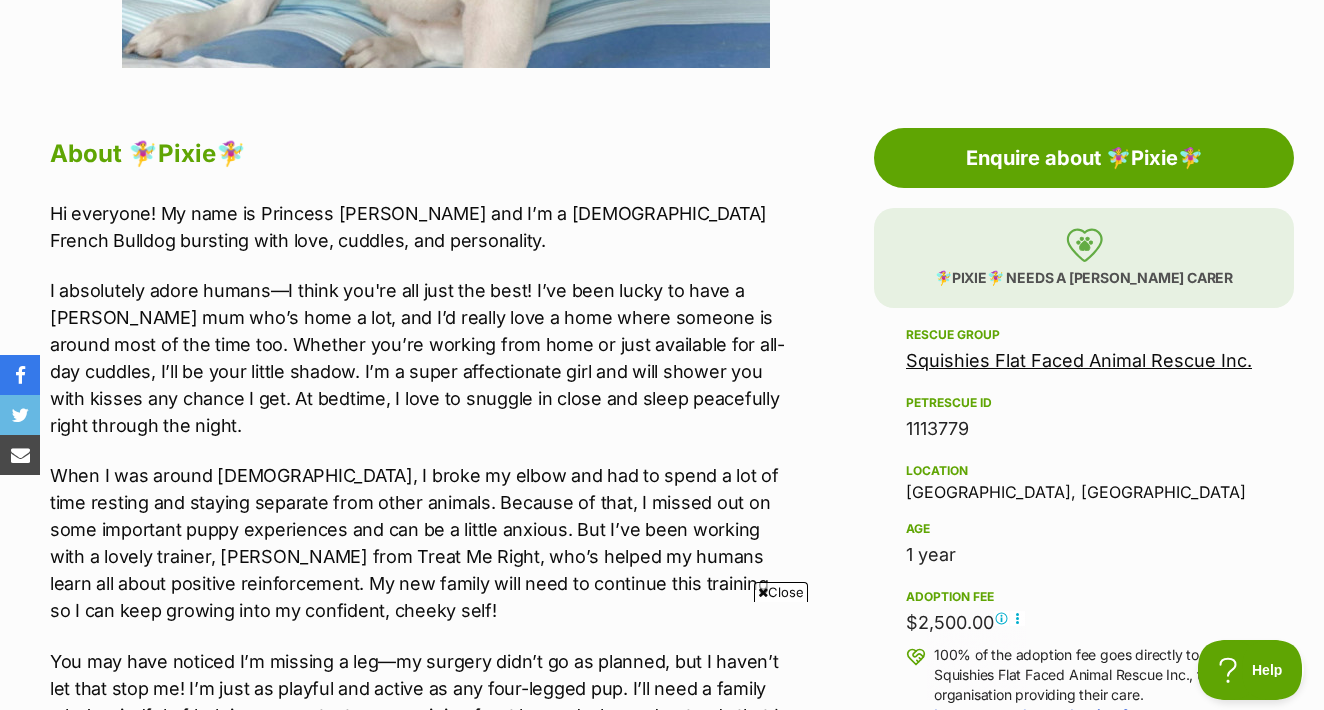 click on "Advertisement
Adoption information
I've been adopted!
This pet is no longer available
On Hold
Enquire about 🧚‍♀️Pixie🧚‍♀️
Find available pets like this!
🧚‍♀️Pixie🧚‍♀️ needs a foster carer
Rescue group
Squishies Flat Faced Animal Rescue Inc.
PetRescue ID
1113779
Location
Carnegie, VIC
Age
1 year
Adoption fee
$2,500.00
100% of the adoption fee goes directly to Squishies Flat Faced Animal Rescue Inc., the organisation providing their care.
Learn more about adoption fees .
Microchip number
956000016637741
Source number
RE100215
Last updated
20 Jul, 2025
Pre-adoption checks
Desexed
Vaccinated
Interstate adoption (VIC only)
Wormed
Has received heartworm preventative
About 🧚‍♀️Pixie🧚‍♀️" at bounding box center [662, 1297] 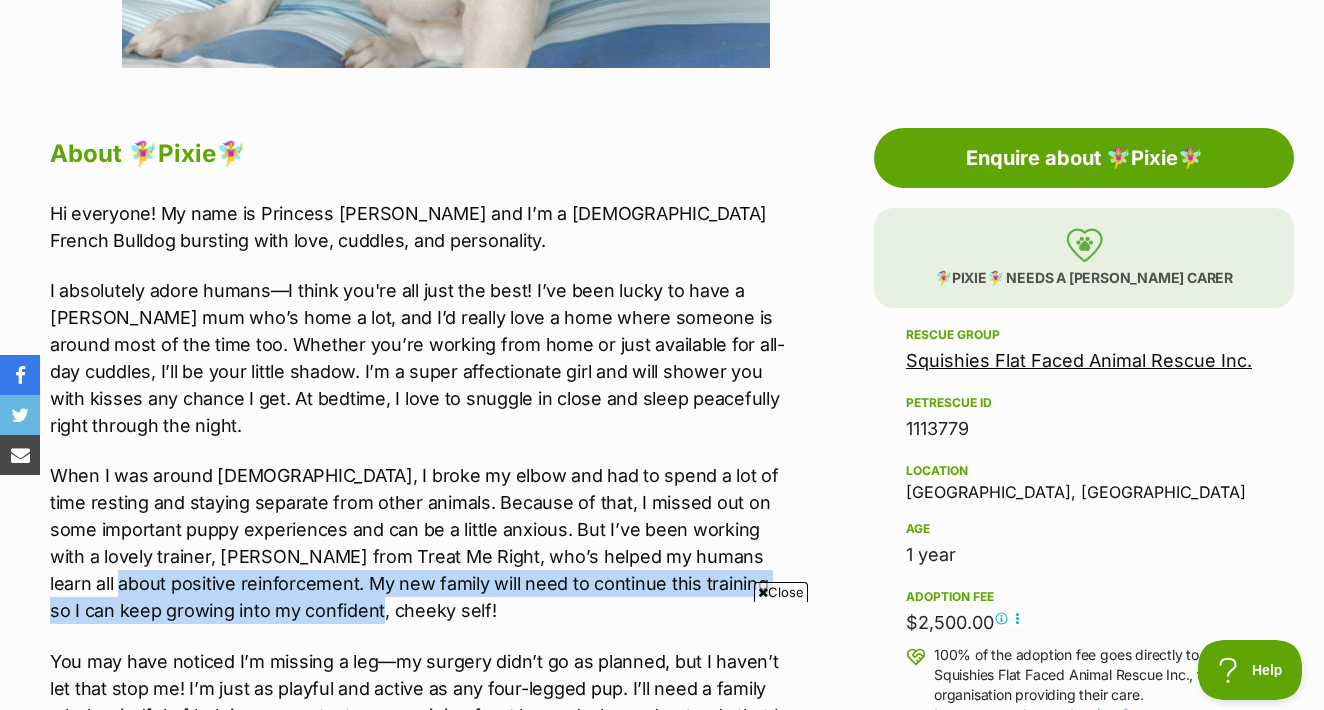 drag, startPoint x: 829, startPoint y: 557, endPoint x: 826, endPoint y: 515, distance: 42.107006 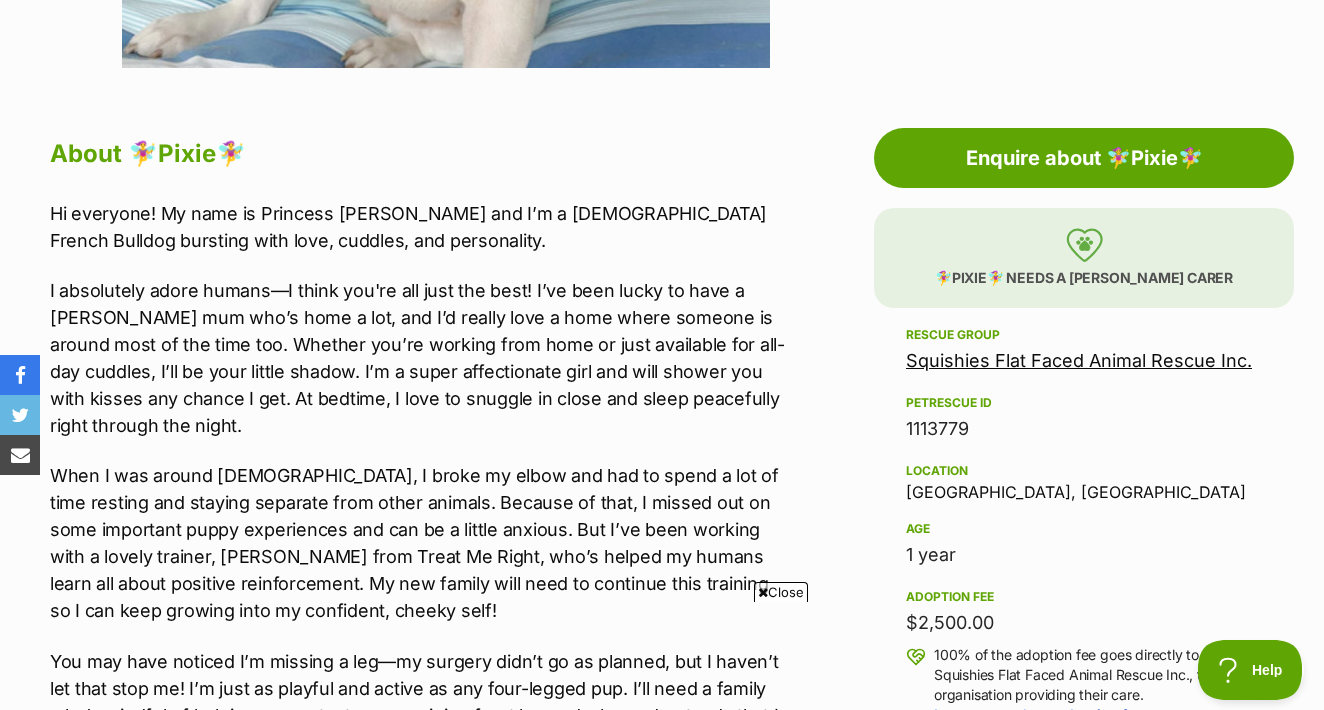 click on "Advertisement
Adoption information
I've been adopted!
This pet is no longer available
On Hold
Enquire about 🧚‍♀️Pixie🧚‍♀️
Find available pets like this!
🧚‍♀️Pixie🧚‍♀️ needs a foster carer
Rescue group
Squishies Flat Faced Animal Rescue Inc.
PetRescue ID
1113779
Location
Carnegie, VIC
Age
1 year
Adoption fee
$2,500.00
100% of the adoption fee goes directly to Squishies Flat Faced Animal Rescue Inc., the organisation providing their care.
Learn more about adoption fees .
Microchip number
956000016637741
Source number
RE100215
Last updated
20 Jul, 2025
Pre-adoption checks
Desexed
Vaccinated
Interstate adoption (VIC only)
Wormed
Has received heartworm preventative
About 🧚‍♀️Pixie🧚‍♀️" at bounding box center (662, 1297) 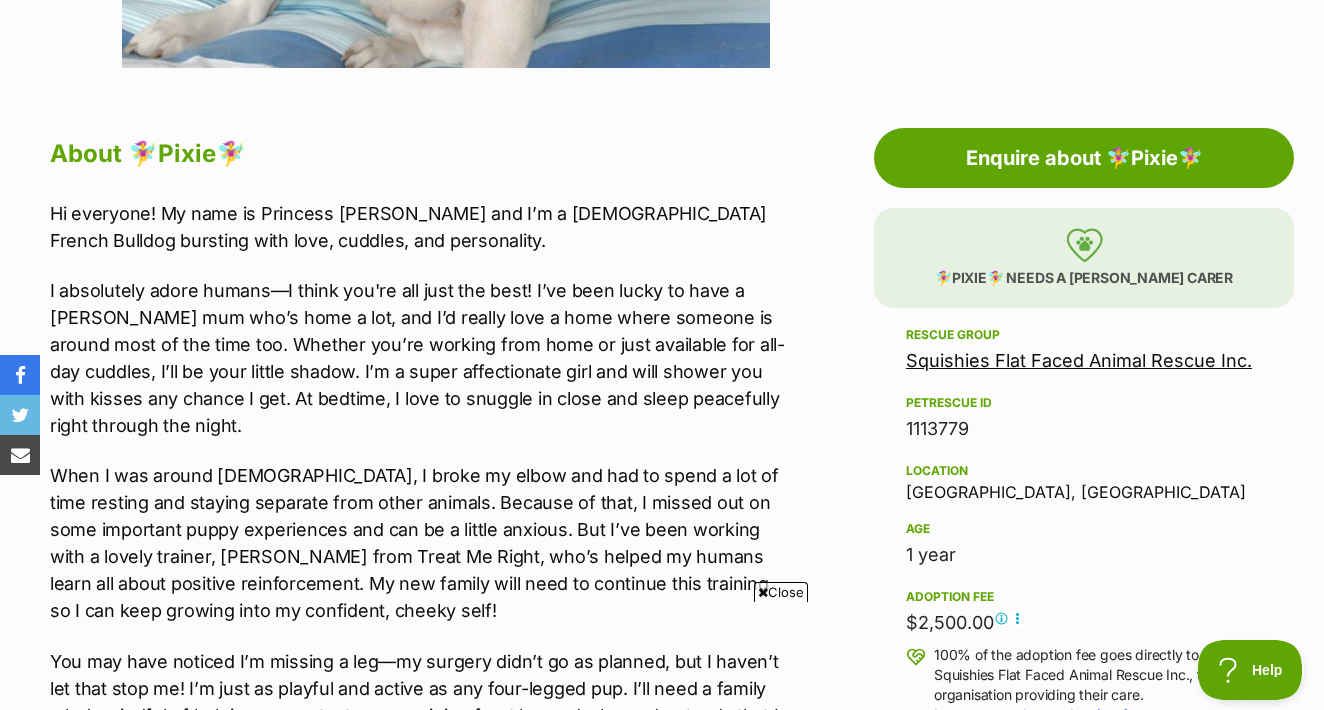 scroll, scrollTop: 1188, scrollLeft: 0, axis: vertical 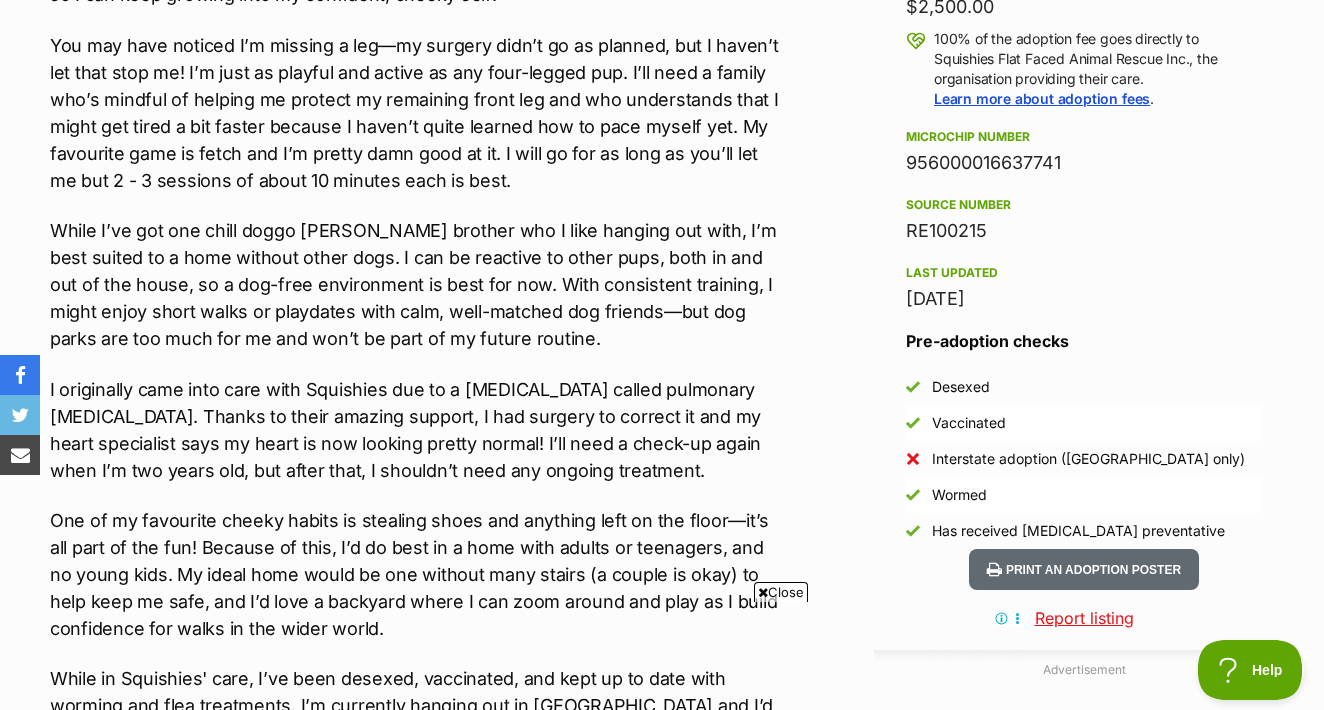 click on "Advertisement
Adoption information
I've been adopted!
This pet is no longer available
On Hold
Enquire about 🧚‍♀️Pixie🧚‍♀️
Find available pets like this!
🧚‍♀️Pixie🧚‍♀️ needs a foster carer
Rescue group
Squishies Flat Faced Animal Rescue Inc.
PetRescue ID
1113779
Location
Carnegie, VIC
Age
1 year
Adoption fee
$2,500.00
100% of the adoption fee goes directly to Squishies Flat Faced Animal Rescue Inc., the organisation providing their care.
Learn more about adoption fees .
Microchip number
956000016637741
Source number
RE100215
Last updated
20 Jul, 2025
Pre-adoption checks
Desexed
Vaccinated
Interstate adoption (VIC only)
Wormed
Has received heartworm preventative
About 🧚‍♀️Pixie🧚‍♀️" at bounding box center [662, 681] 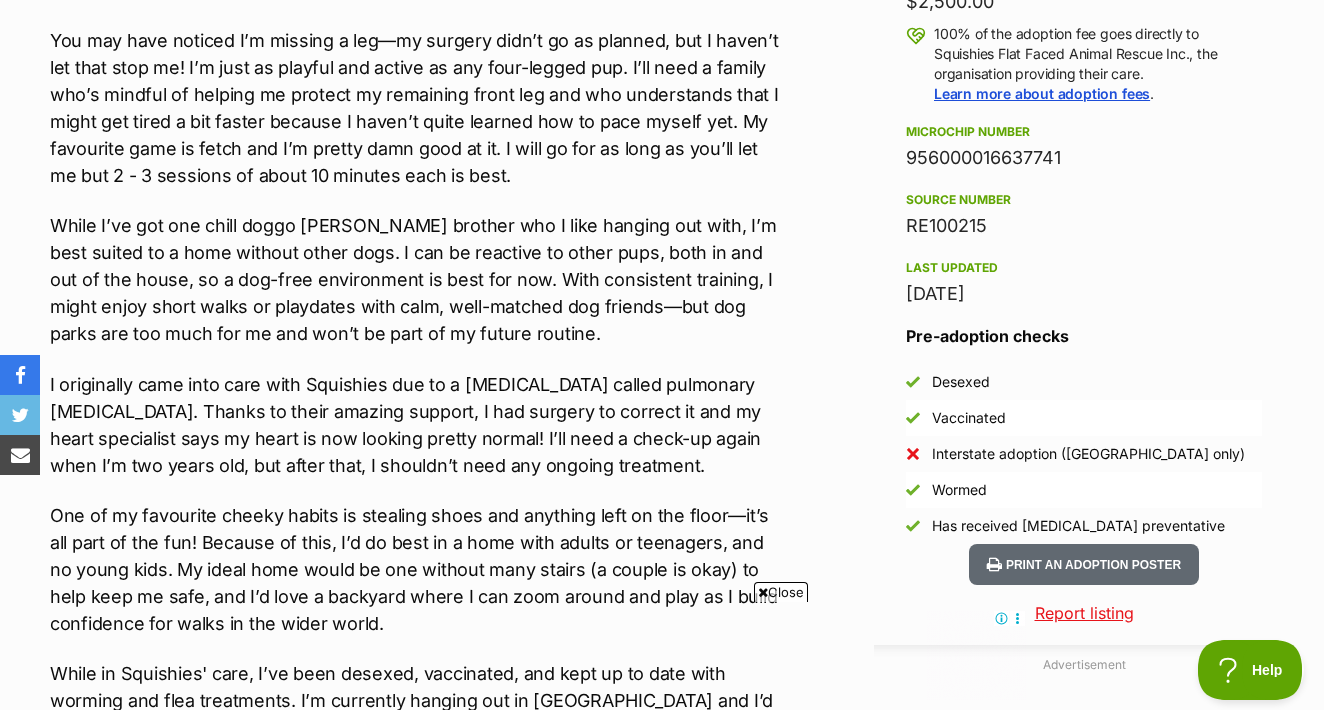 scroll, scrollTop: 1654, scrollLeft: 0, axis: vertical 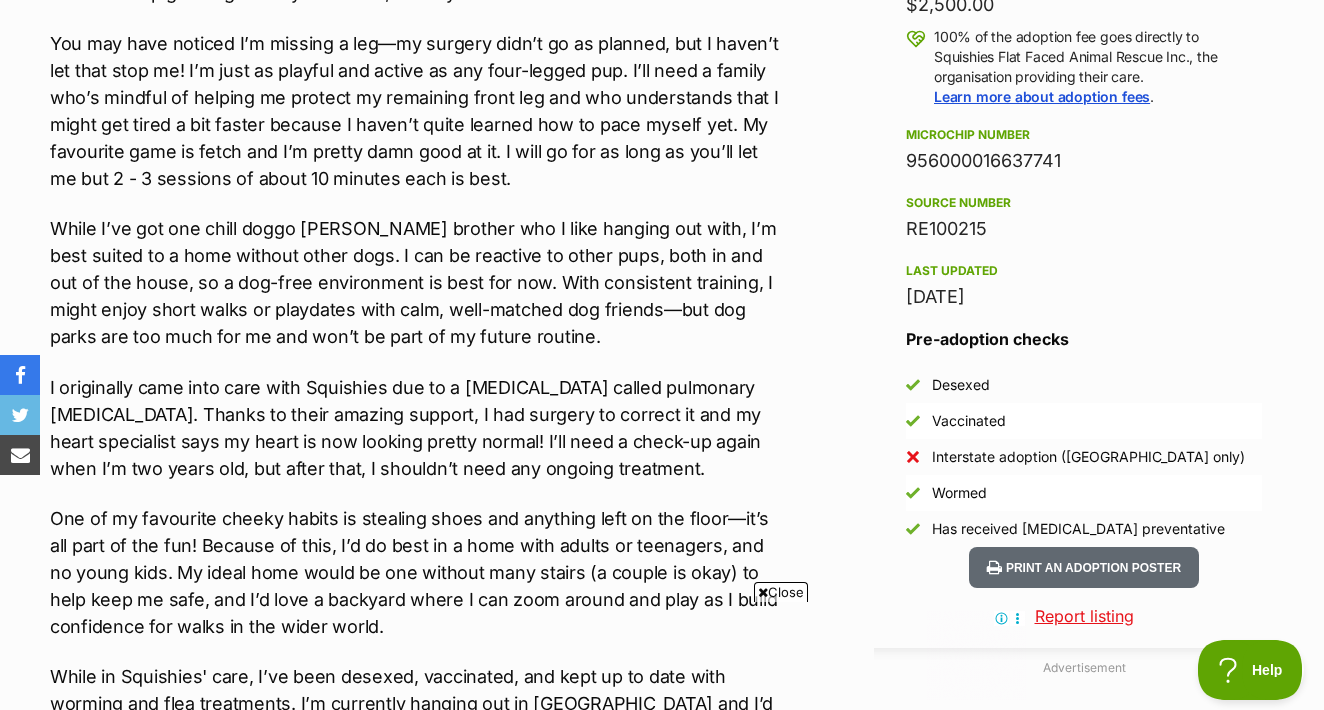 click on "I originally came into care with Squishies due to a heart condition called pulmonary stenosis. Thanks to their amazing support, I had surgery to correct it and my heart specialist says my heart is now looking pretty normal! I’ll need a check-up again when I’m two years old, but after that, I shouldn’t need any ongoing treatment." at bounding box center [419, 428] 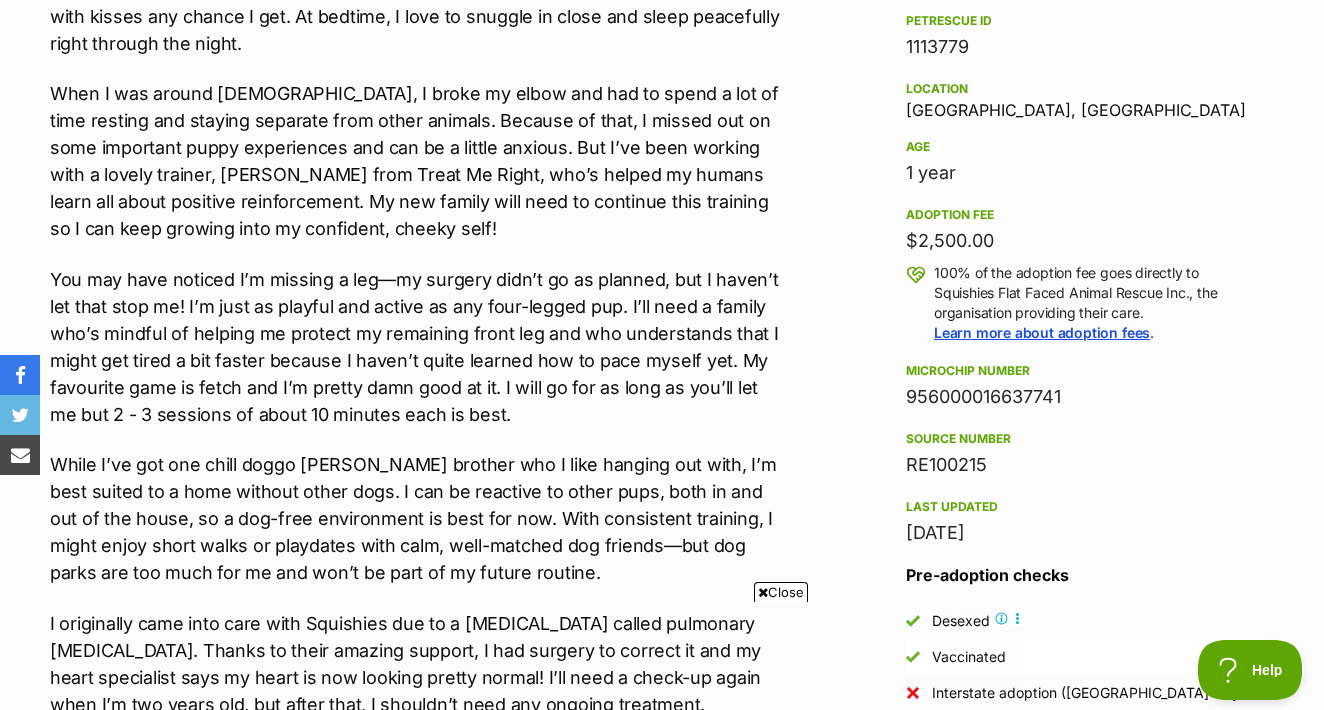 scroll, scrollTop: 1385, scrollLeft: 0, axis: vertical 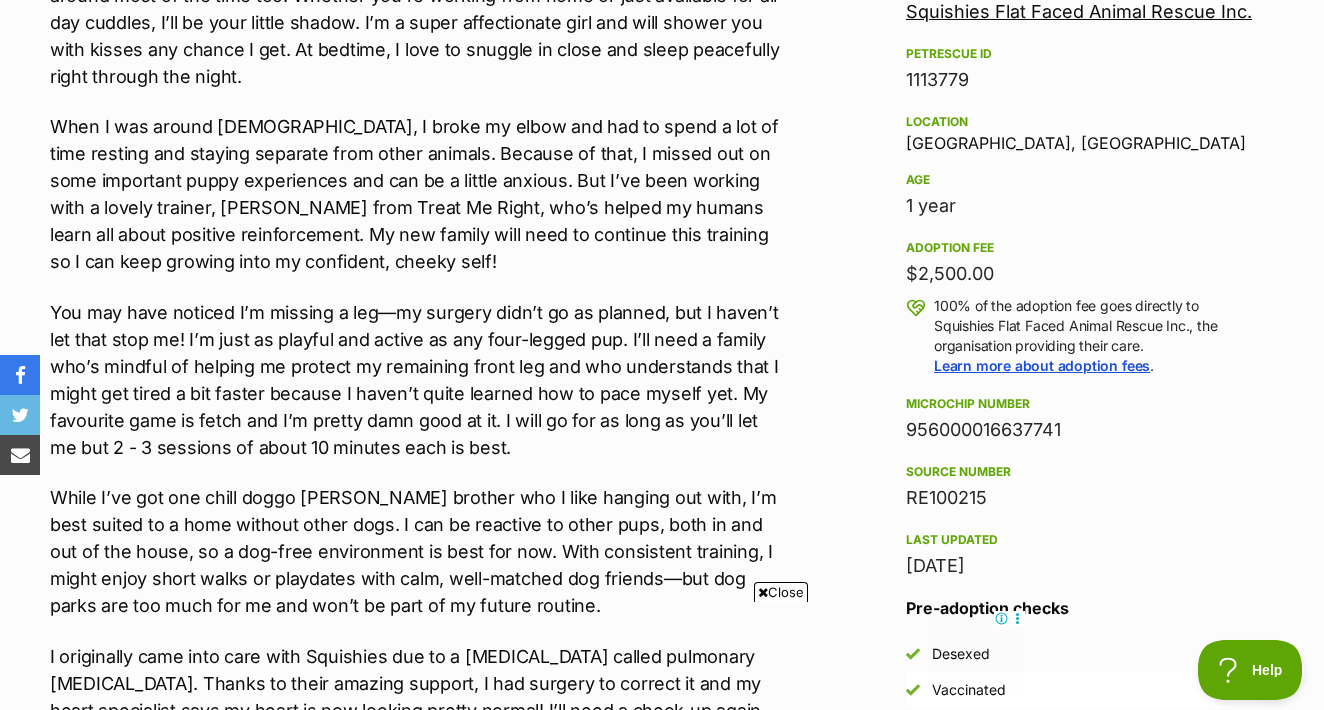 click on "You may have noticed I’m missing a leg—my surgery didn’t go as planned, but I haven’t let that stop me! I’m just as playful and active as any four-legged pup. I’ll need a family who’s mindful of helping me protect my remaining front leg and who understands that I might get tired a bit faster because I haven’t quite learned how to pace myself yet. My favourite game is fetch and I’m pretty damn good at it. I will go for as long as you’ll let me but 2 - 3 sessions of about 10 minutes each is best." at bounding box center [419, 380] 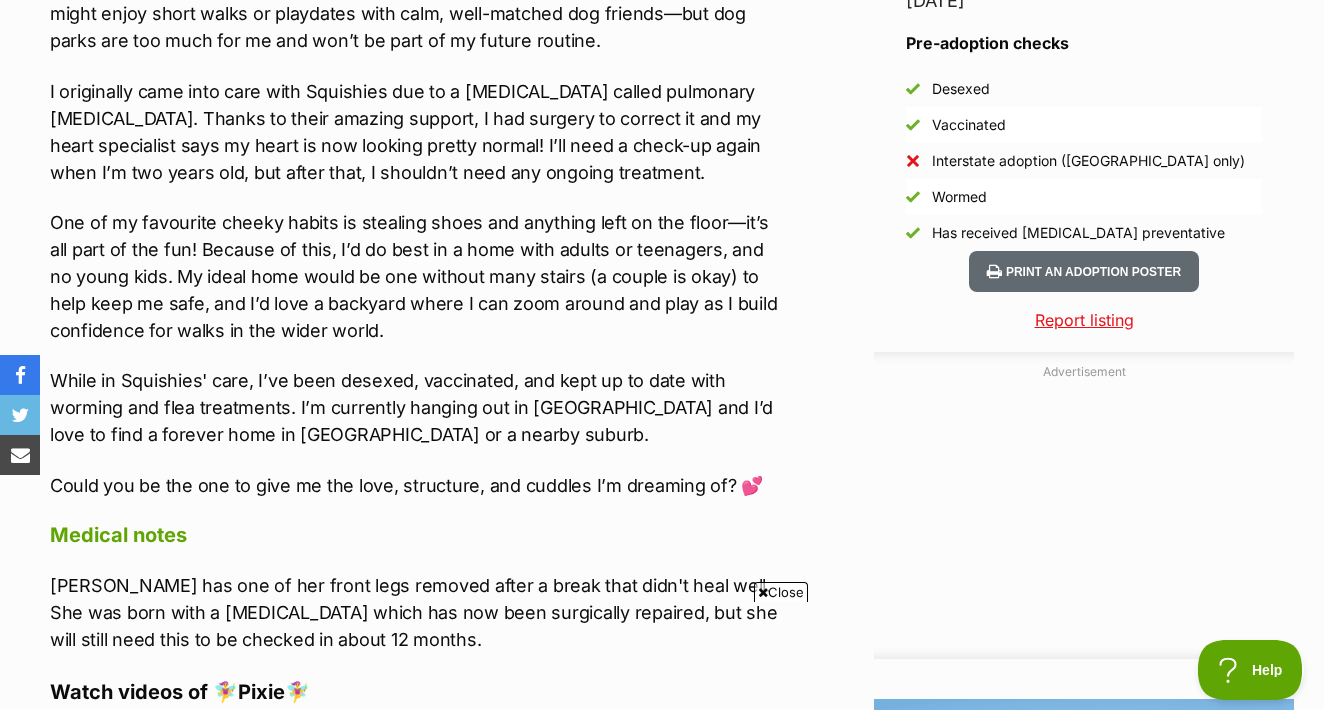 scroll, scrollTop: 0, scrollLeft: 0, axis: both 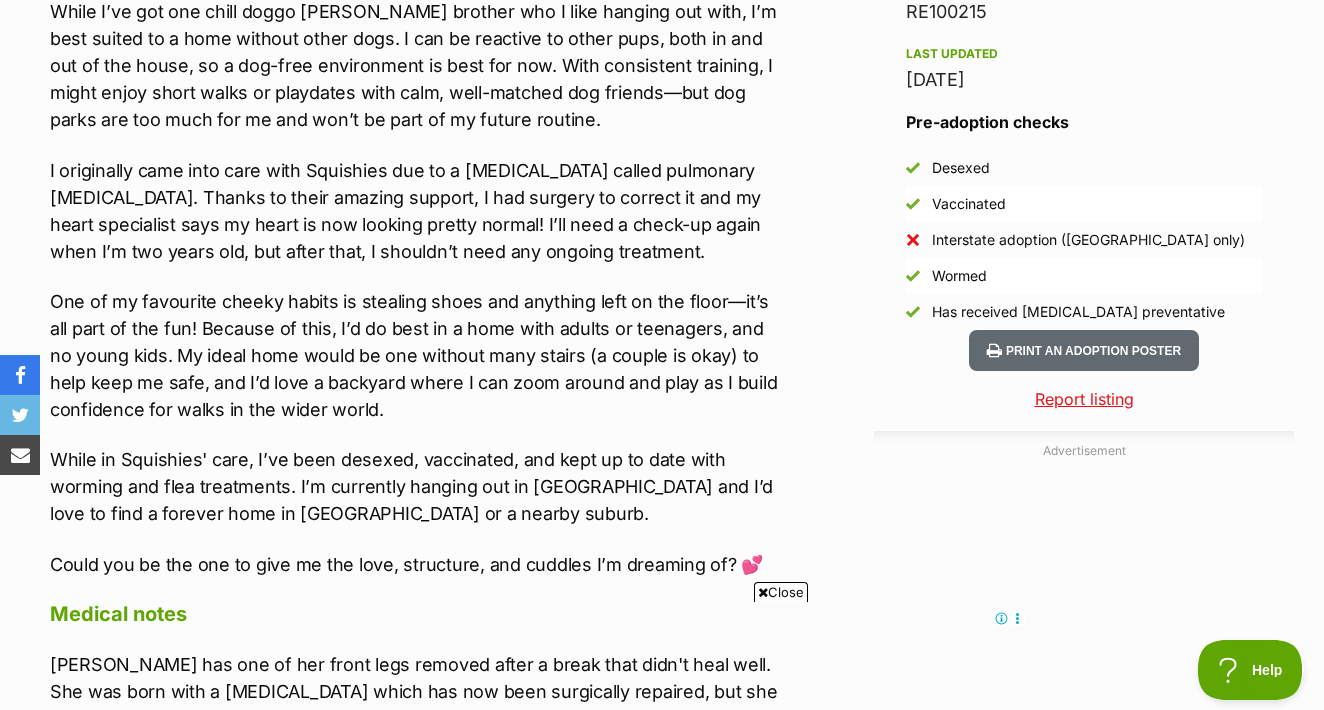 click on "Hi everyone! My name is Princess Pixie and I’m a 9-month-old French Bulldog bursting with love, cuddles, and personality.
I absolutely adore humans—I think you're all just the best! I’ve been lucky to have a foster mum who’s home a lot, and I’d really love a home where someone is around most of the time too. Whether you’re working from home or just available for all-day cuddles, I’ll be your little shadow. I’m a super affectionate girl and will shower you with kisses any chance I get. At bedtime, I love to snuggle in close and sleep peacefully right through the night.
While I’ve got one chill doggo foster brother who I like hanging out with, I’m best suited to a home without other dogs. I can be reactive to other pups, both in and out of the house, so a dog-free environment is best for now. With consistent training, I might enjoy short walks or playdates with calm, well-matched dog friends—but dog parks are too much for me and won’t be part of my future routine." at bounding box center [419, -29] 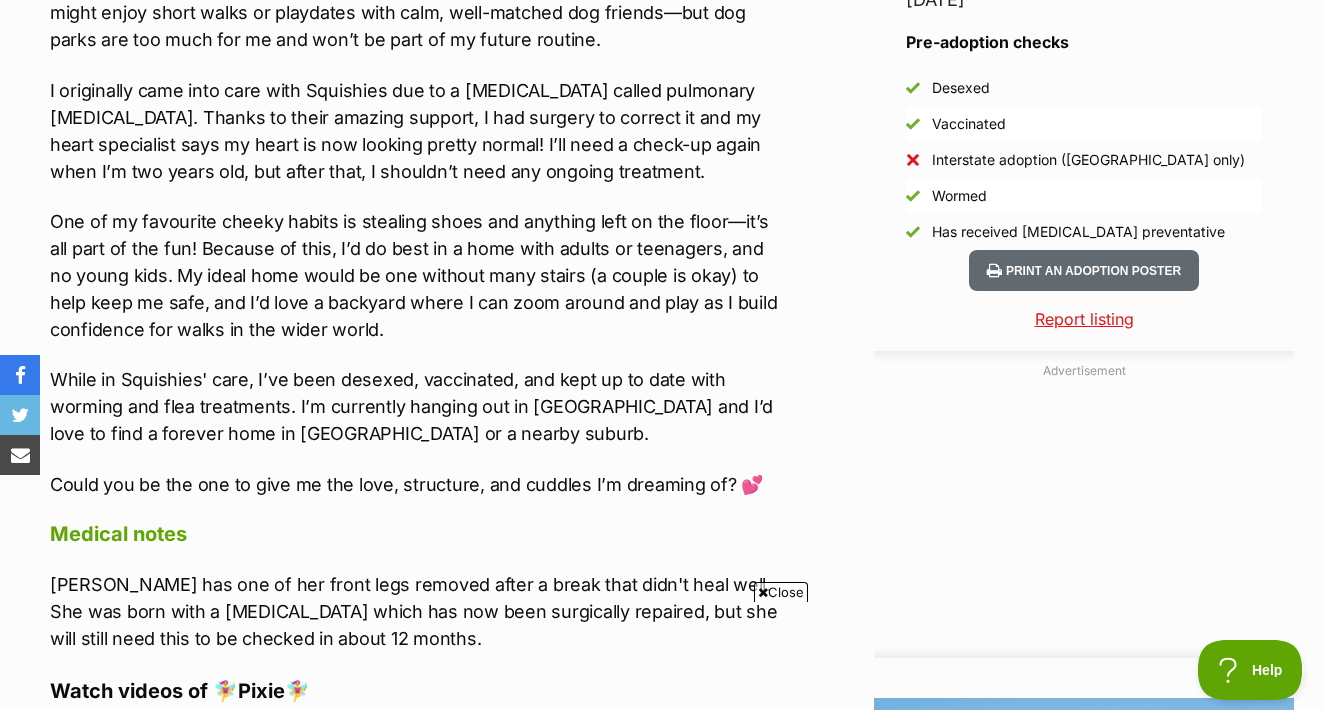 scroll, scrollTop: 0, scrollLeft: 0, axis: both 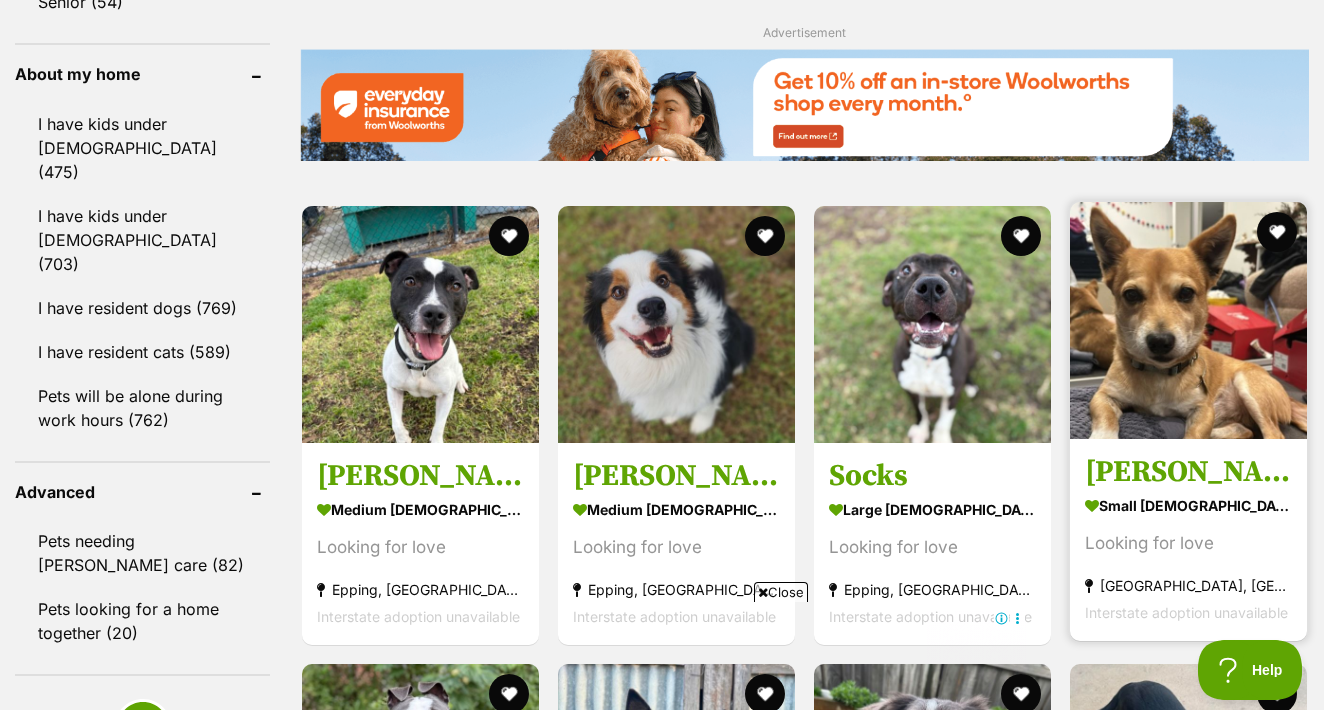 click on "Antonio" at bounding box center (1188, 472) 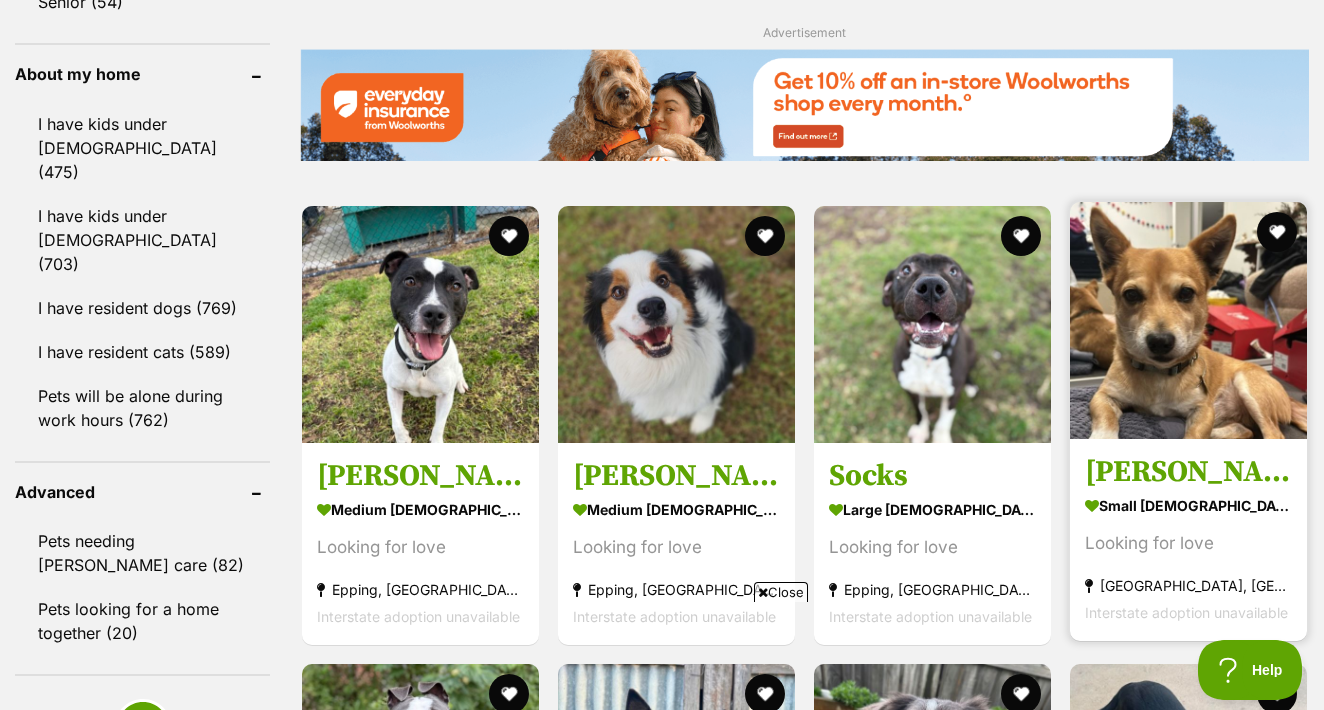 scroll, scrollTop: 0, scrollLeft: 0, axis: both 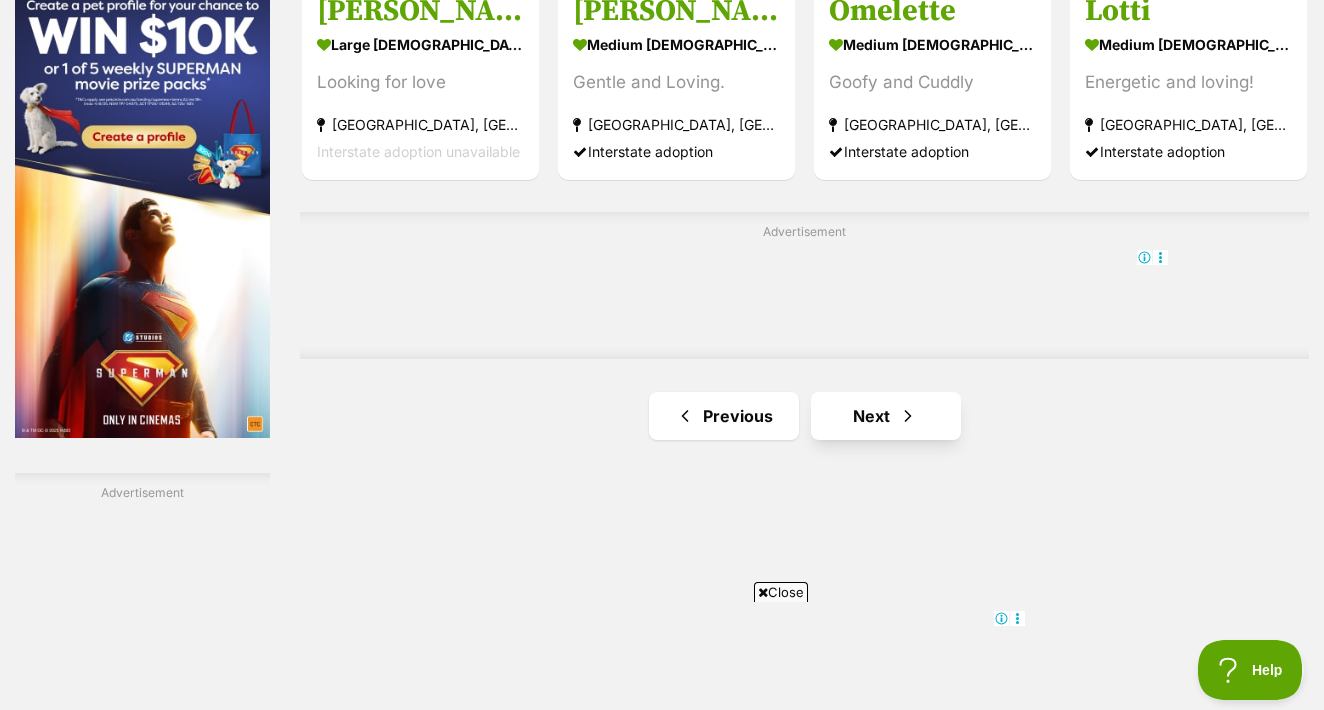 click on "Next" at bounding box center (886, 416) 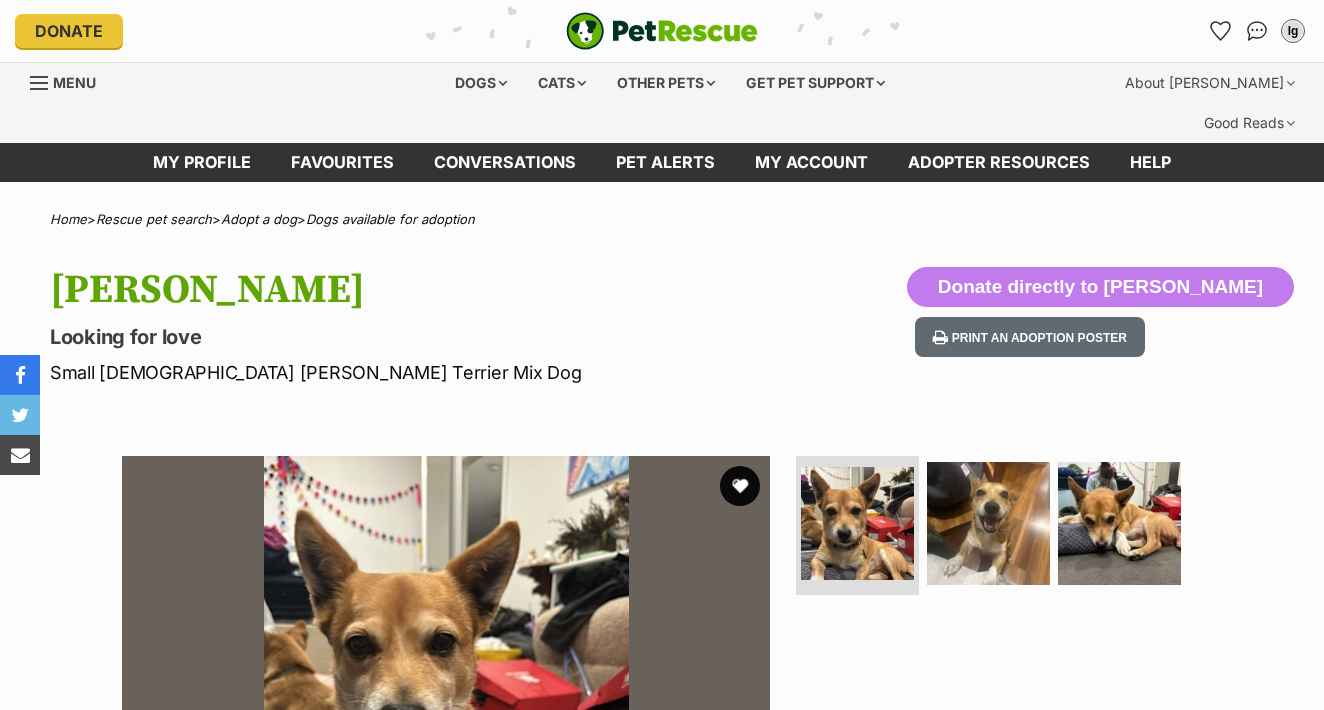 scroll, scrollTop: 0, scrollLeft: 0, axis: both 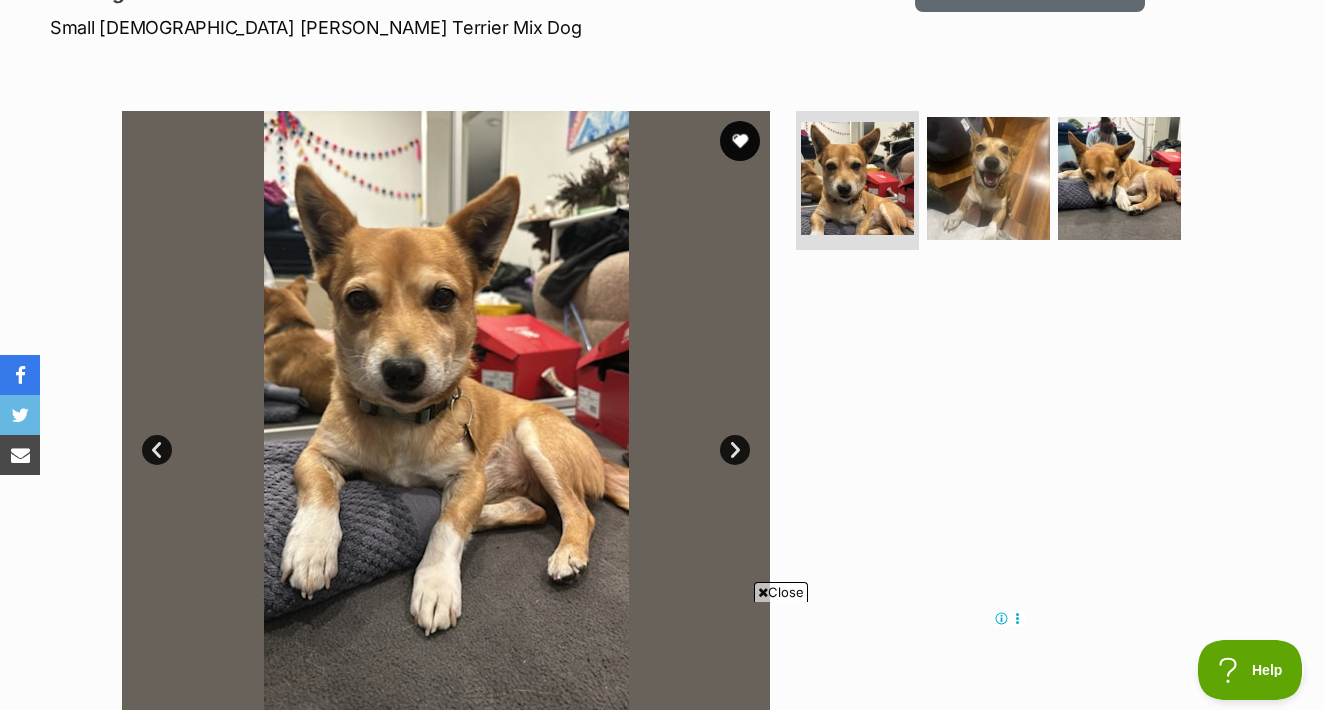 click on "Next" at bounding box center [735, 450] 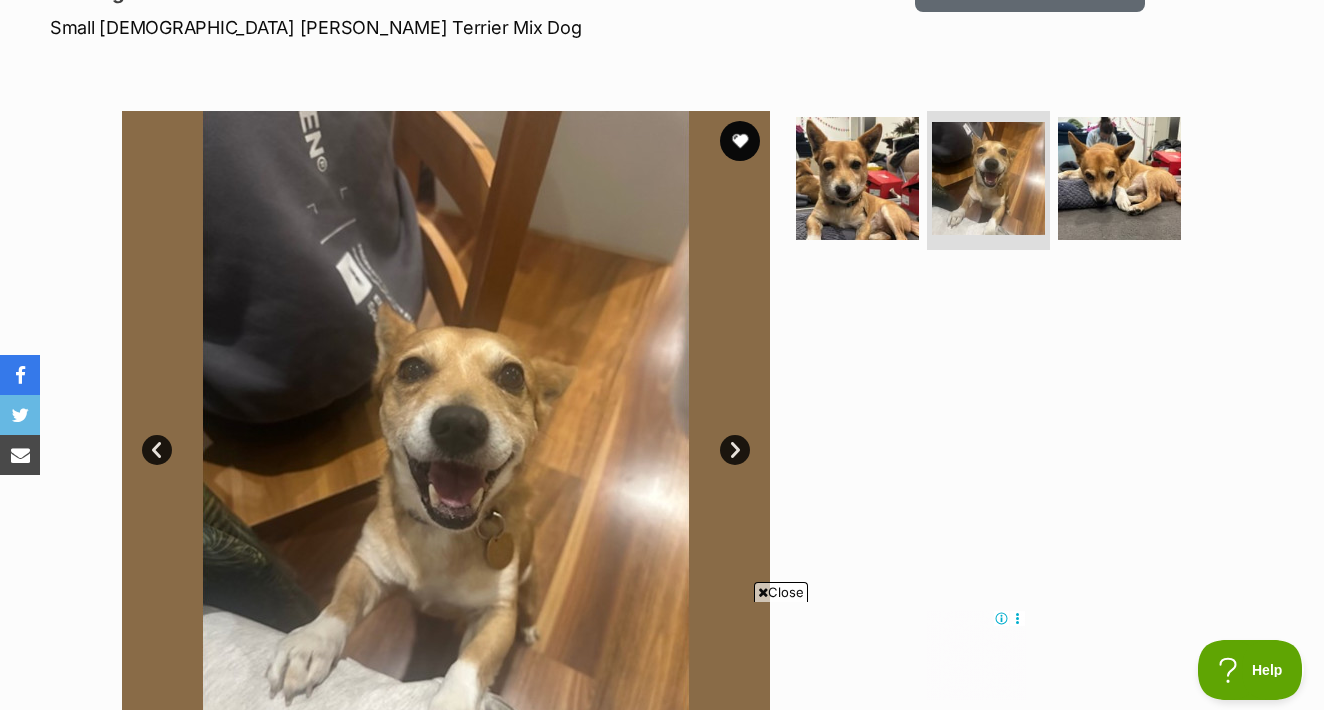 click on "Next" at bounding box center [735, 450] 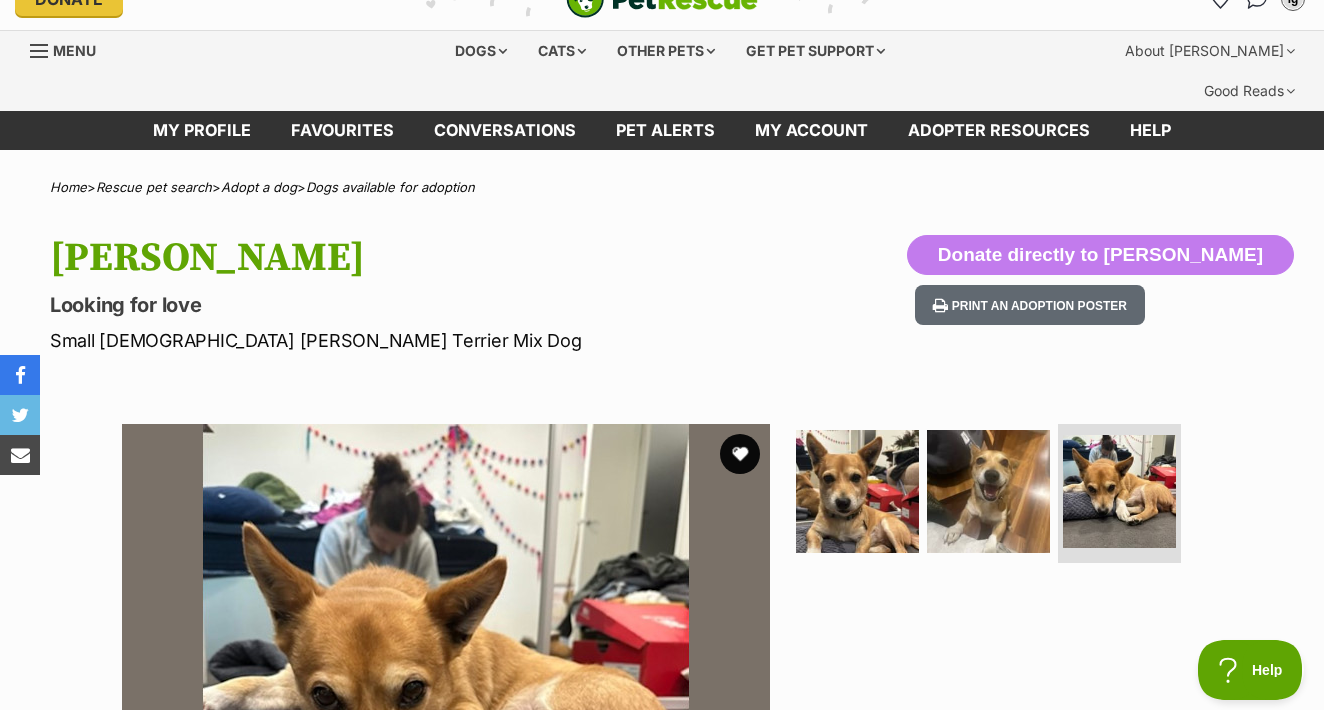 scroll, scrollTop: 0, scrollLeft: 0, axis: both 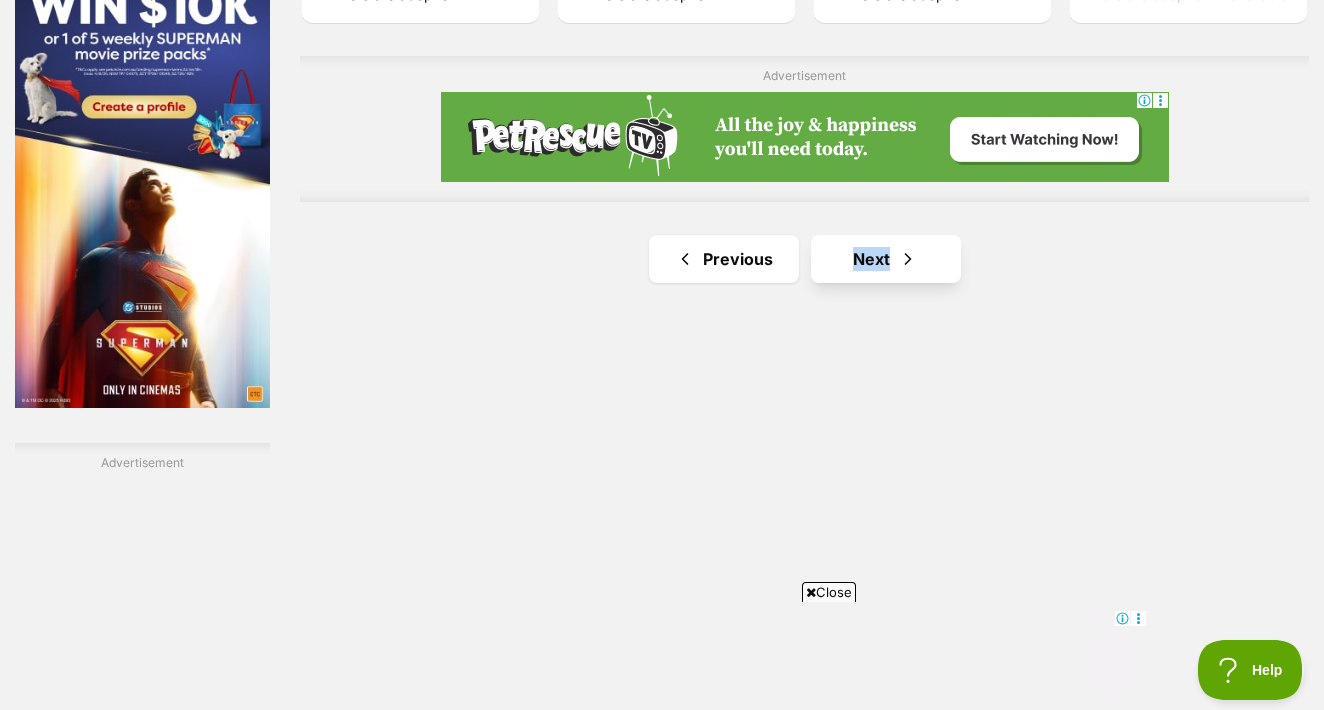 click on "Next" at bounding box center (886, 259) 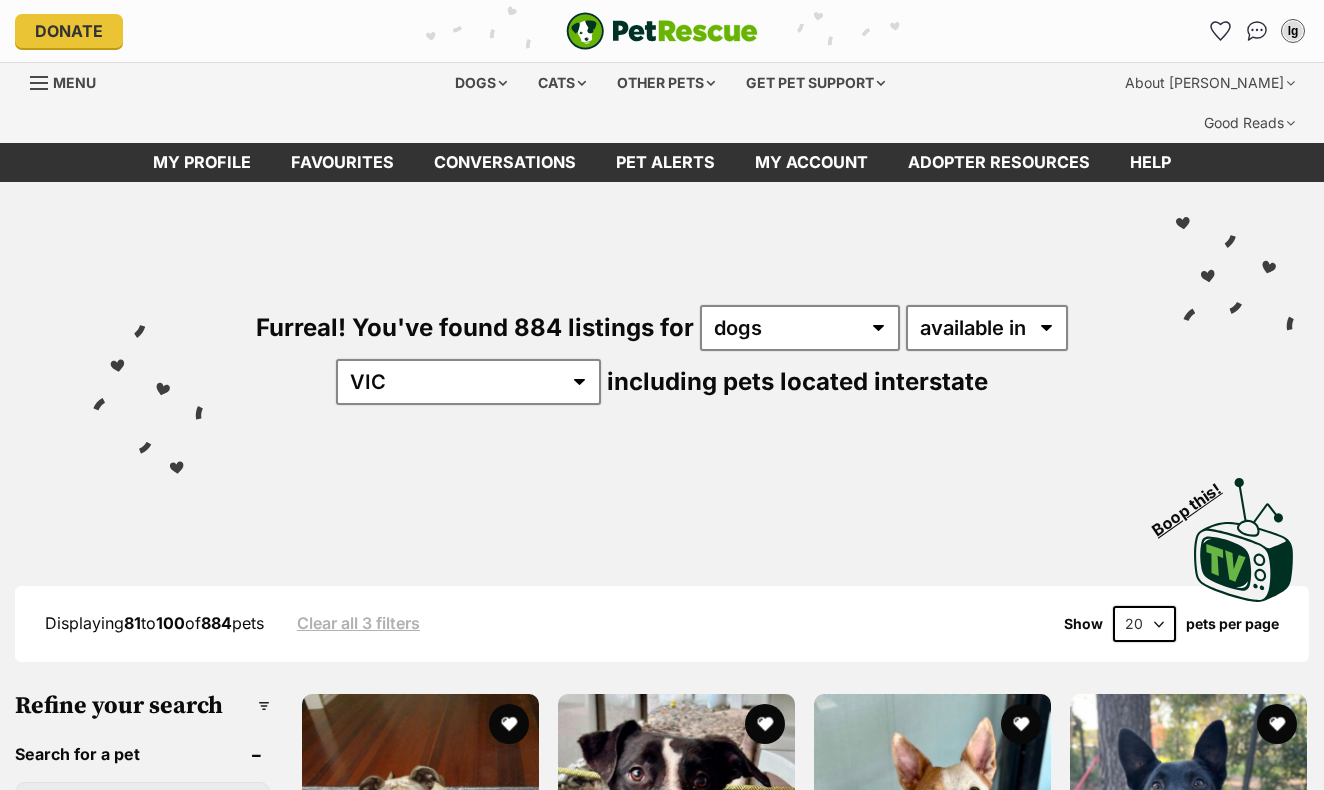 scroll, scrollTop: 0, scrollLeft: 0, axis: both 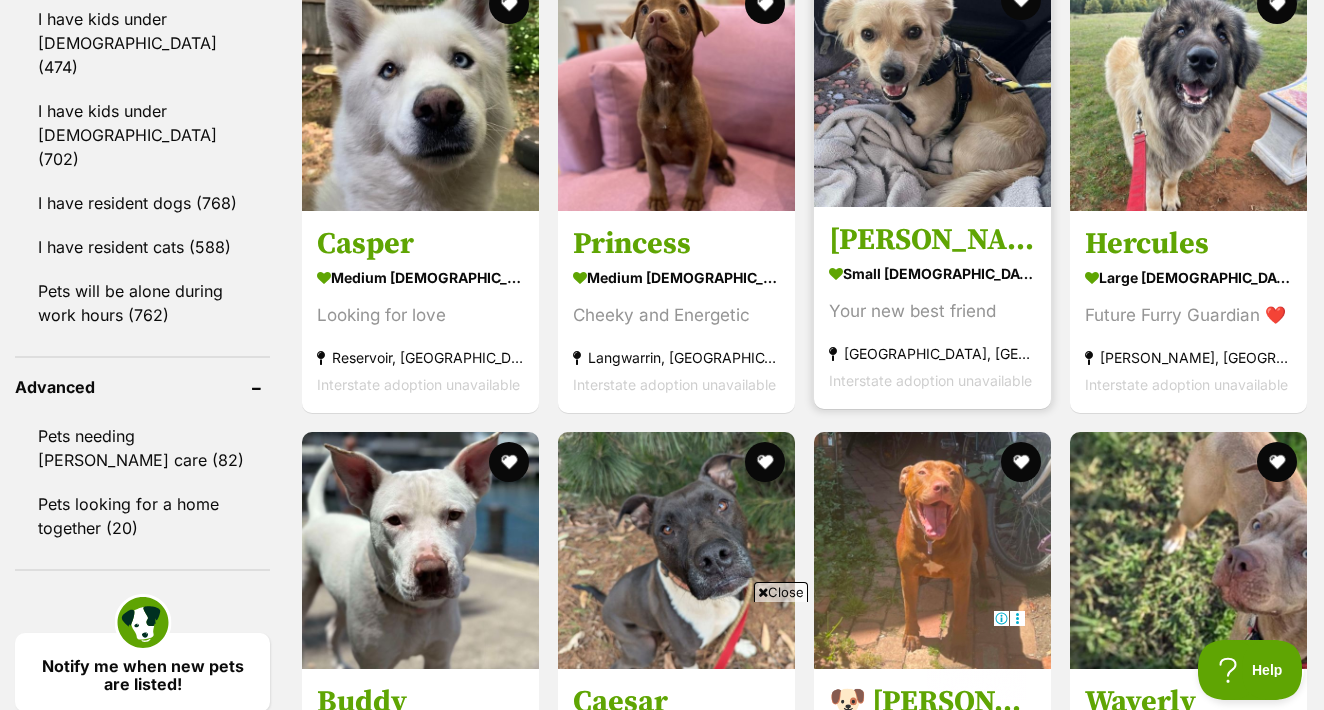click on "[PERSON_NAME]" at bounding box center (932, 240) 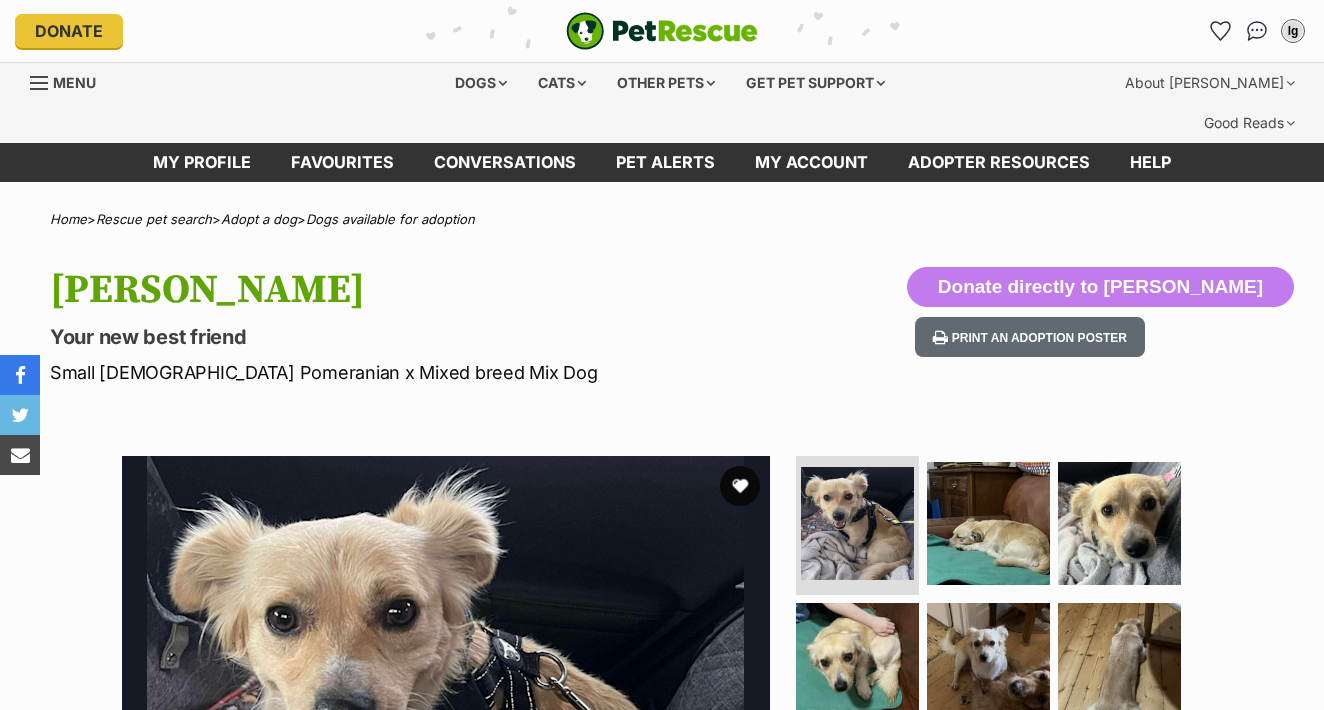 scroll, scrollTop: 0, scrollLeft: 0, axis: both 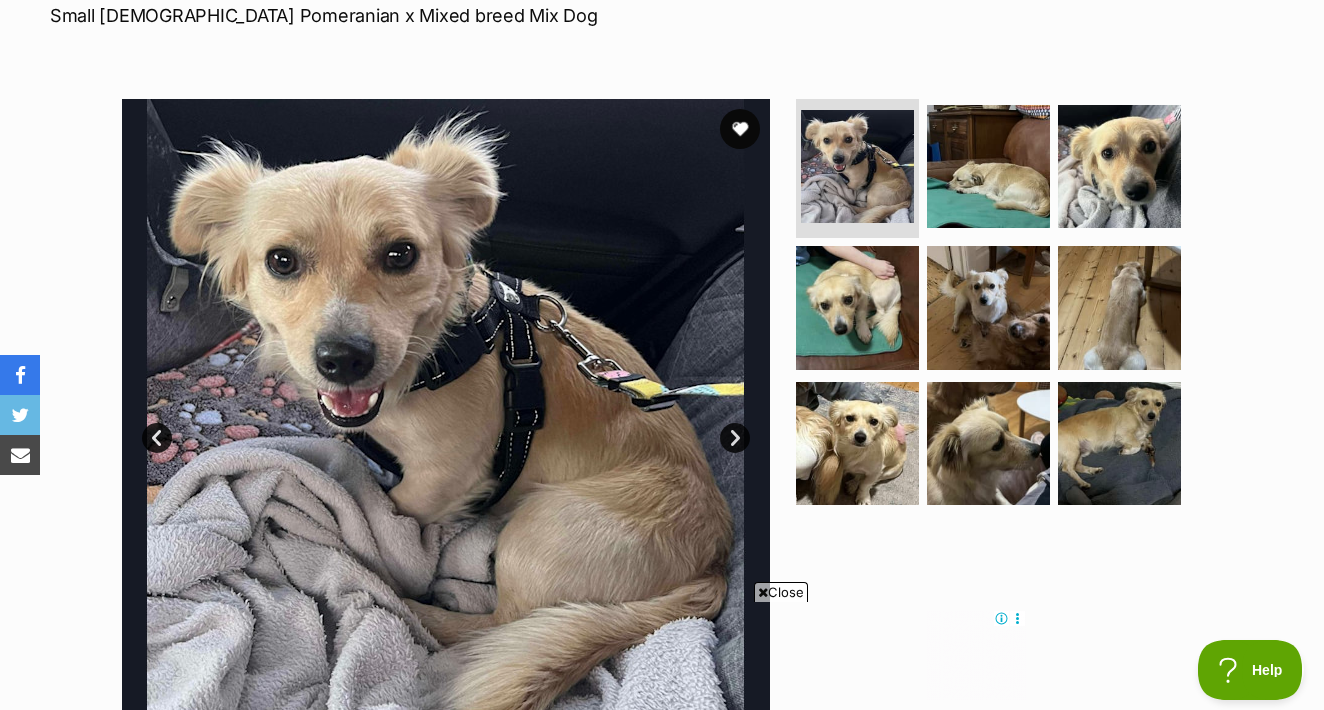 click on "Next" at bounding box center (735, 438) 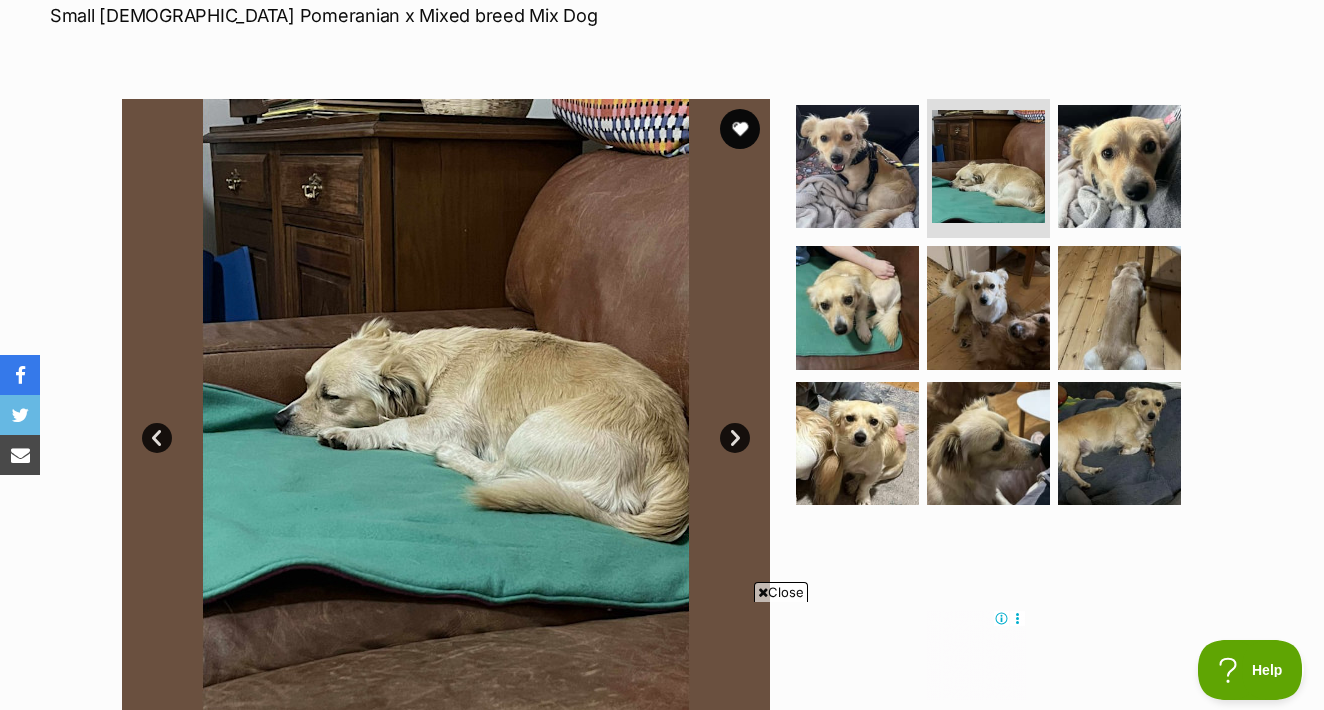 click on "Next" at bounding box center [735, 438] 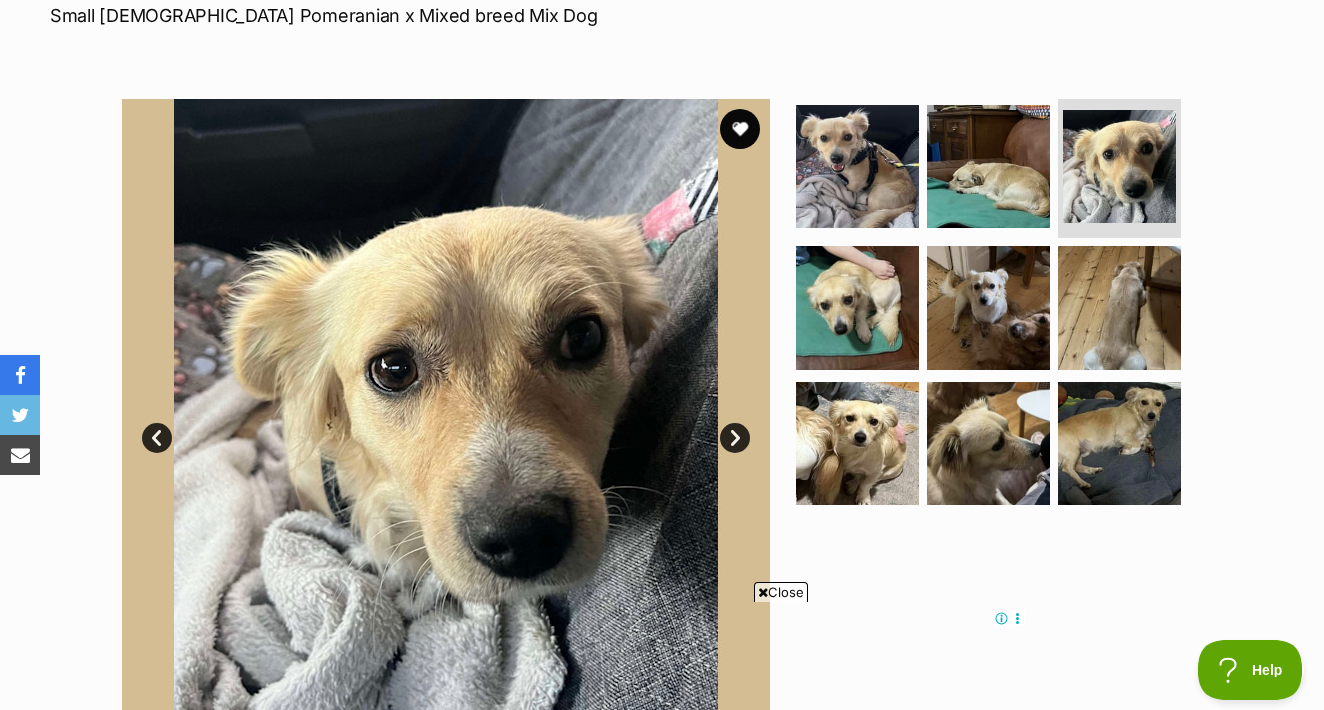 click on "Next" at bounding box center [735, 438] 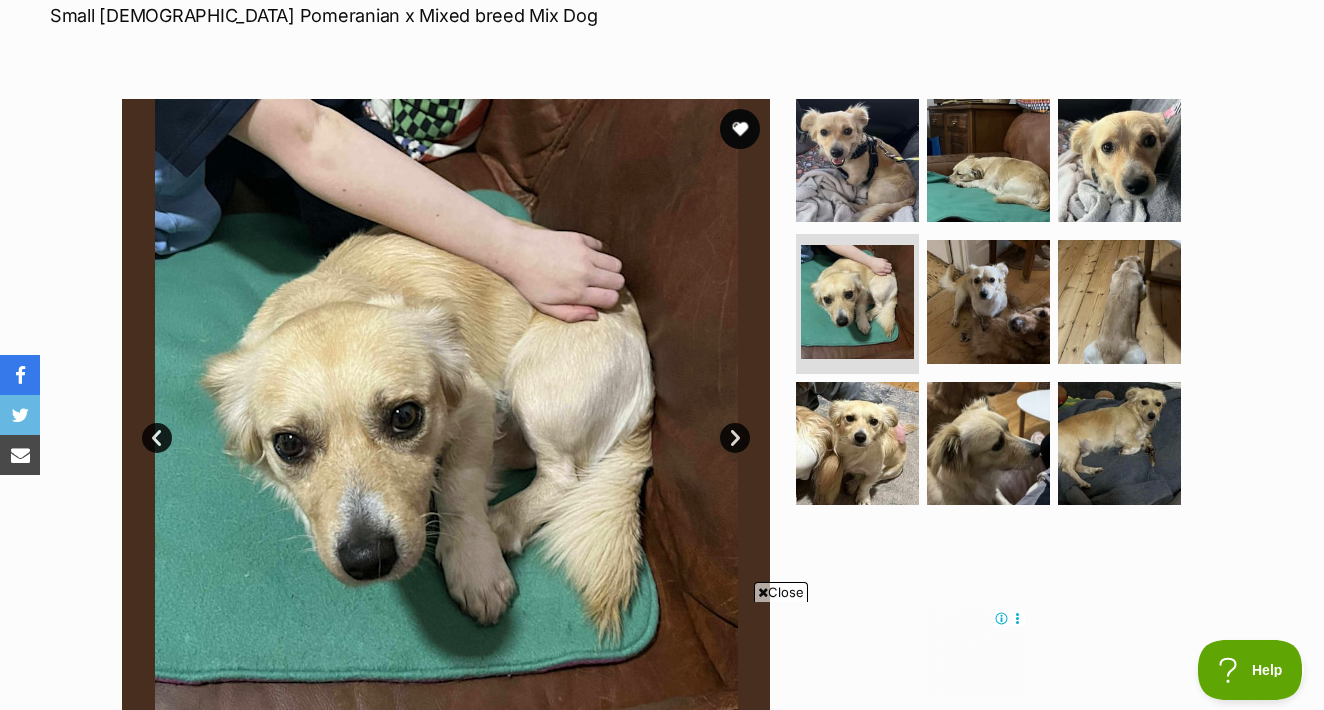 click on "Next" at bounding box center [735, 438] 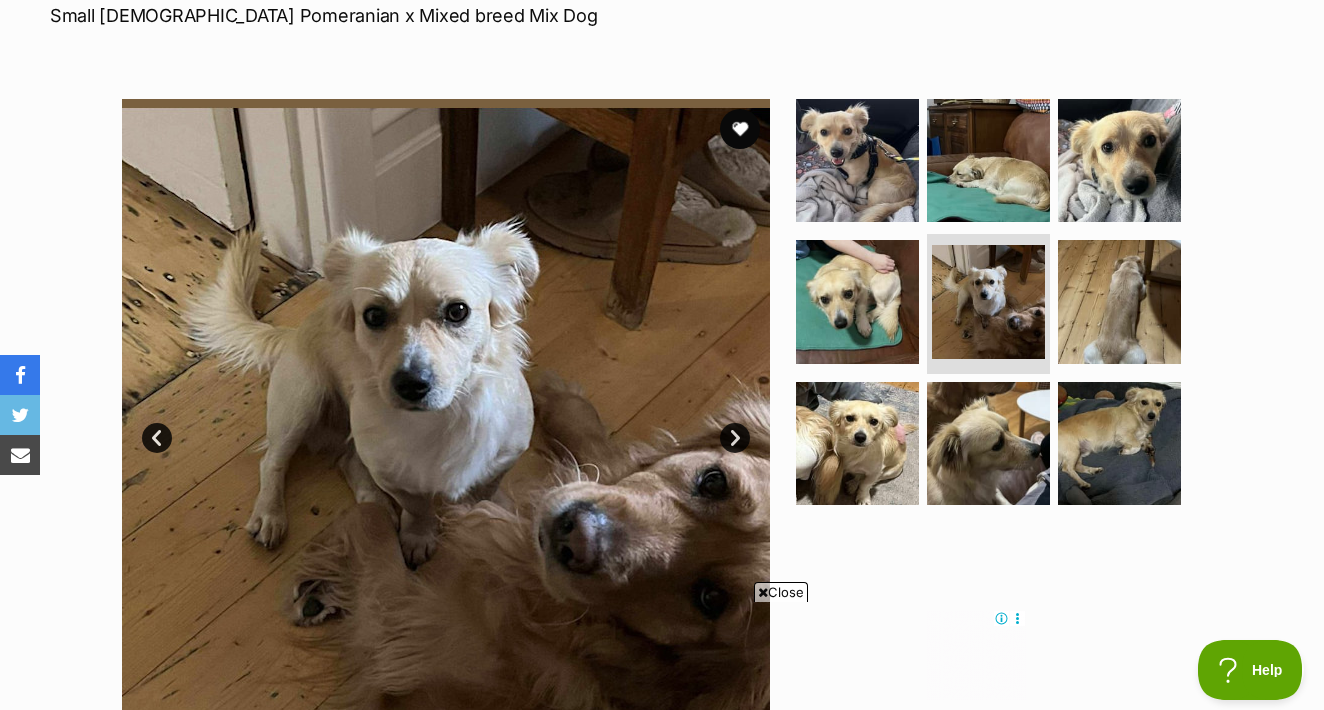 click on "Next" at bounding box center (735, 438) 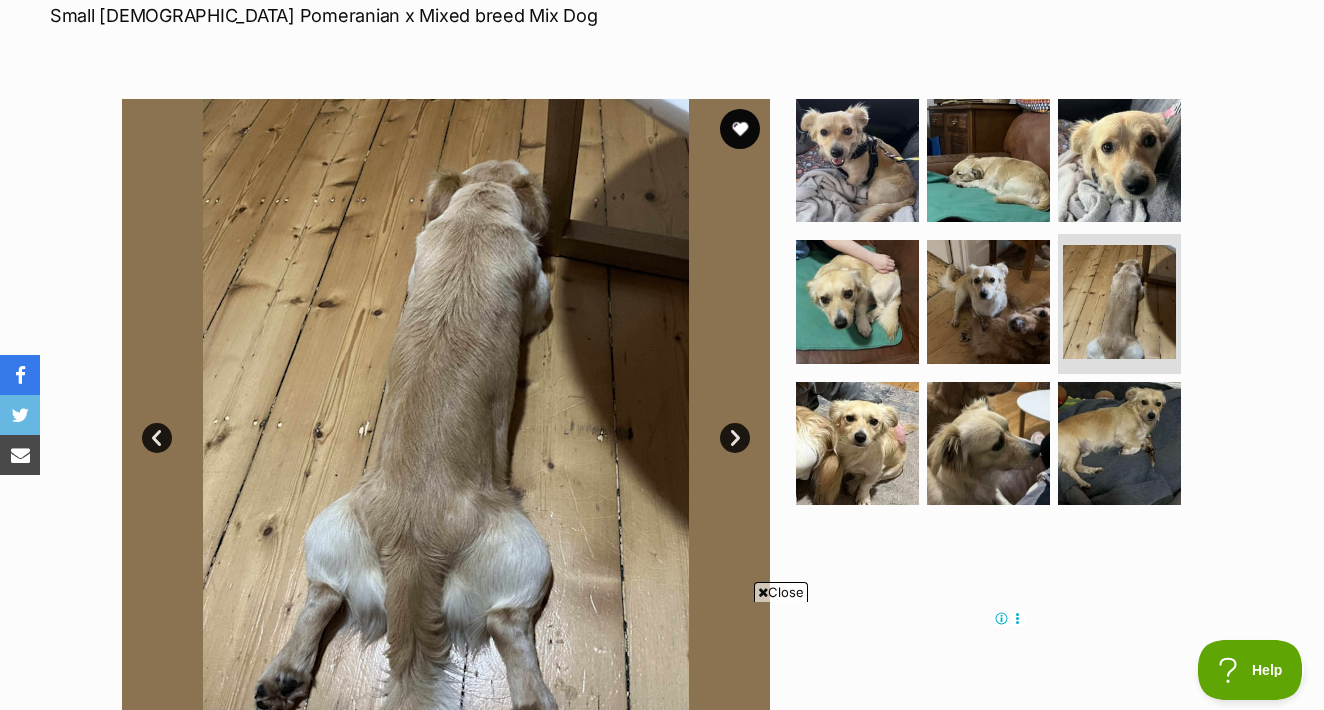 click on "Next" at bounding box center [735, 438] 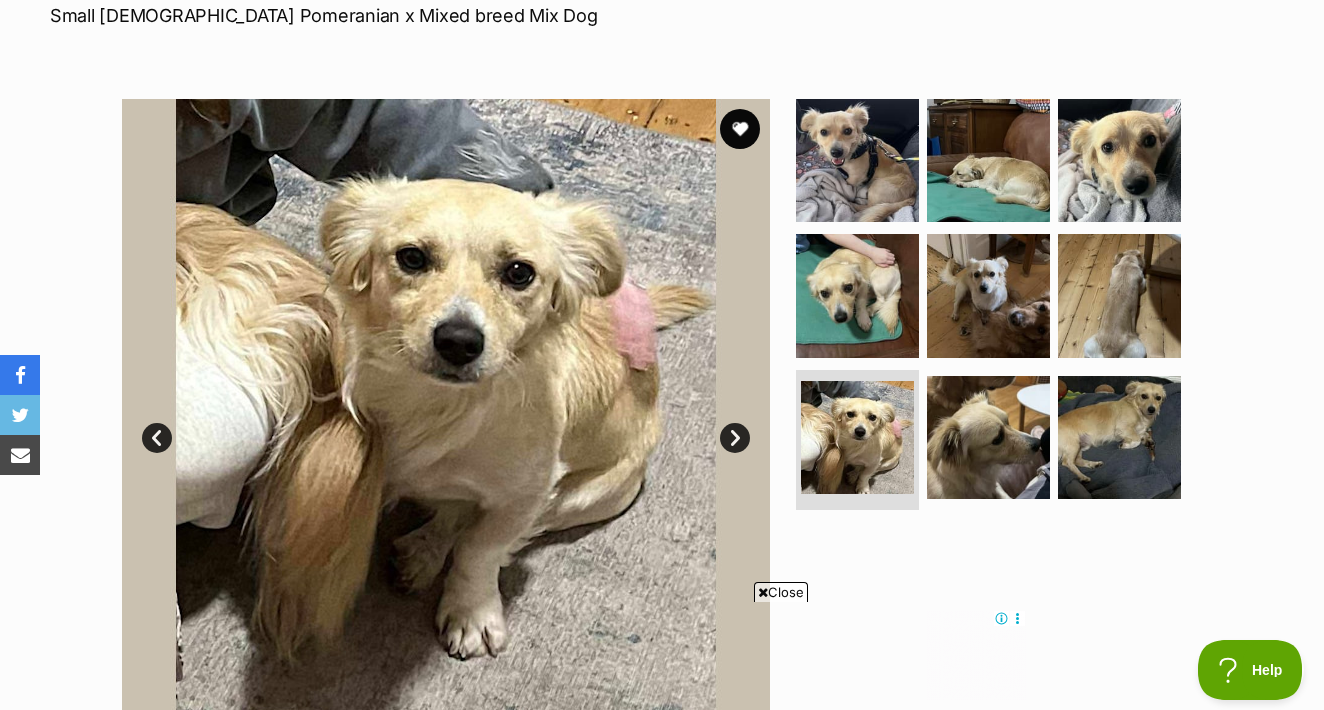 click on "Next" at bounding box center [735, 438] 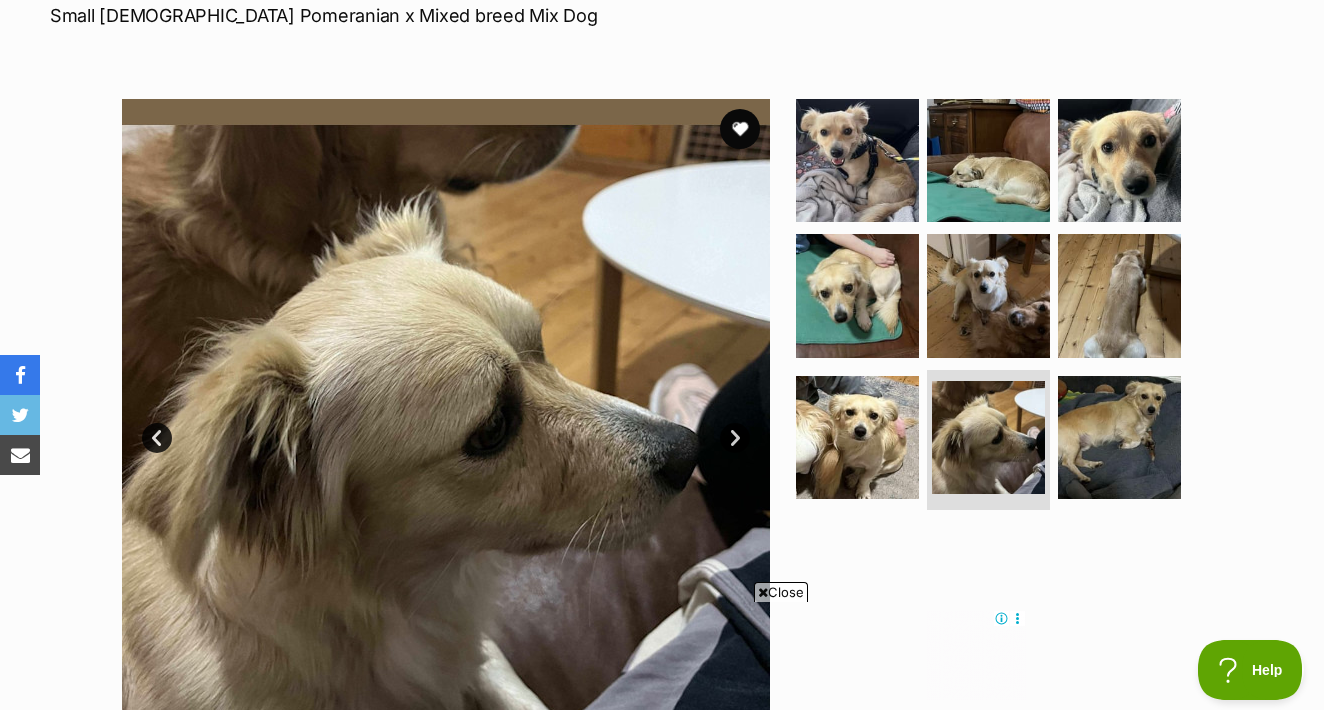 click on "Next" at bounding box center [735, 438] 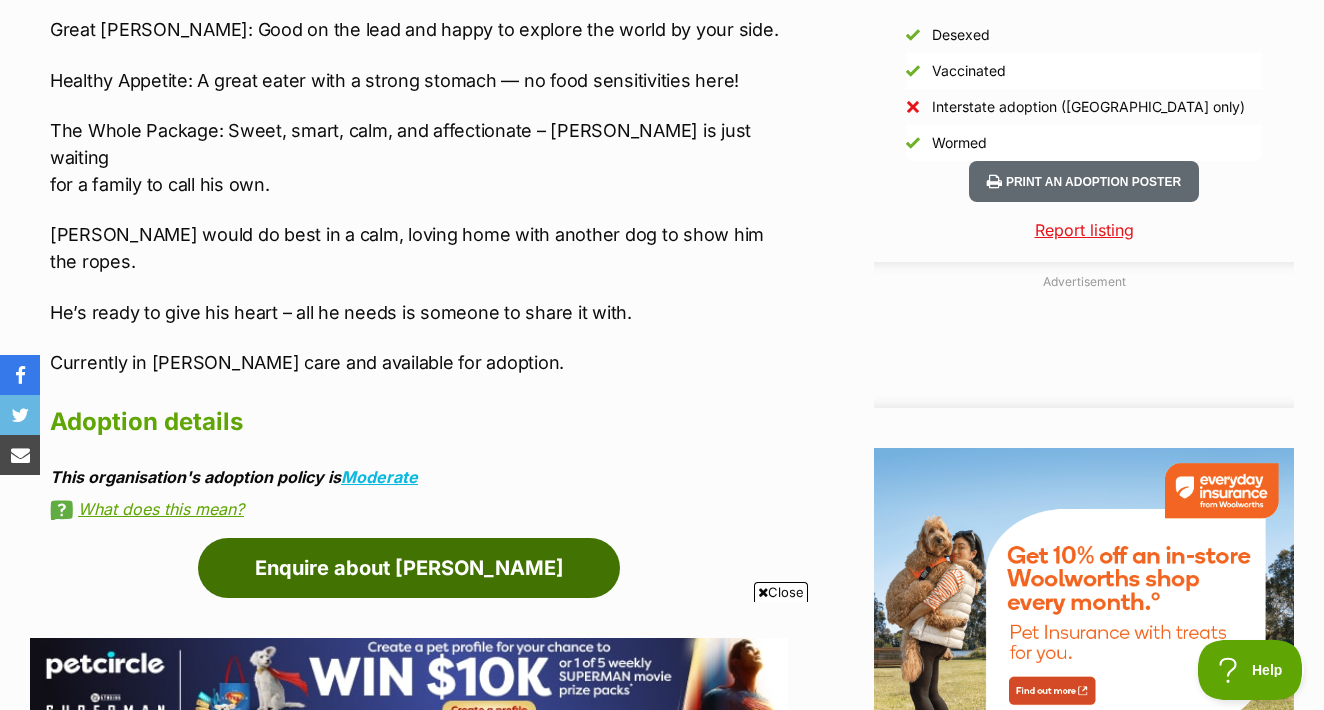 scroll, scrollTop: 0, scrollLeft: 0, axis: both 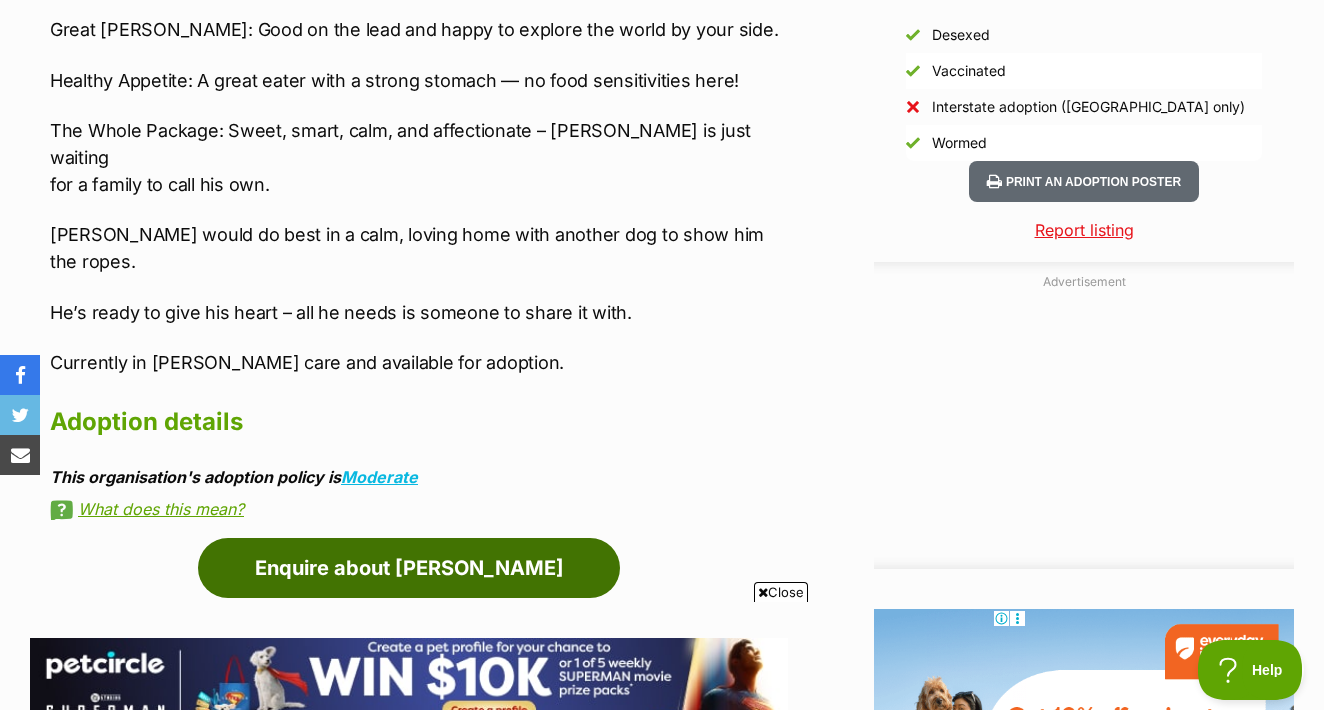 click on "Enquire about [PERSON_NAME]" at bounding box center (409, 568) 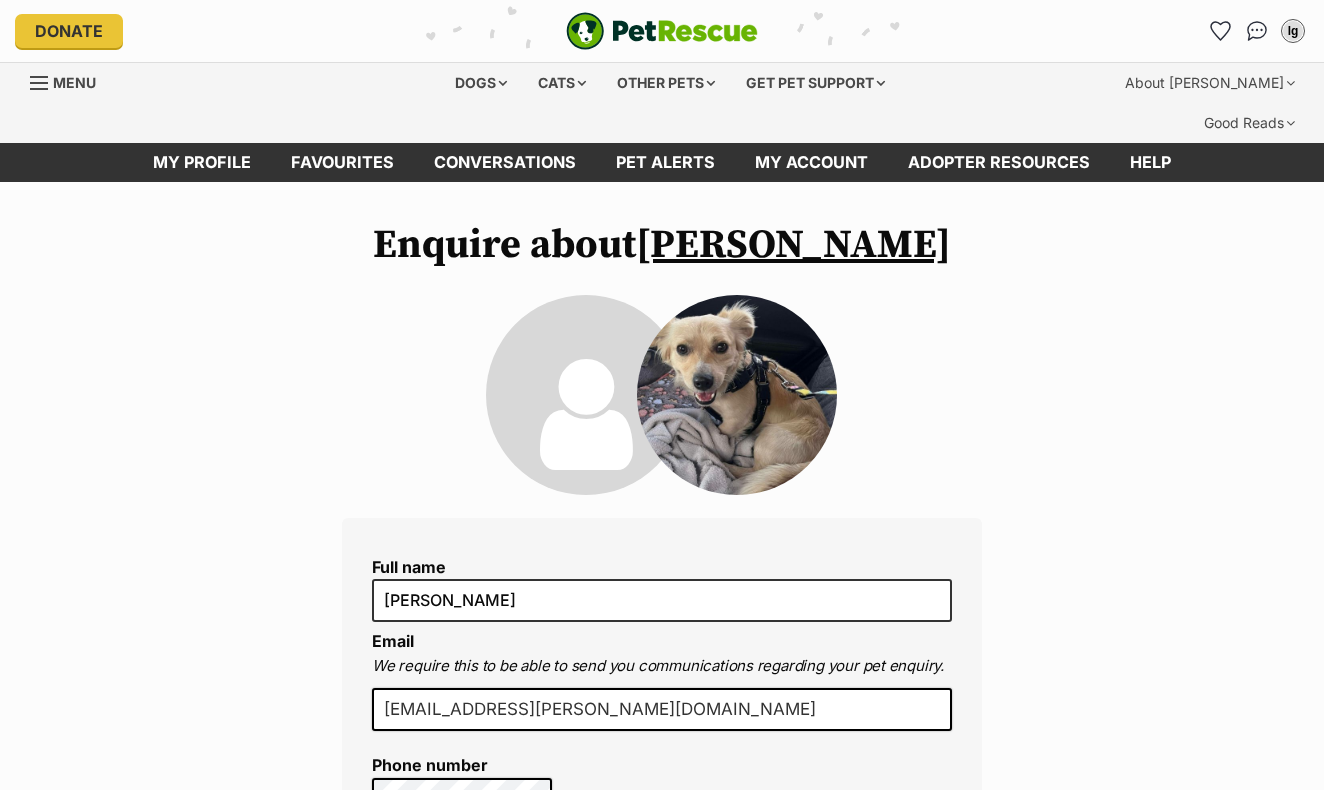 scroll, scrollTop: 0, scrollLeft: 0, axis: both 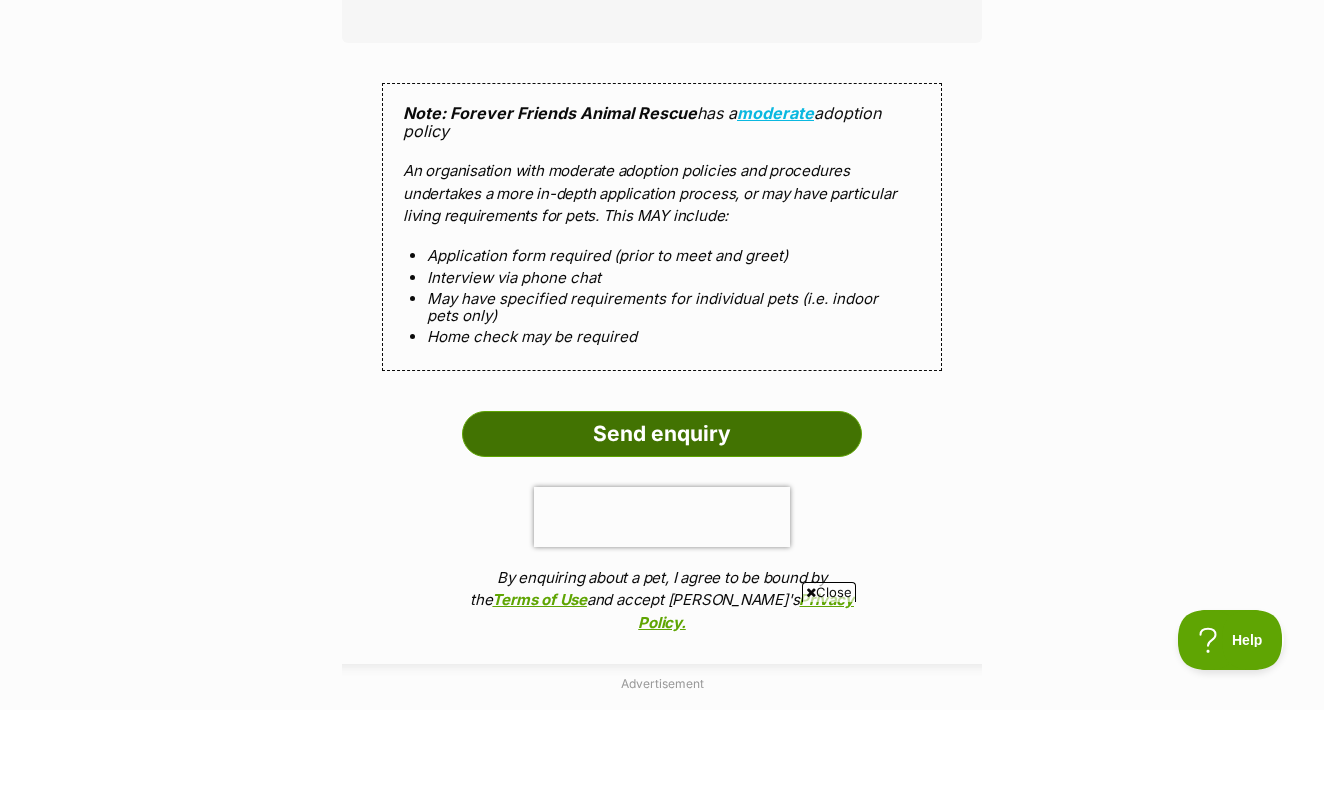 click on "Send enquiry" at bounding box center (662, 514) 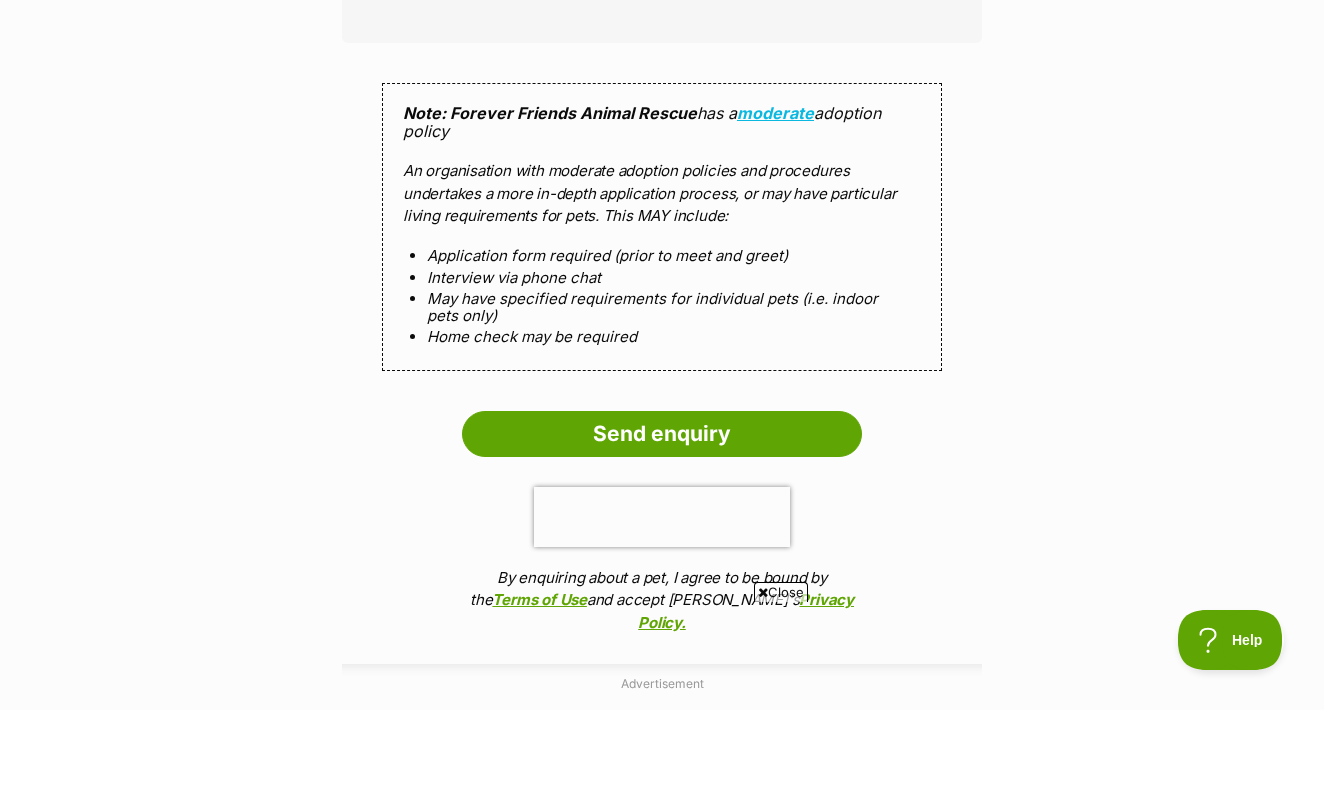scroll, scrollTop: 0, scrollLeft: 0, axis: both 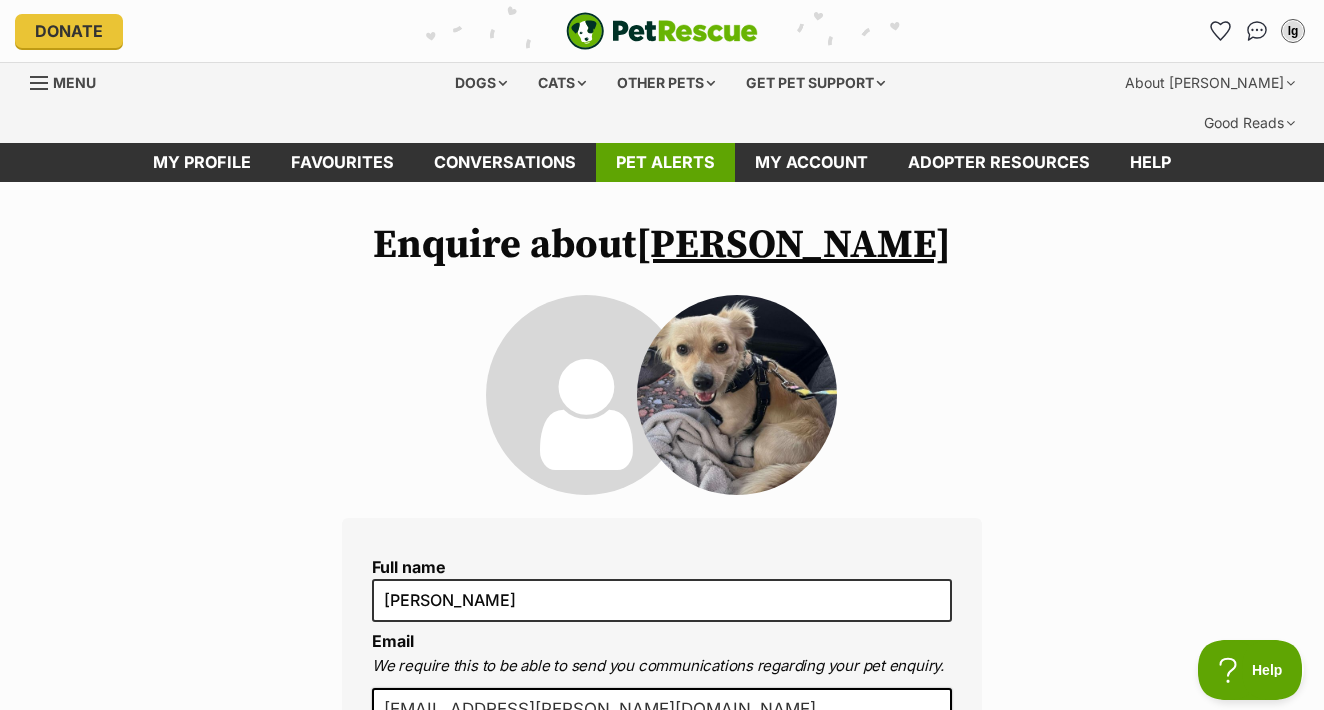 click on "Pet alerts" at bounding box center (665, 162) 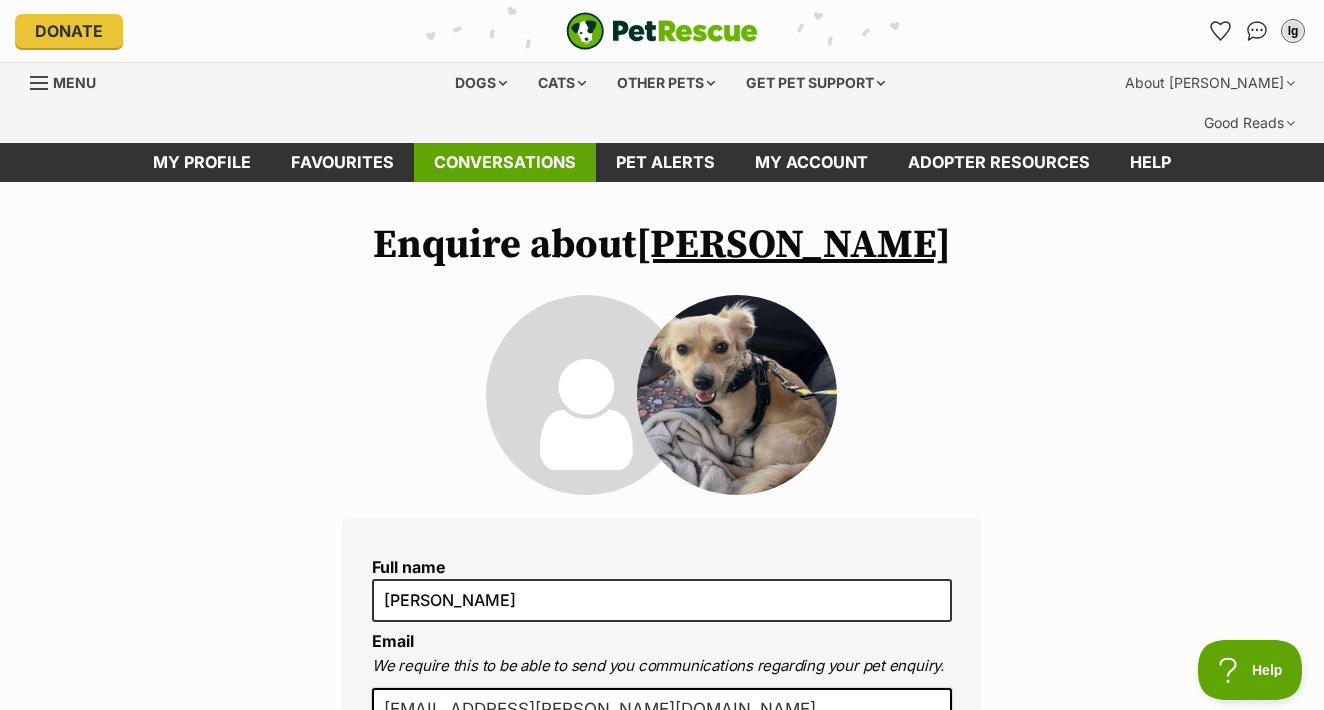 click on "Conversations" at bounding box center [505, 162] 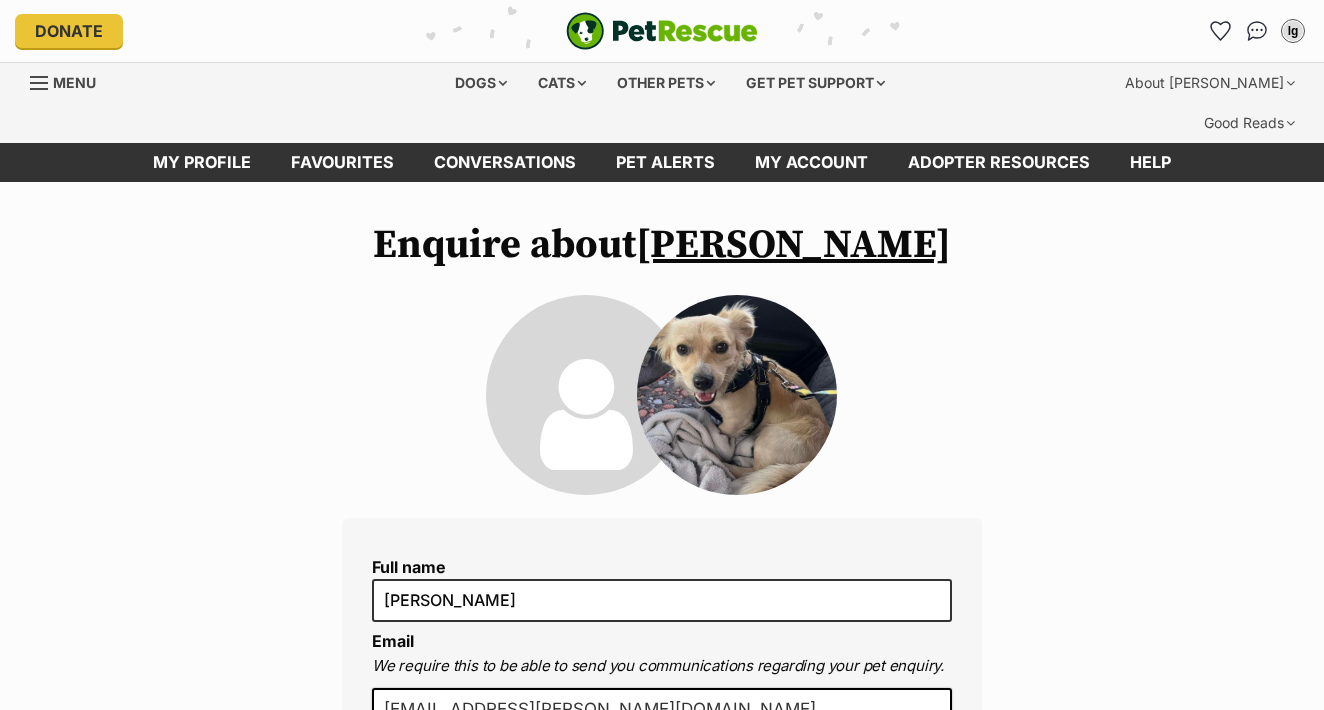 scroll, scrollTop: 0, scrollLeft: 0, axis: both 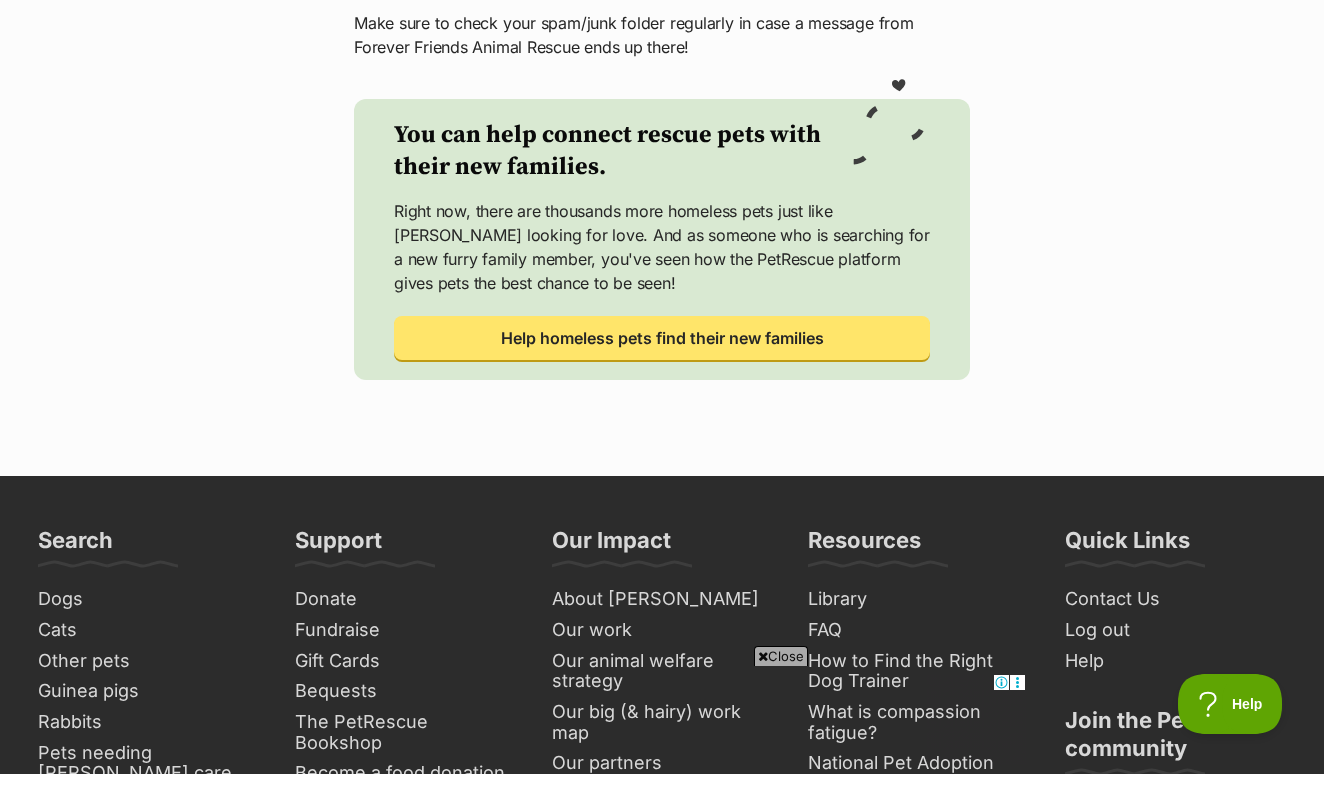 click at bounding box center [763, 672] 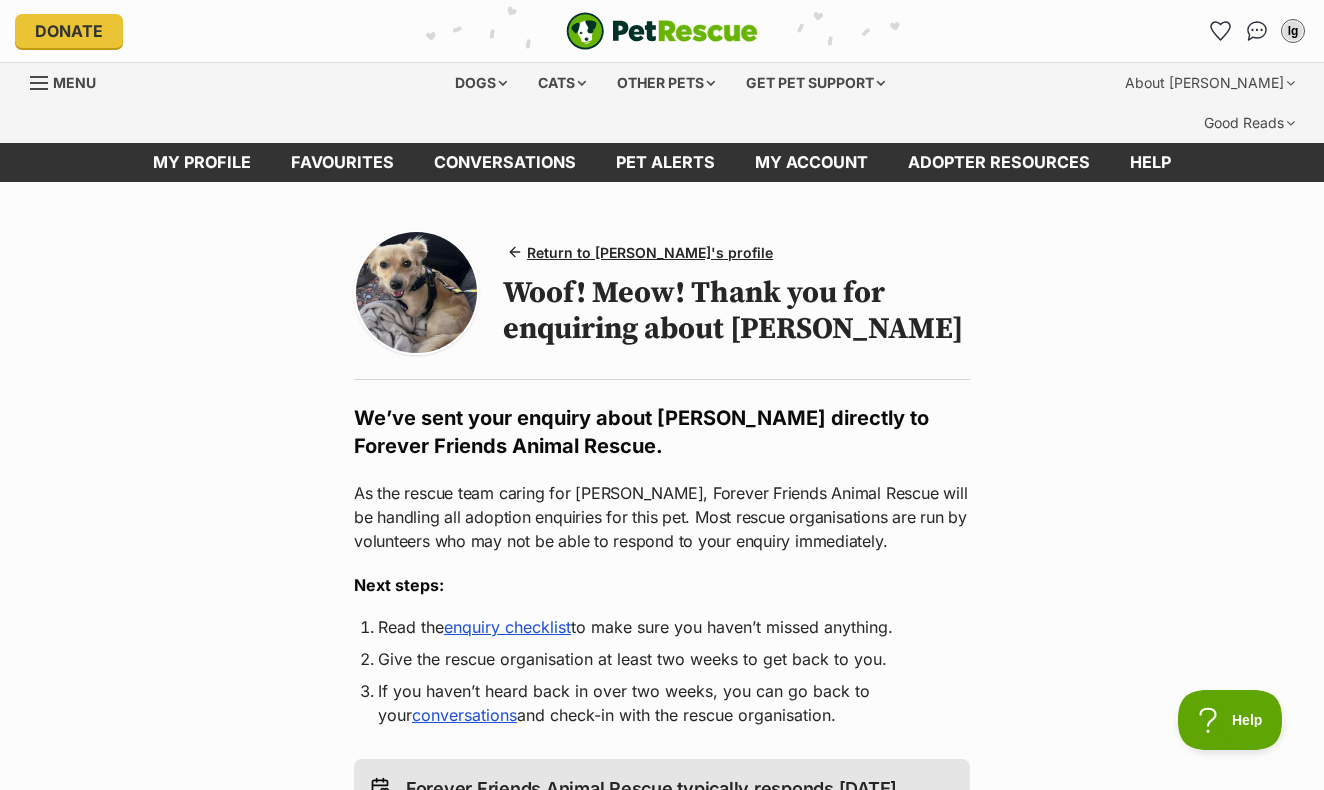scroll, scrollTop: 0, scrollLeft: 0, axis: both 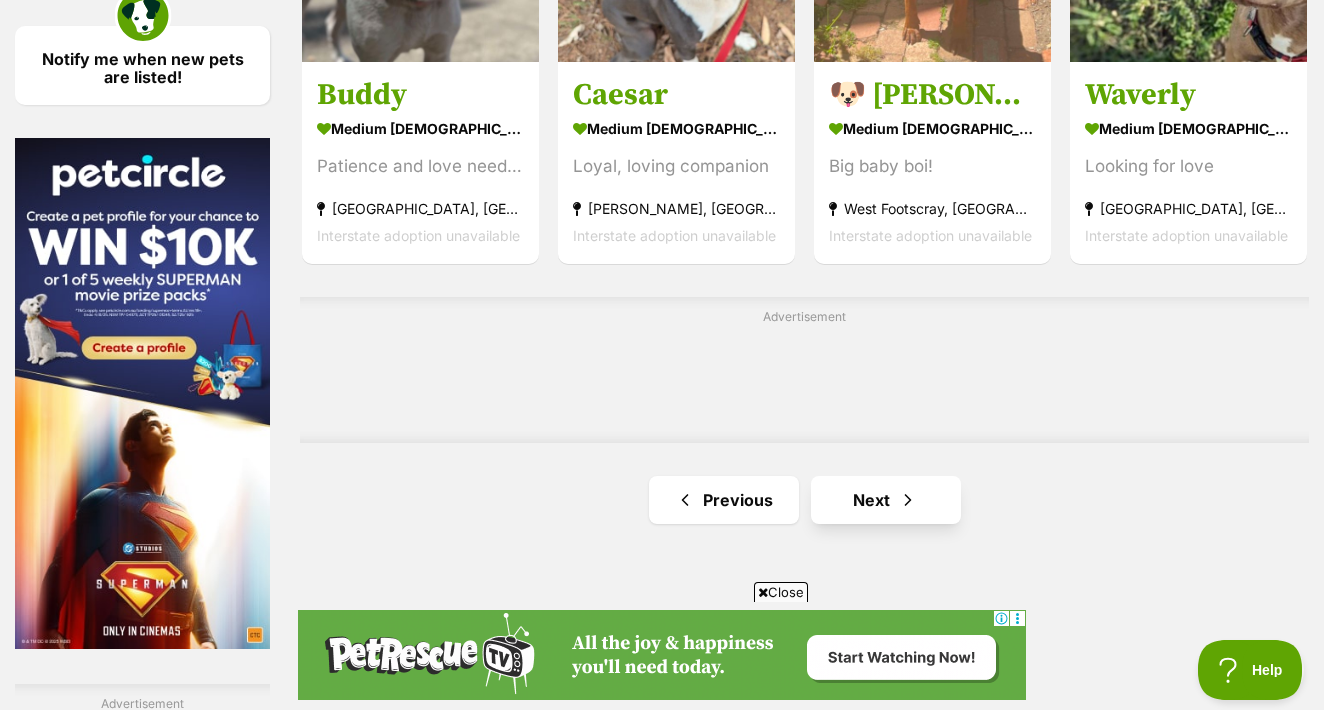 click on "Next" at bounding box center [886, 500] 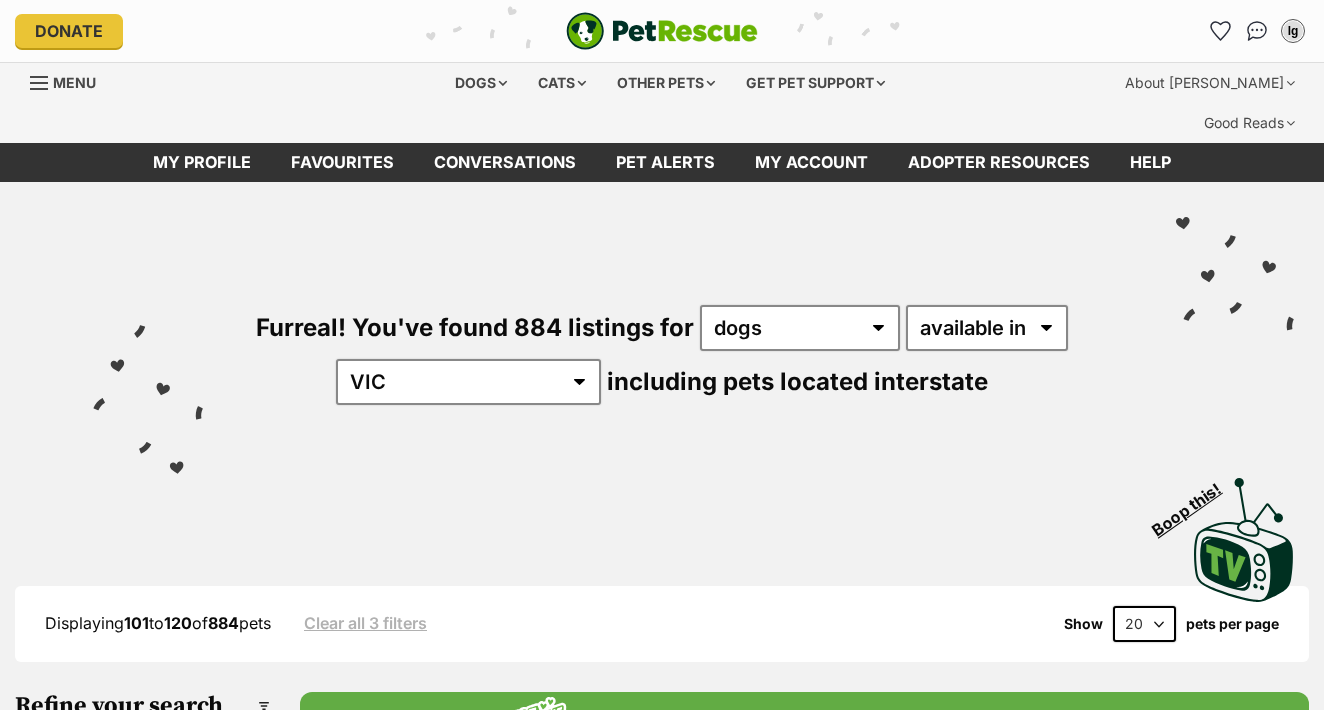 scroll, scrollTop: 0, scrollLeft: 0, axis: both 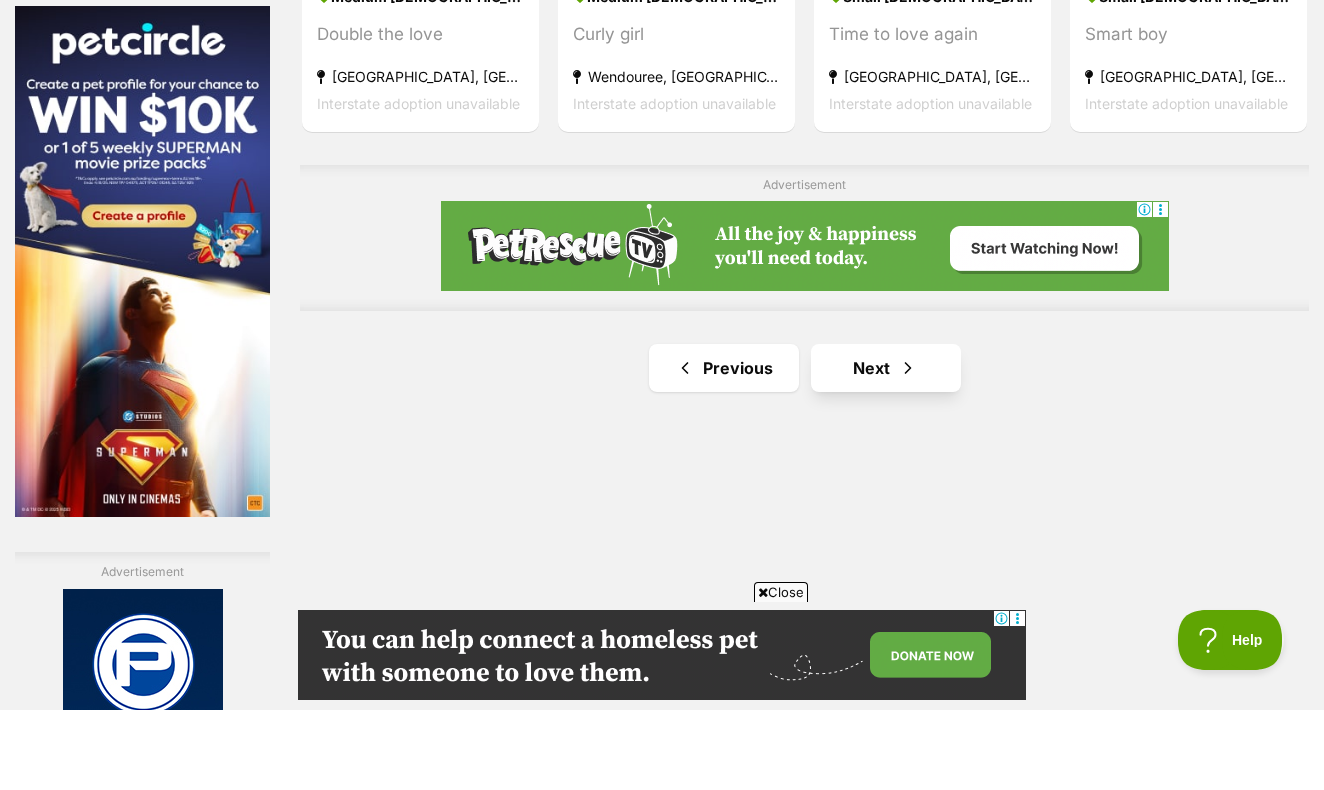 click on "Next" at bounding box center [886, 448] 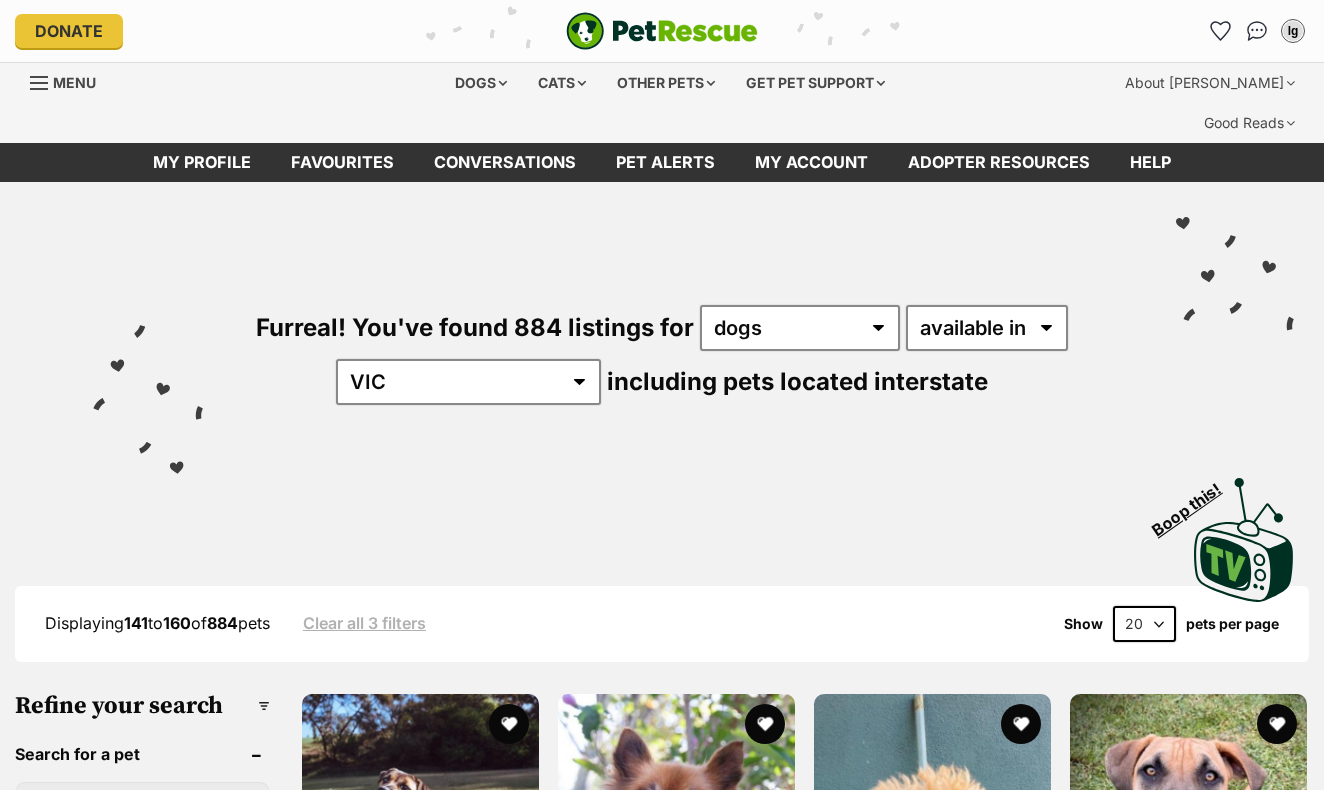 scroll, scrollTop: 0, scrollLeft: 0, axis: both 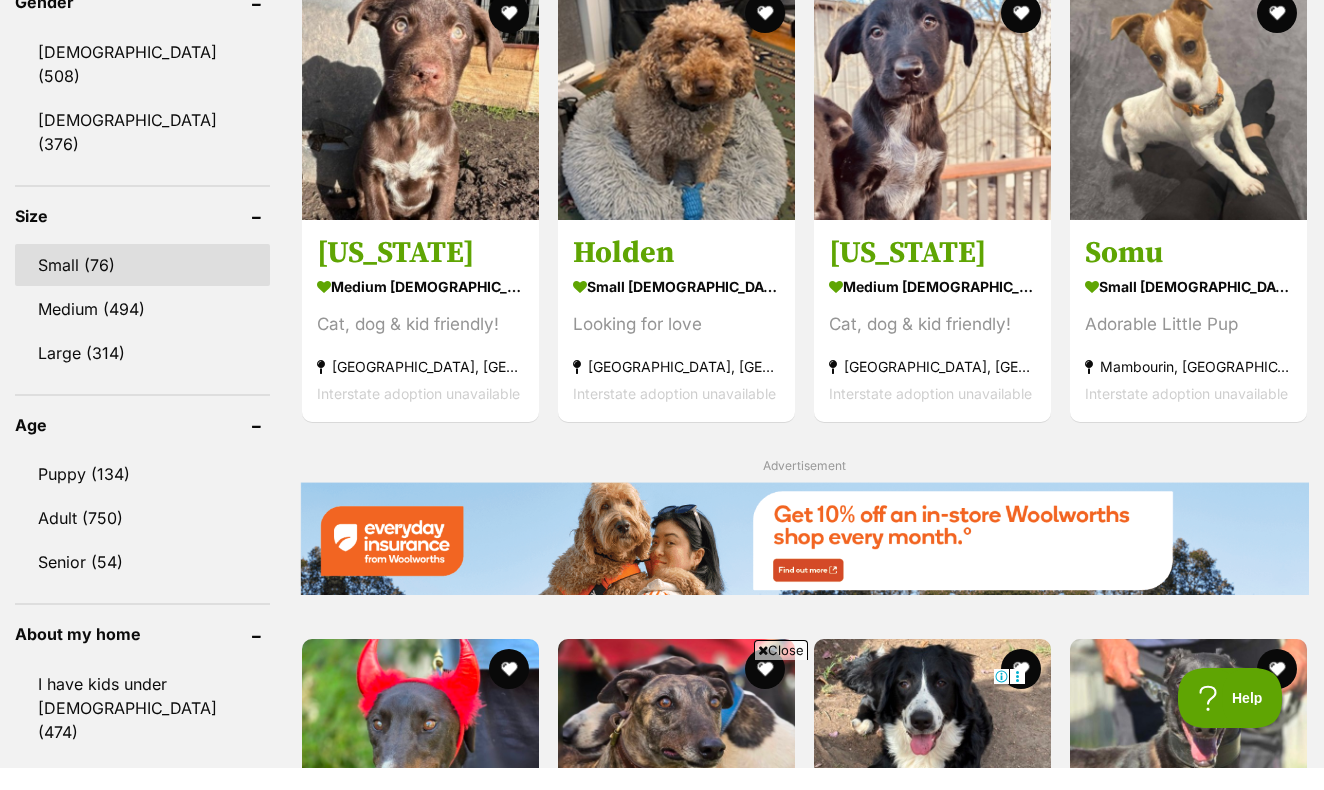 click on "Small (76)" at bounding box center [142, 287] 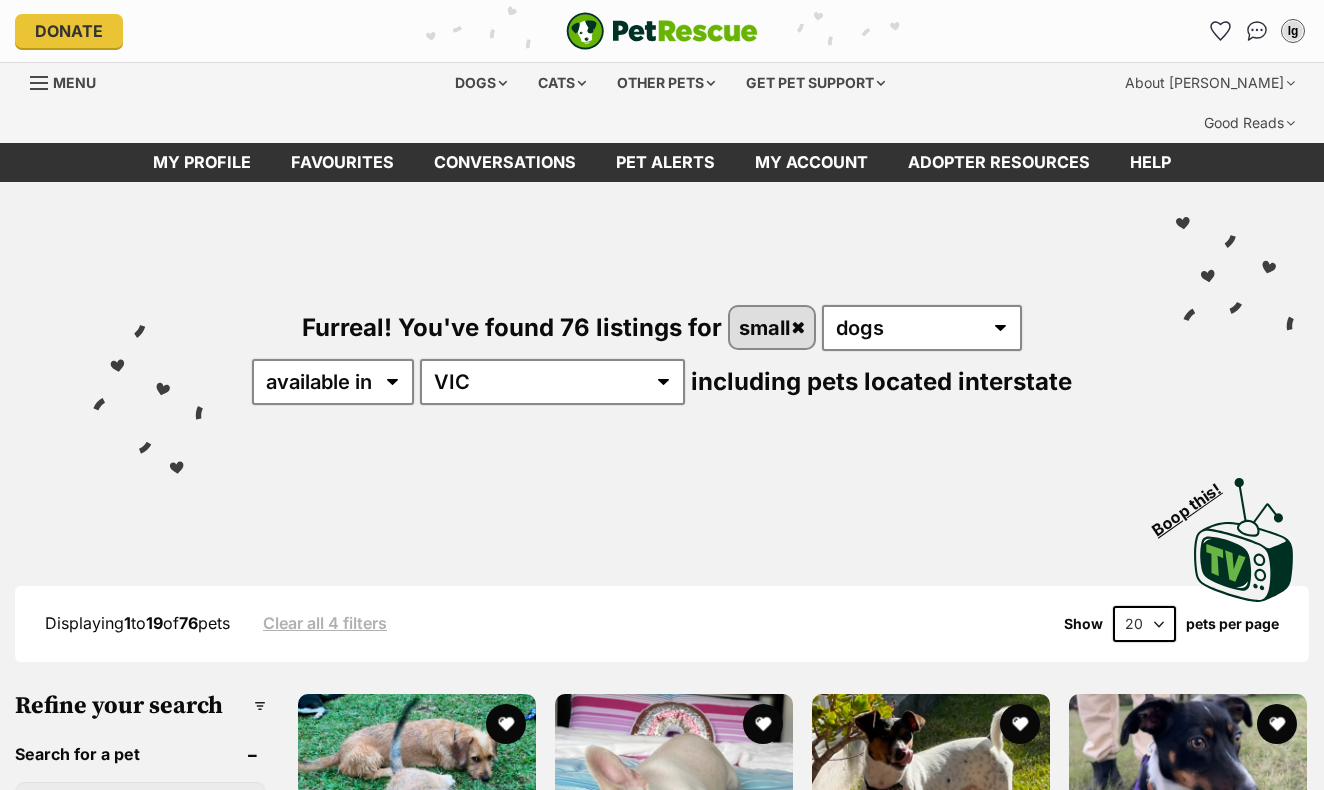 scroll, scrollTop: 0, scrollLeft: 0, axis: both 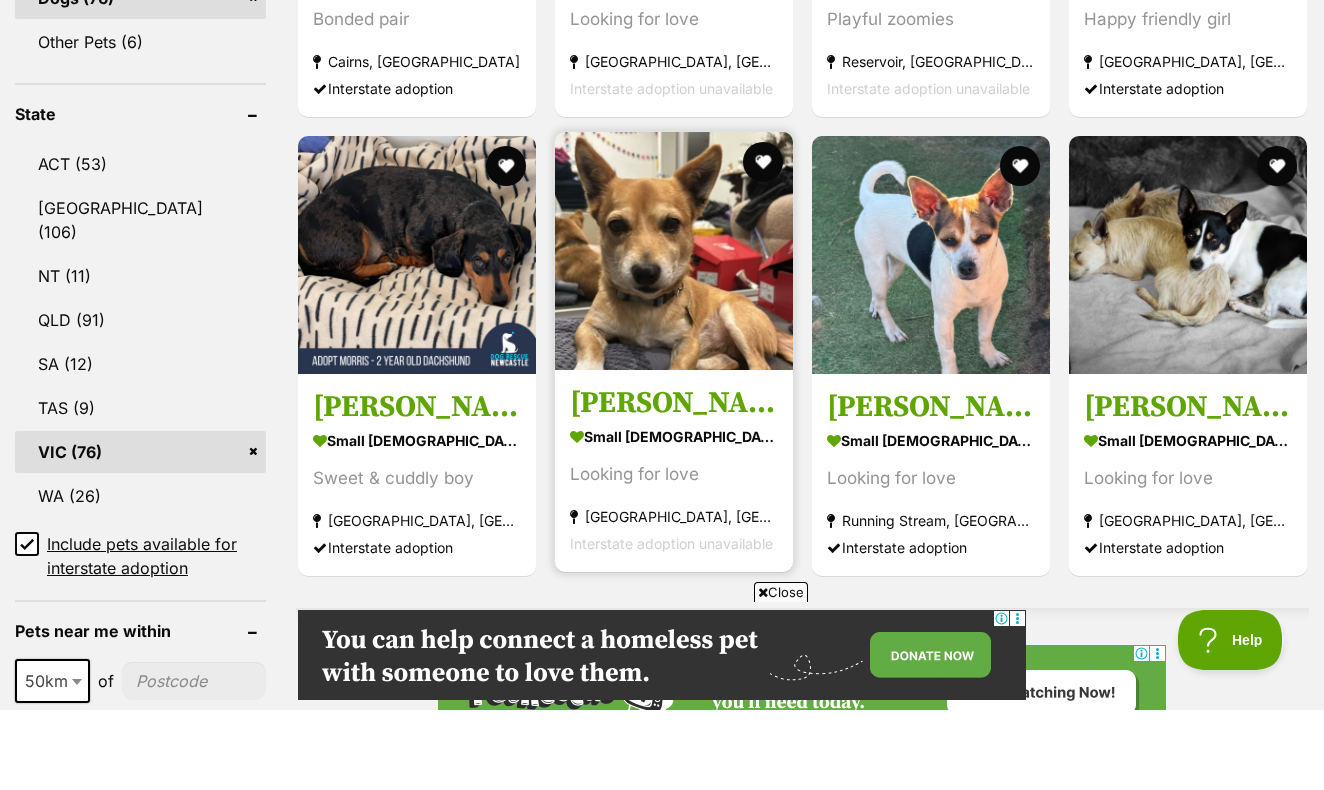 click on "[PERSON_NAME]" at bounding box center [674, 483] 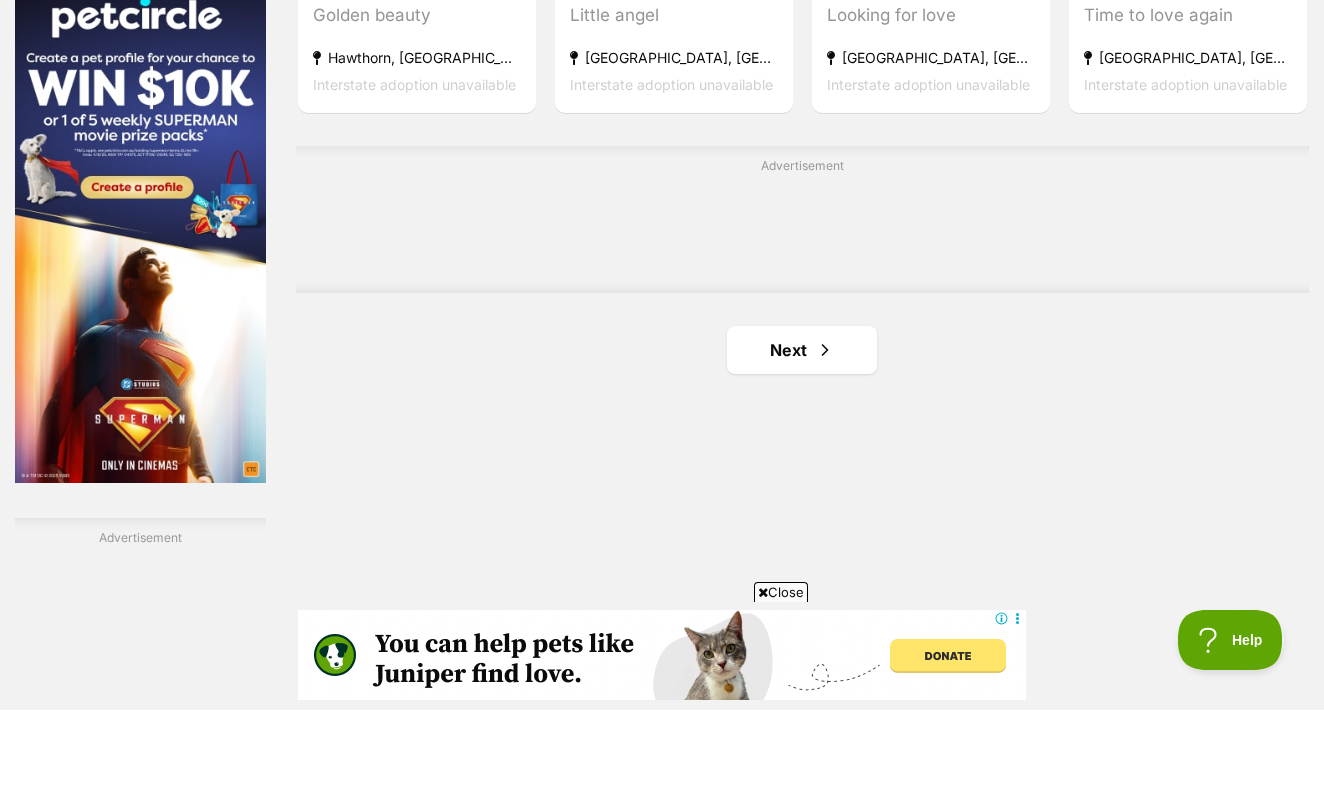scroll, scrollTop: 0, scrollLeft: 0, axis: both 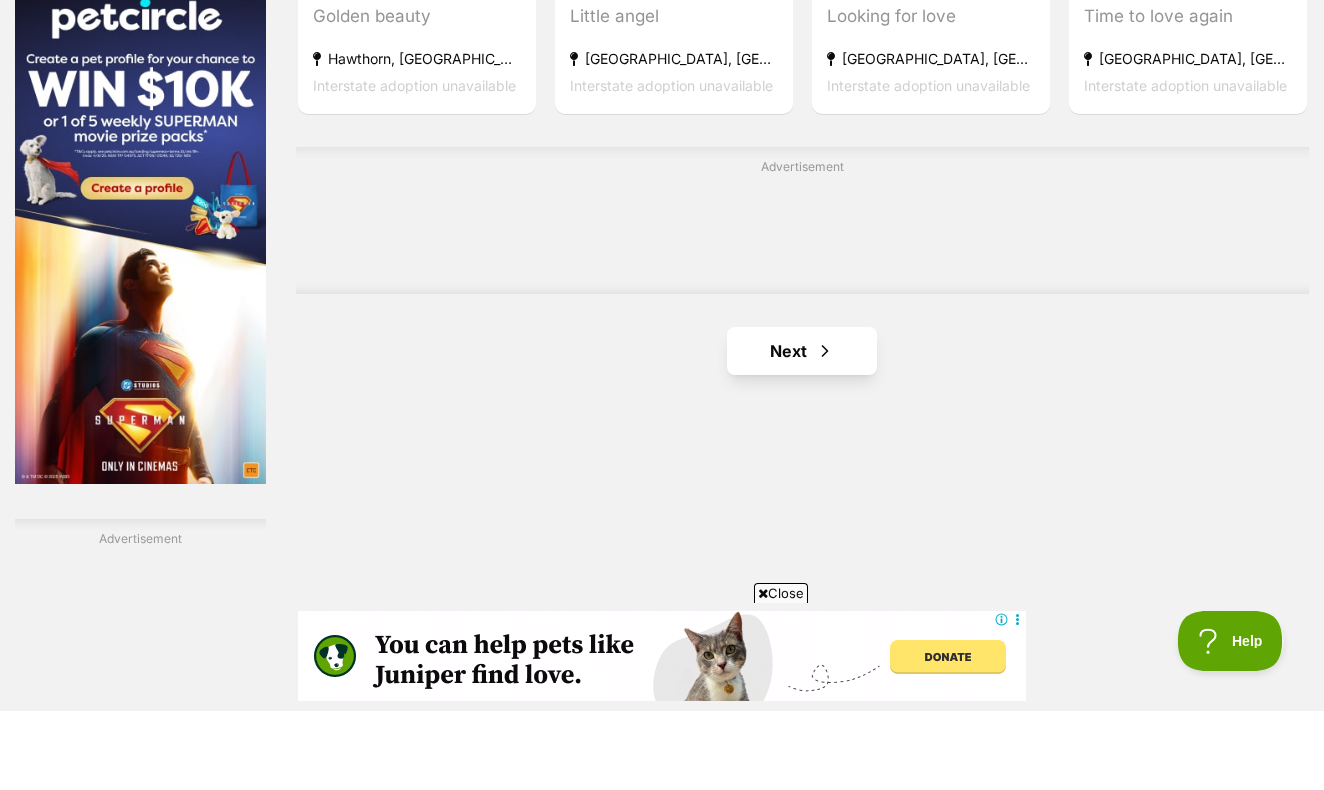 click on "Next" at bounding box center (802, 430) 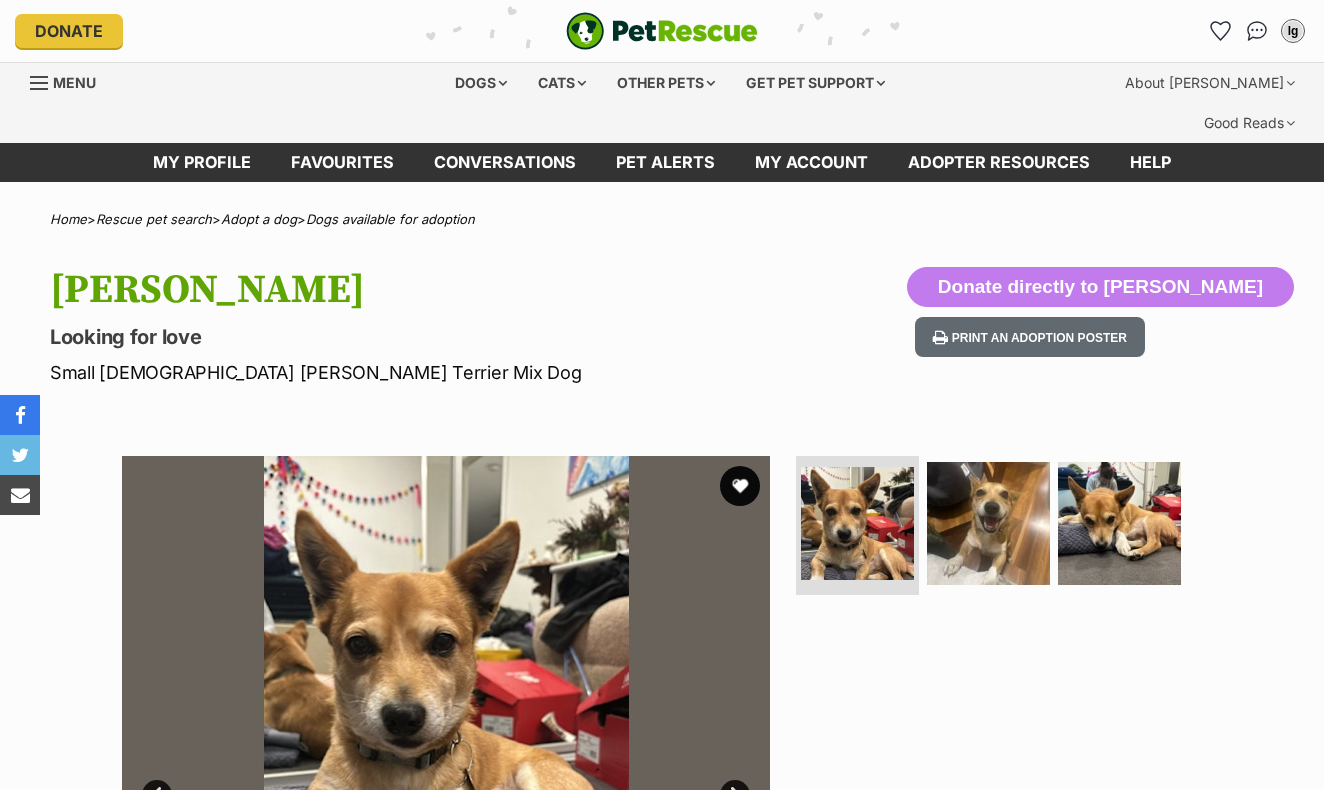 scroll, scrollTop: 0, scrollLeft: 0, axis: both 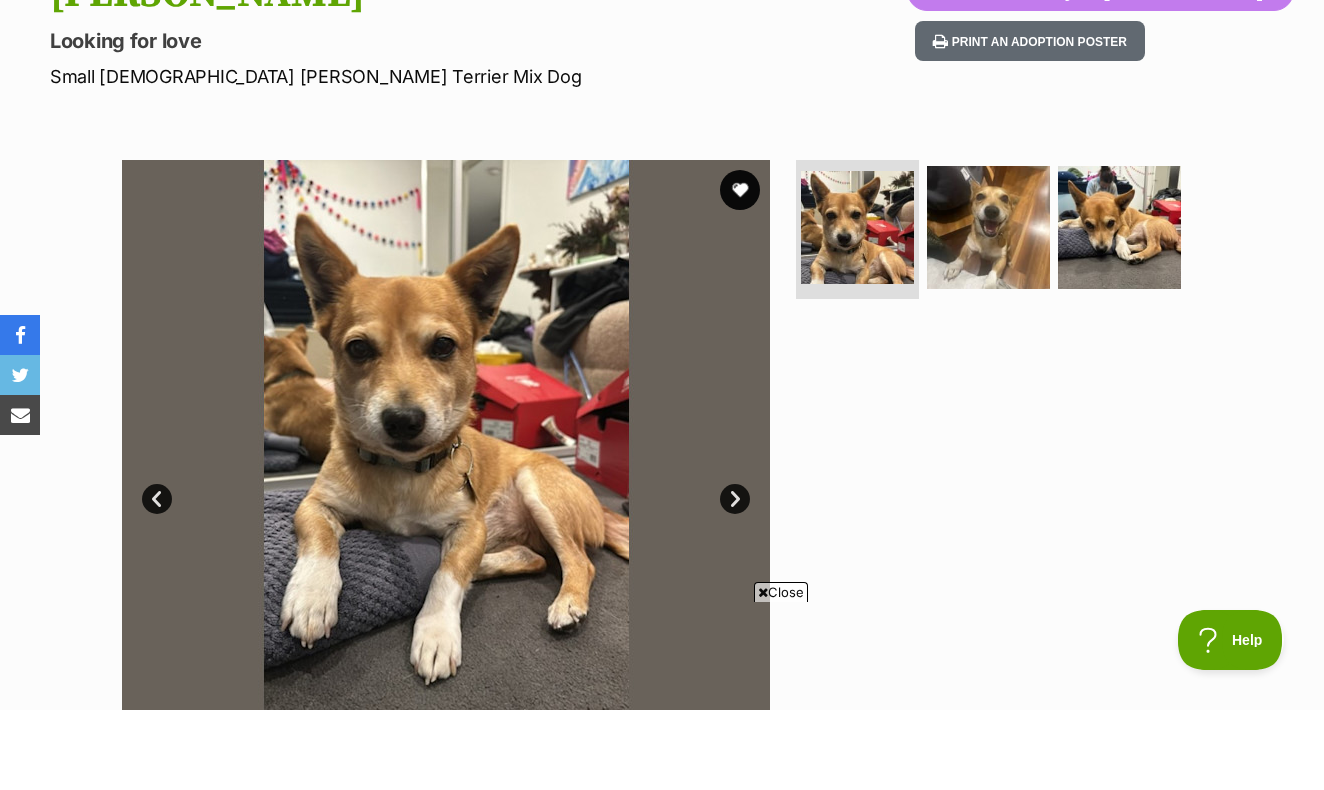 click on "Next" at bounding box center [735, 579] 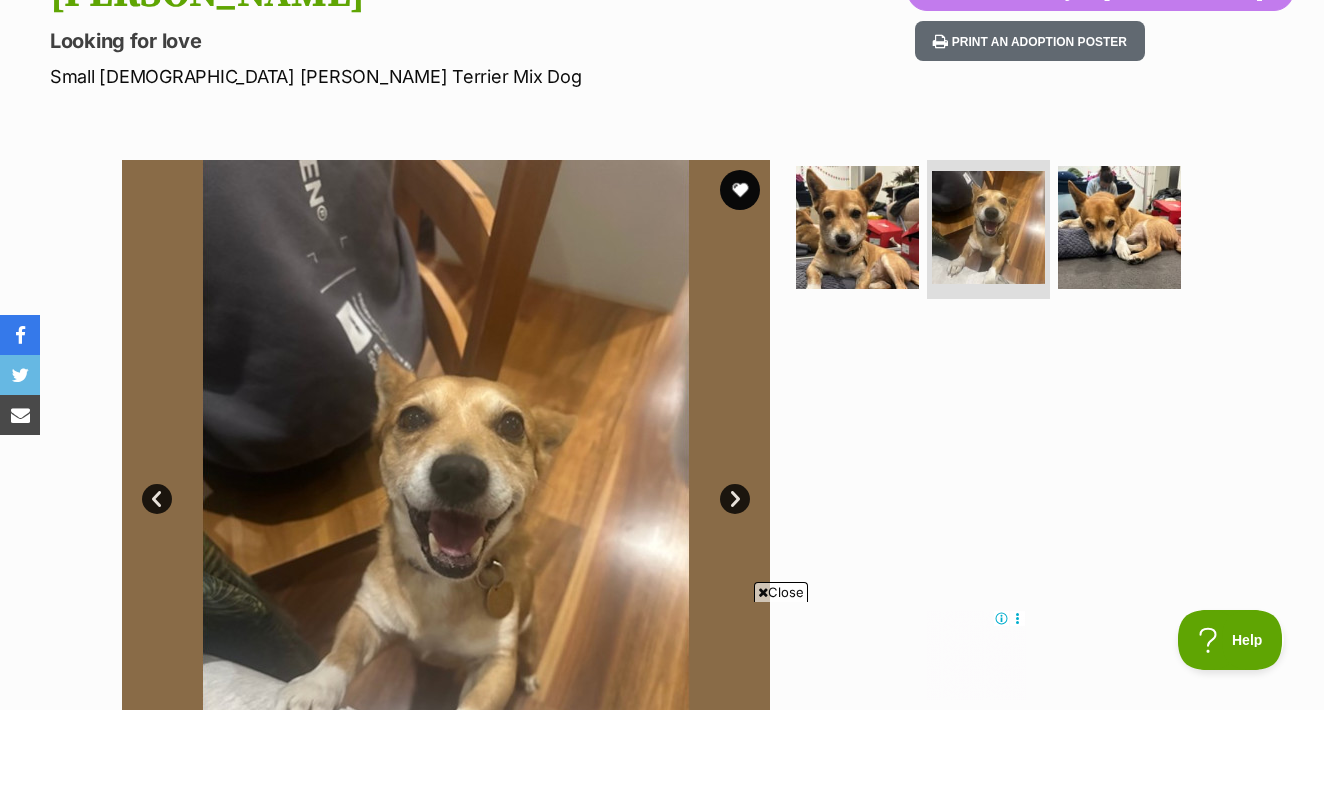 scroll, scrollTop: 0, scrollLeft: 0, axis: both 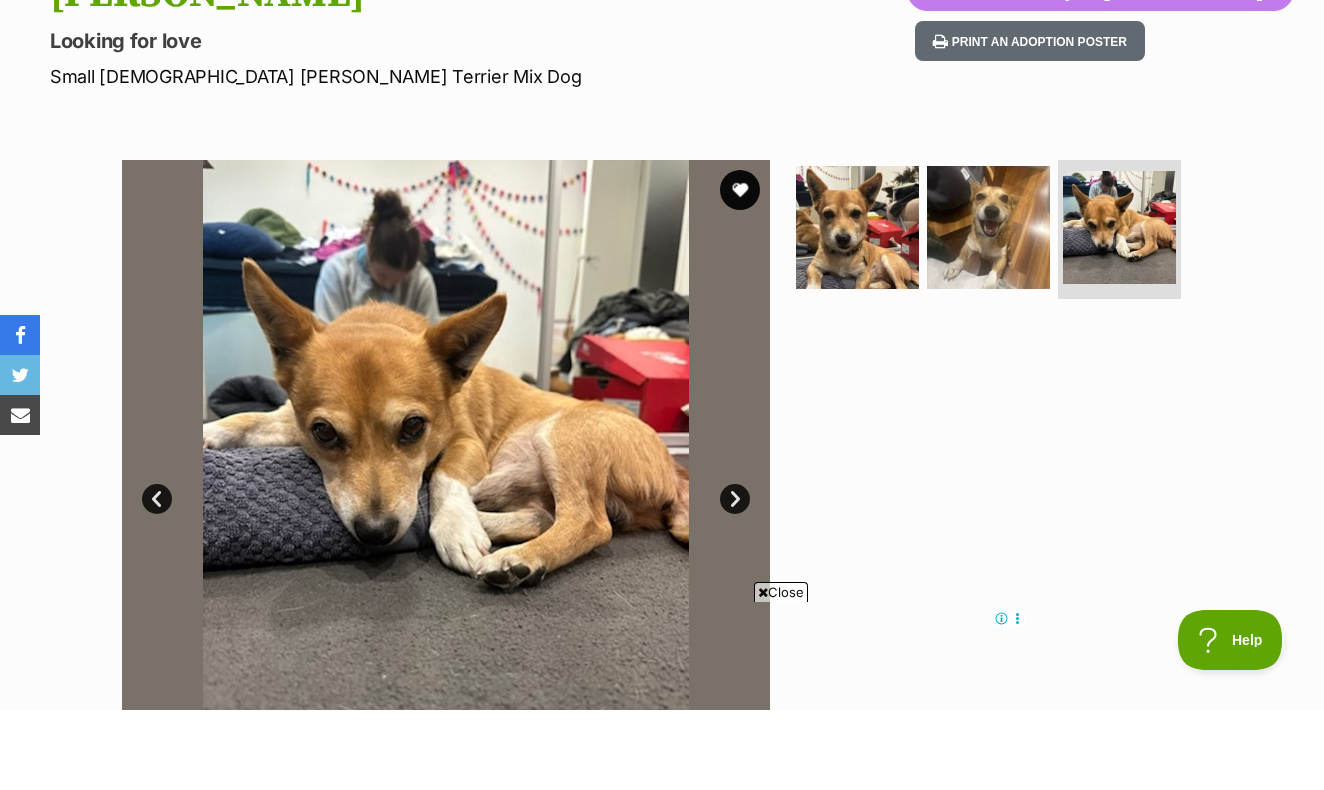 click on "Next" at bounding box center [735, 579] 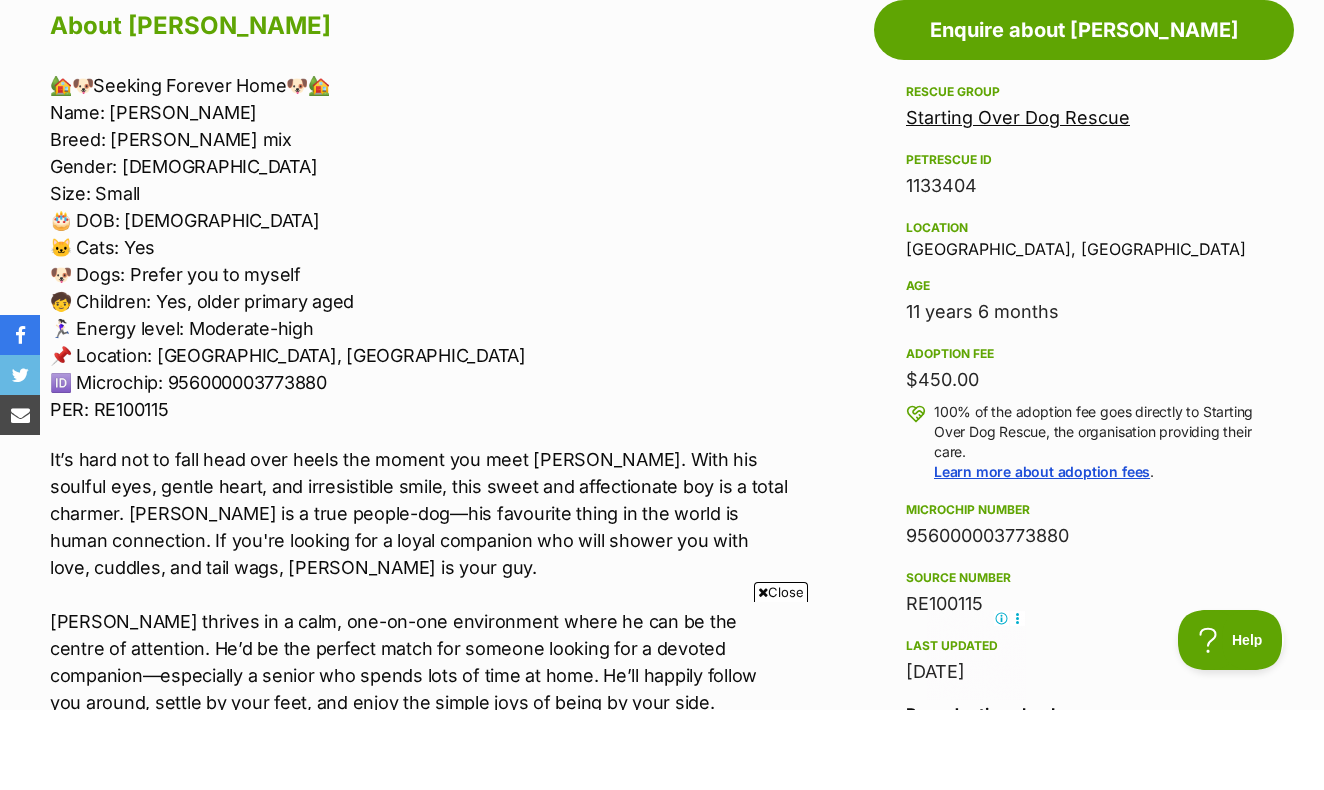 scroll, scrollTop: 0, scrollLeft: 0, axis: both 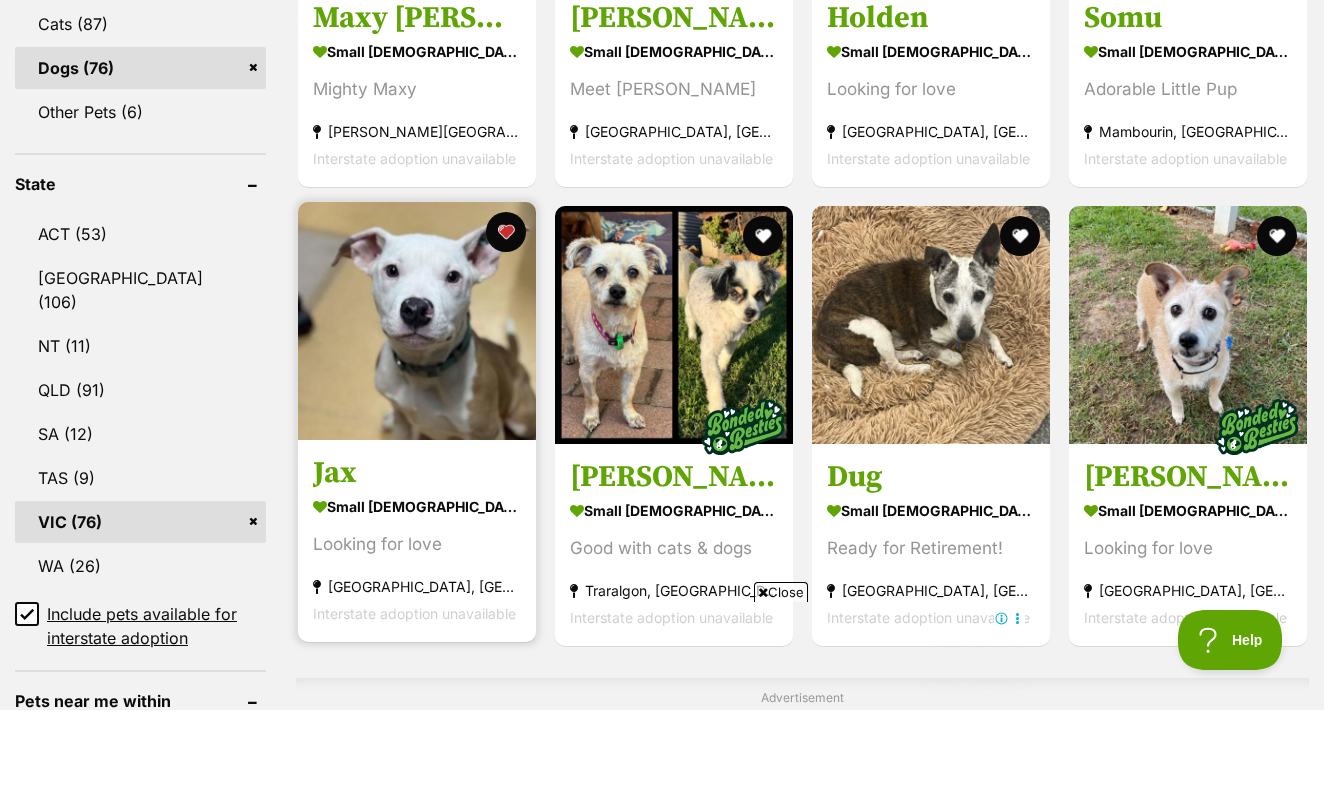 click on "Jax" at bounding box center [417, 553] 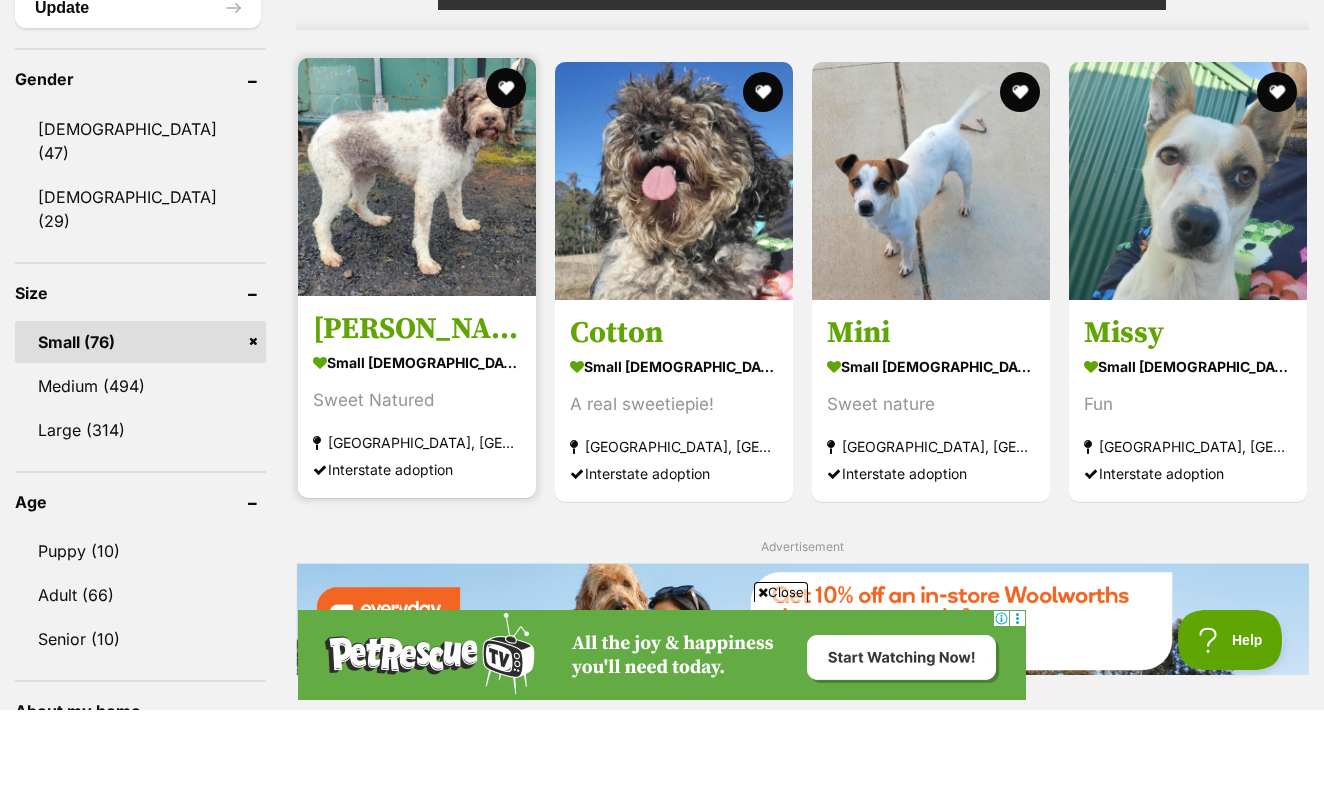 scroll, scrollTop: 1670, scrollLeft: 0, axis: vertical 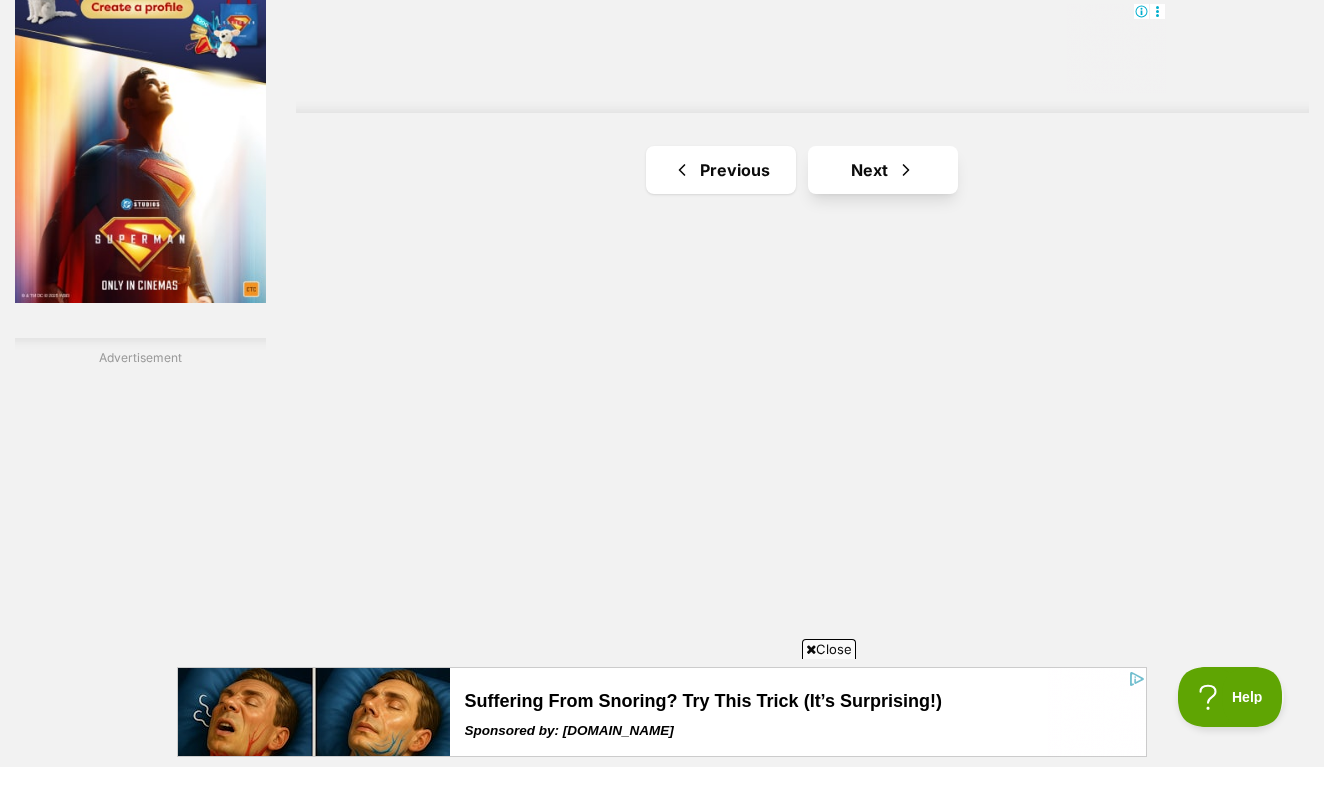 click on "Next" at bounding box center (883, 193) 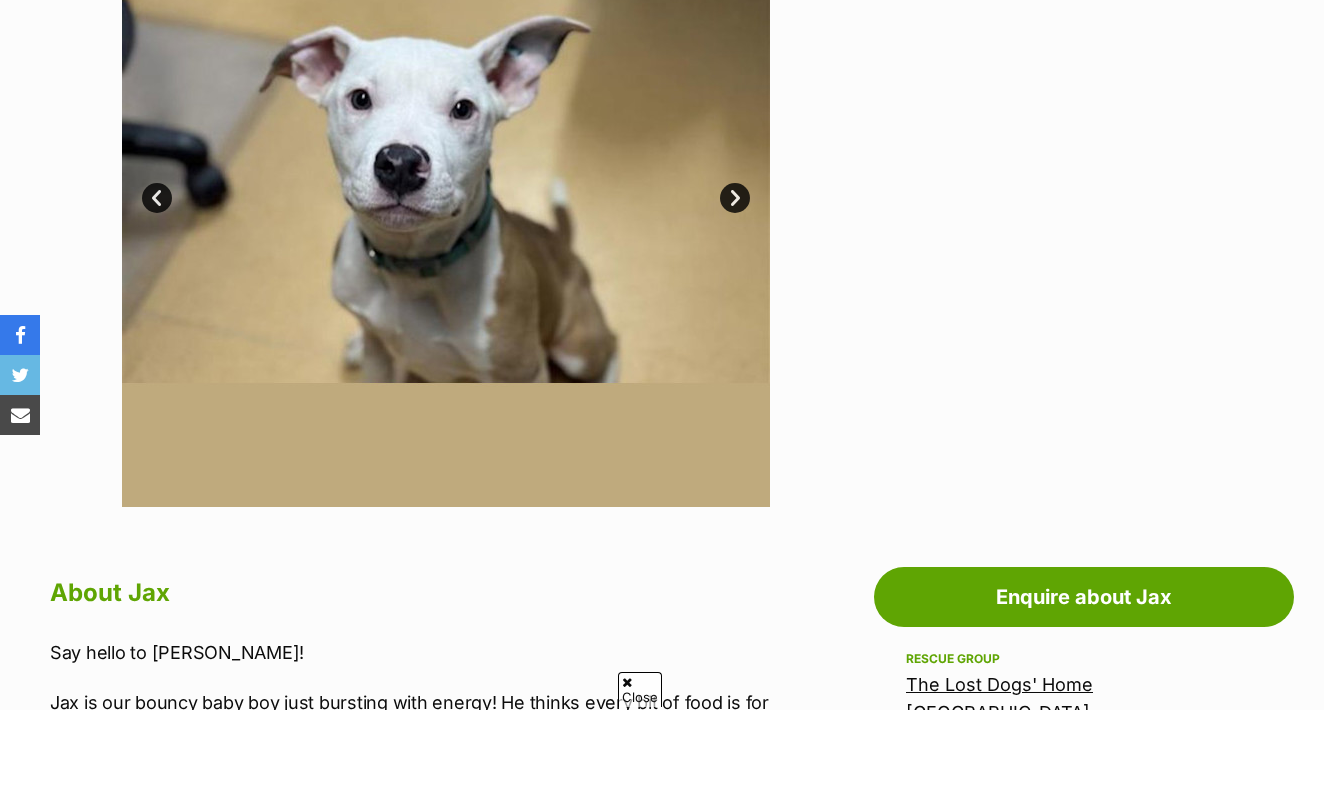 scroll, scrollTop: 643, scrollLeft: 0, axis: vertical 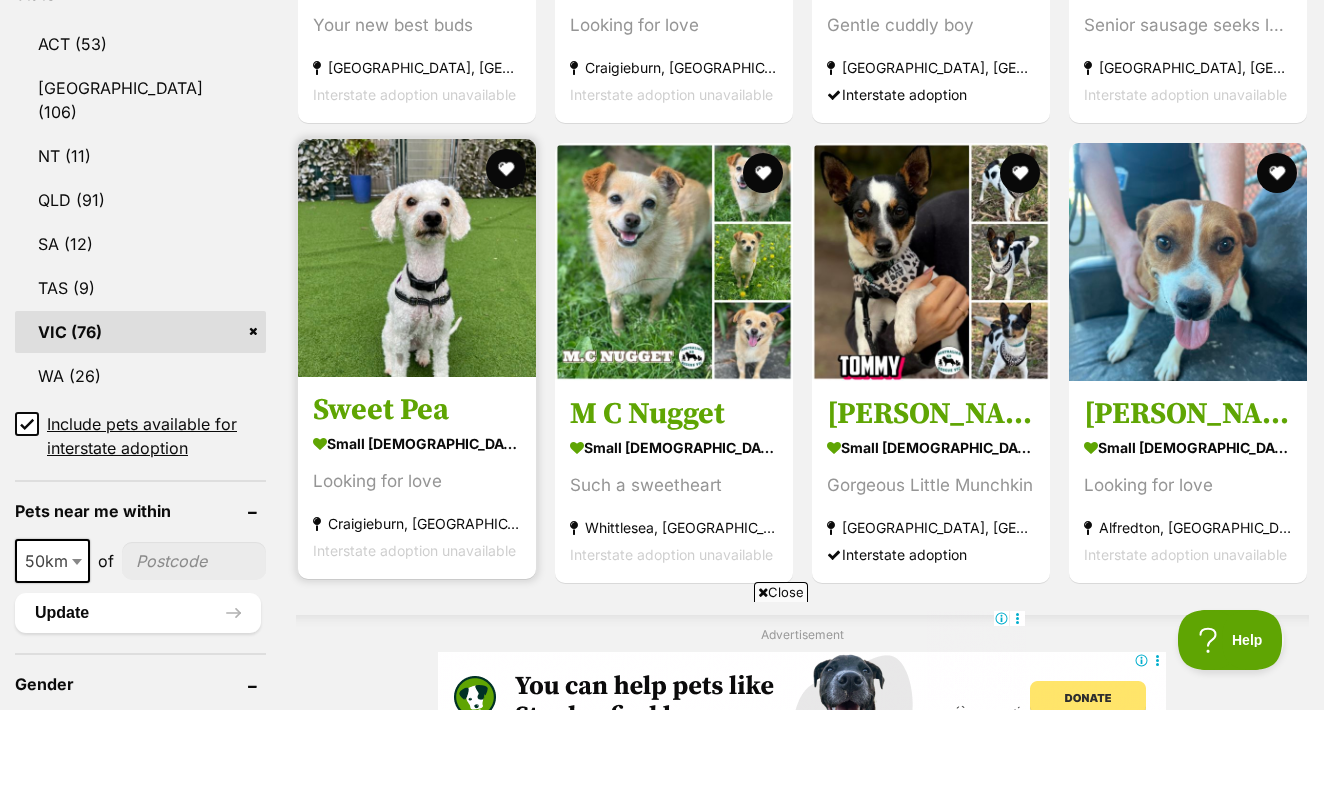 click on "Sweet Pea" at bounding box center (417, 490) 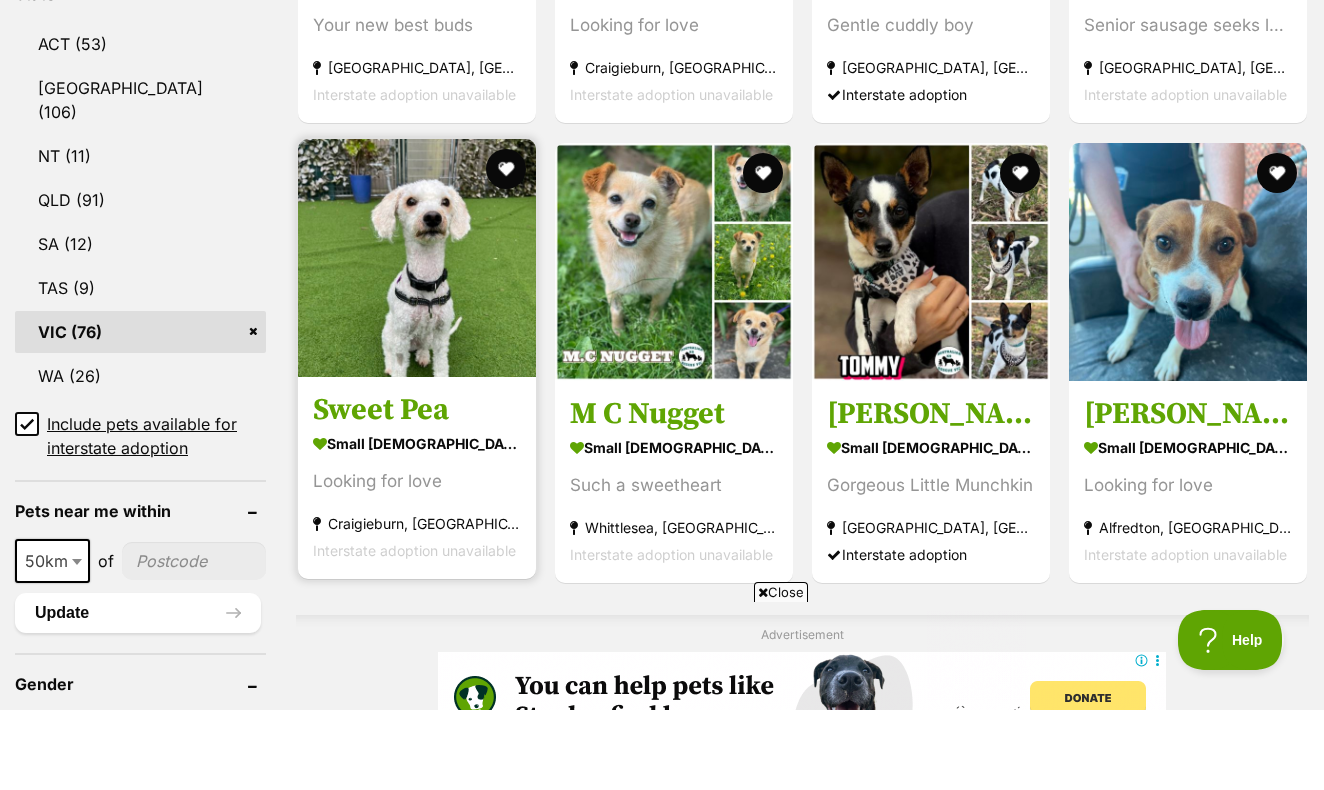 scroll, scrollTop: 0, scrollLeft: 0, axis: both 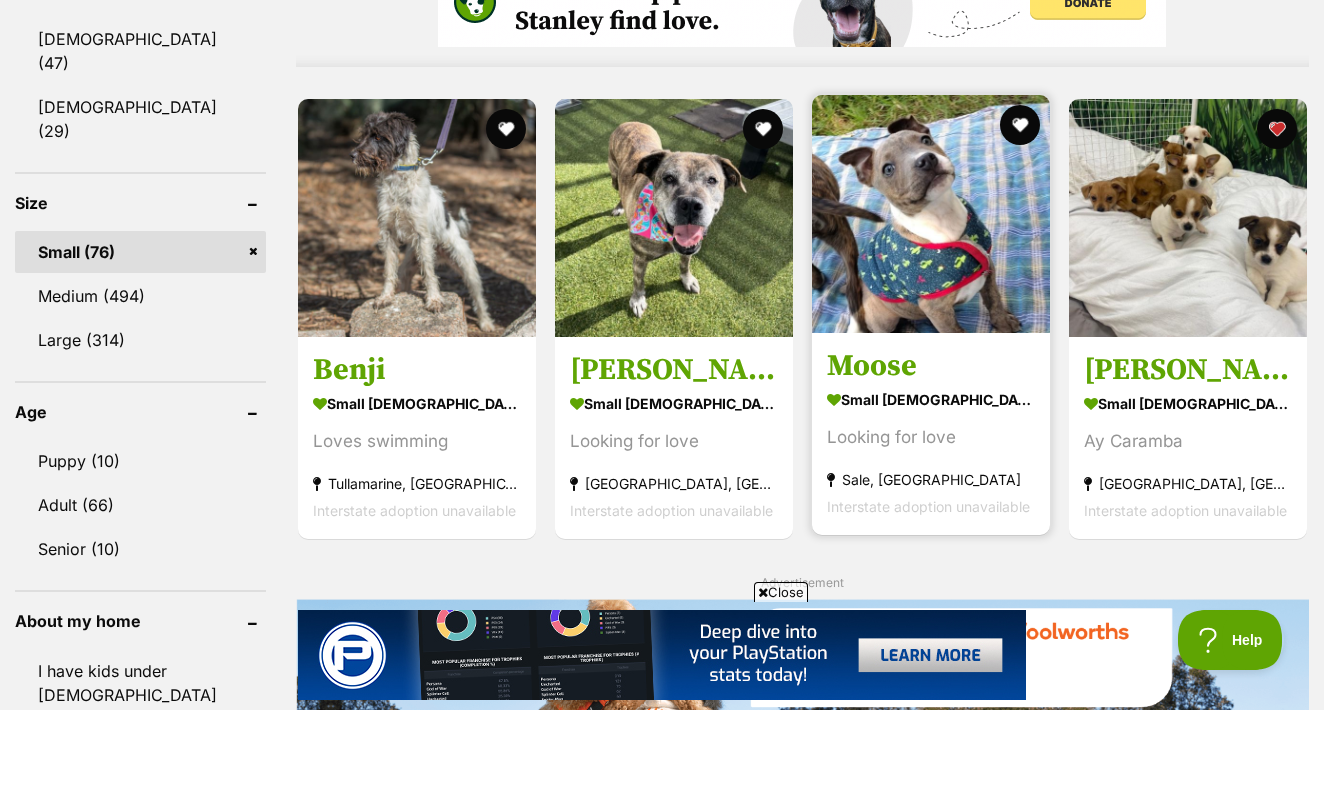 click on "Moose" at bounding box center (931, 446) 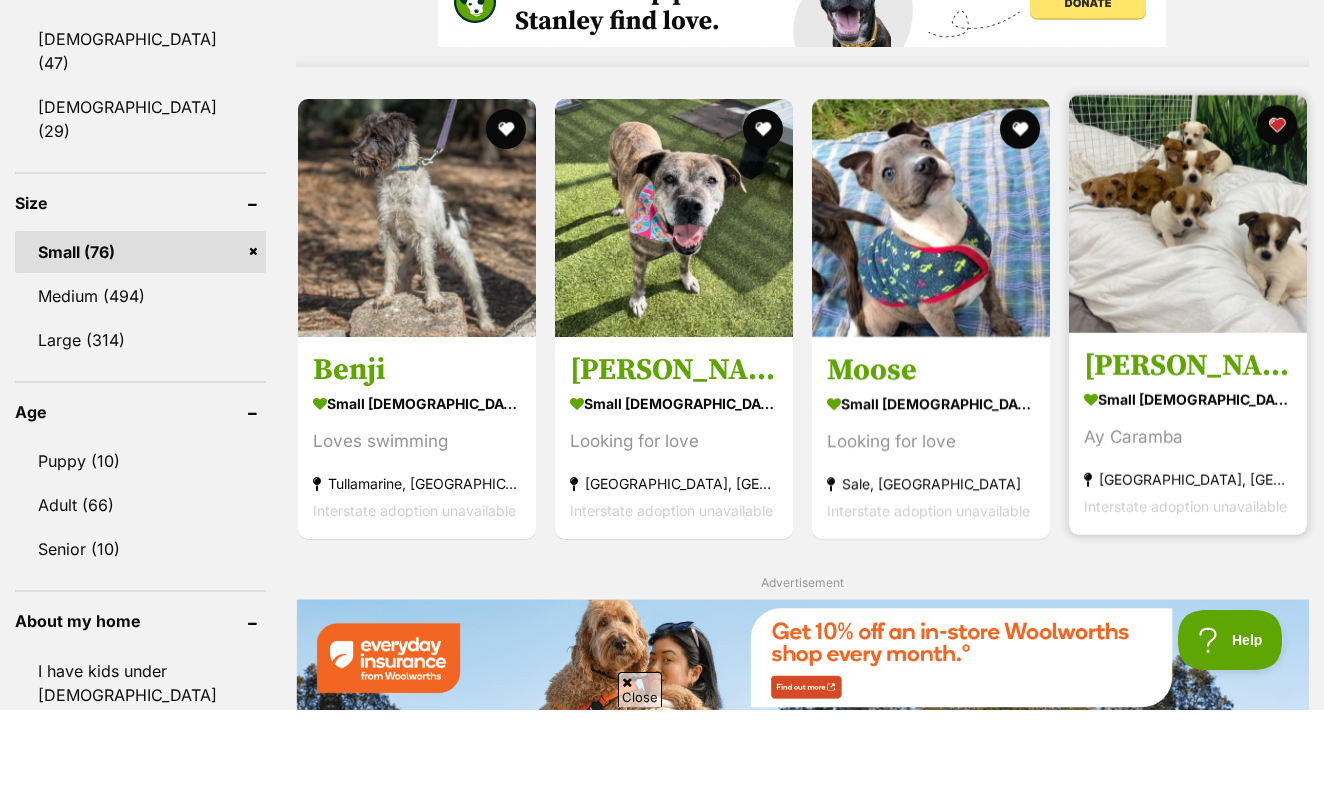 scroll, scrollTop: 0, scrollLeft: 0, axis: both 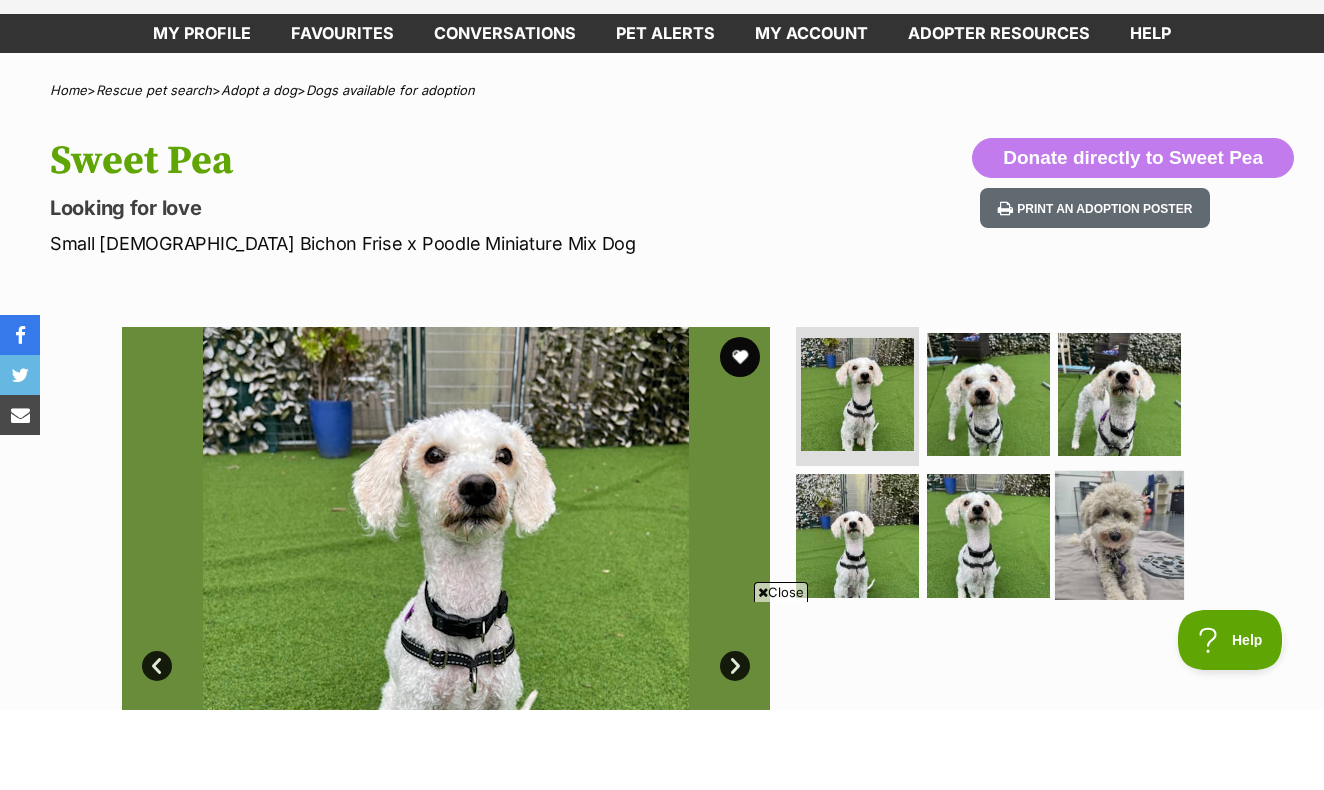 click at bounding box center [1119, 615] 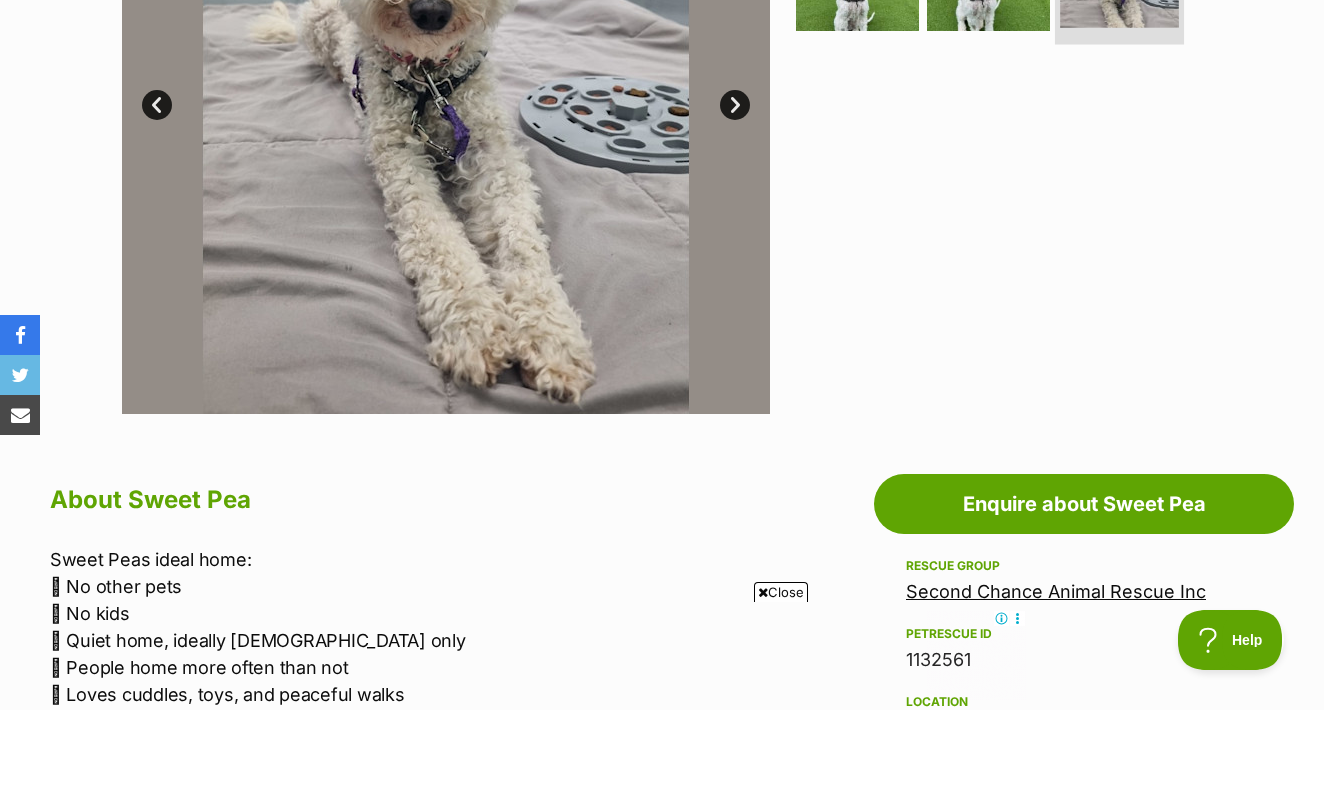 scroll, scrollTop: 718, scrollLeft: 0, axis: vertical 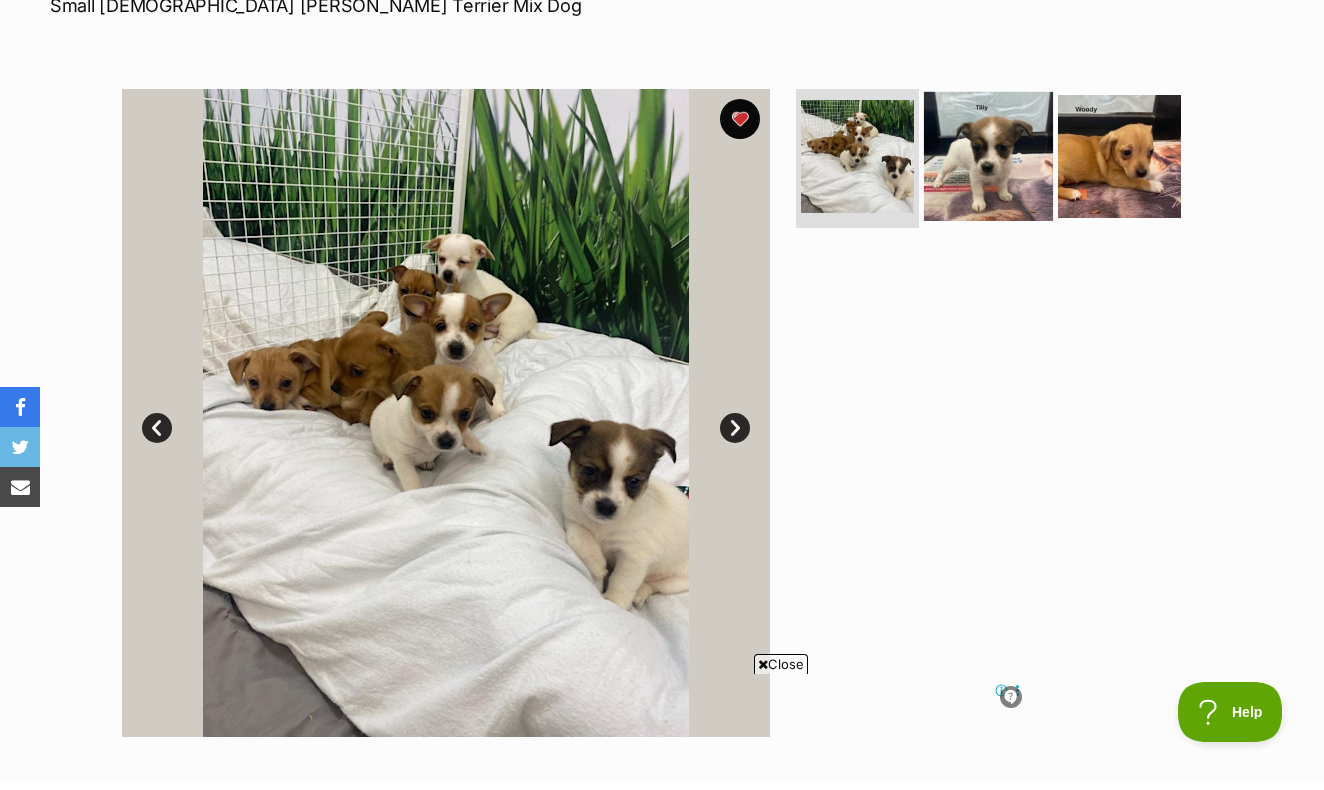 click at bounding box center [988, 163] 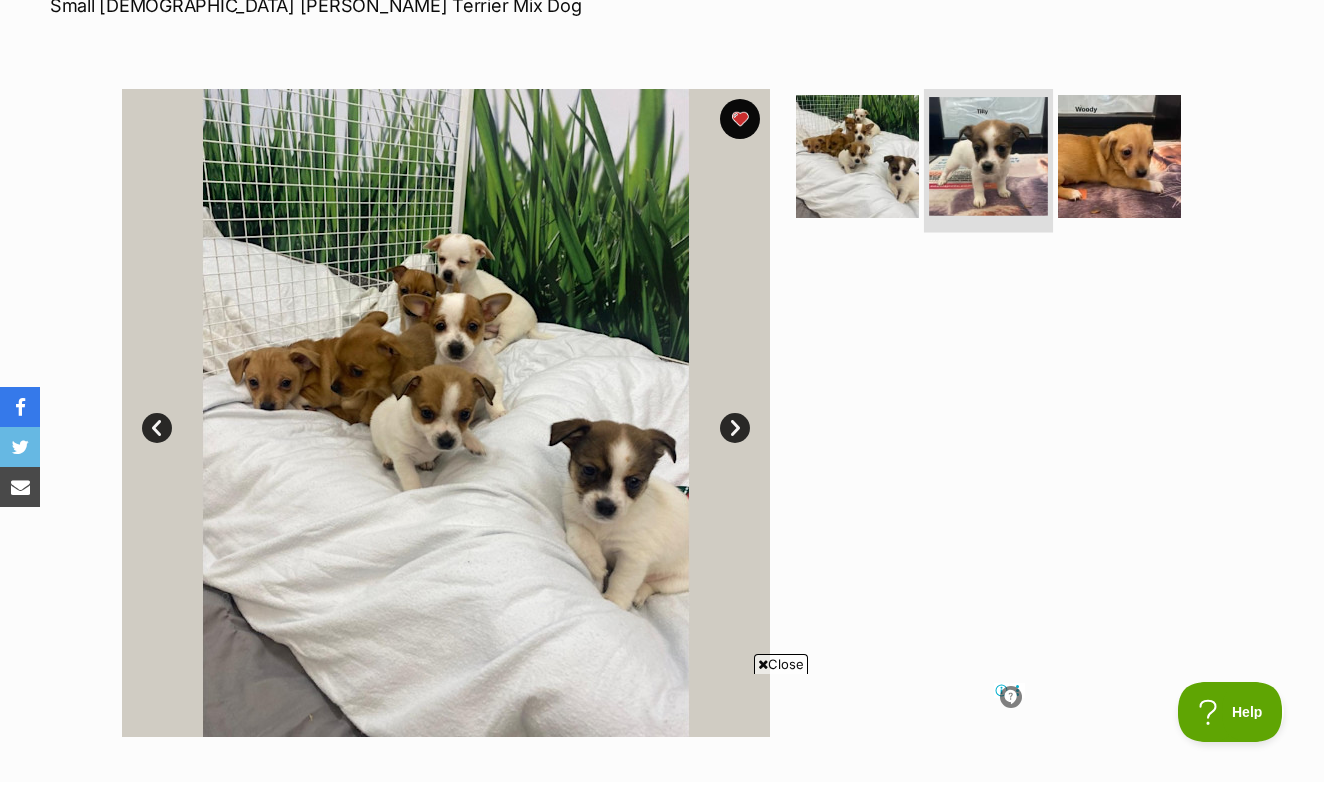 scroll, scrollTop: 0, scrollLeft: 0, axis: both 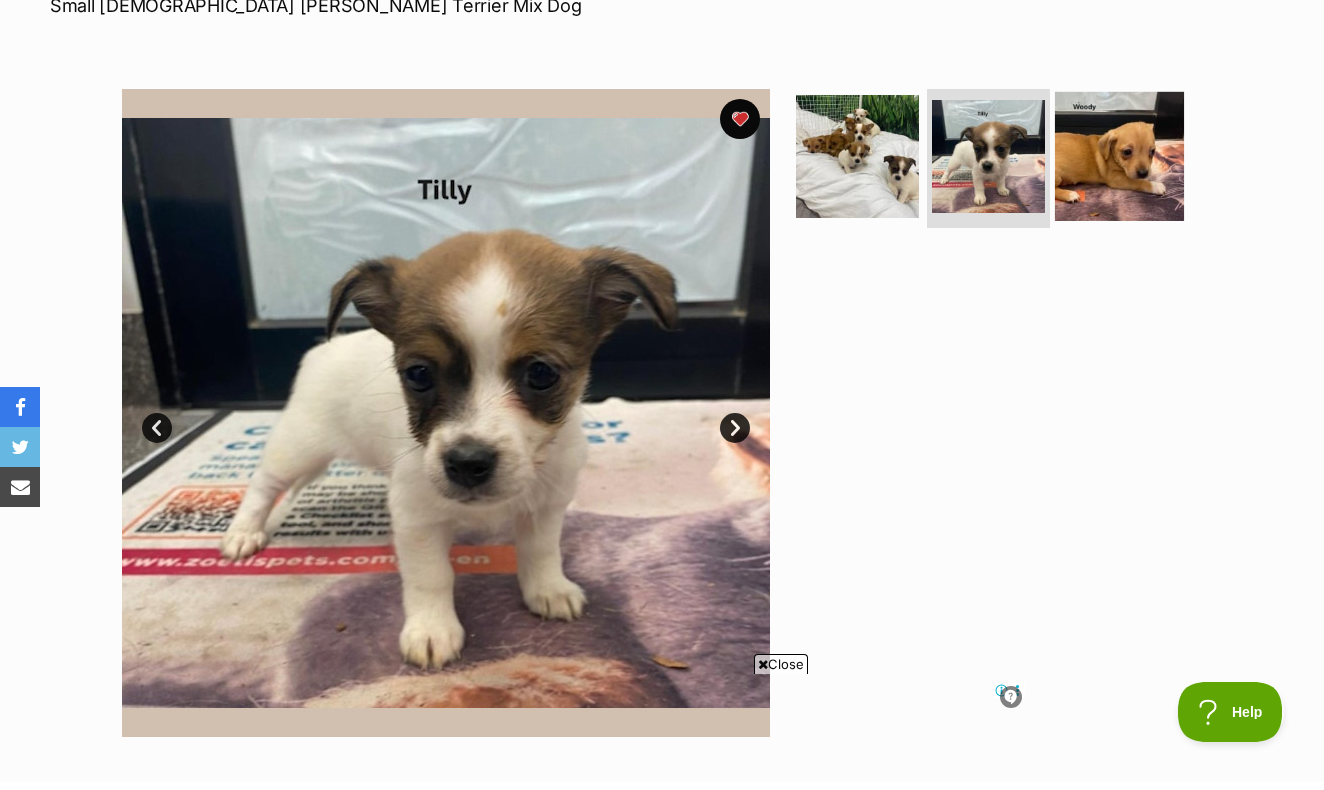 click at bounding box center (1119, 163) 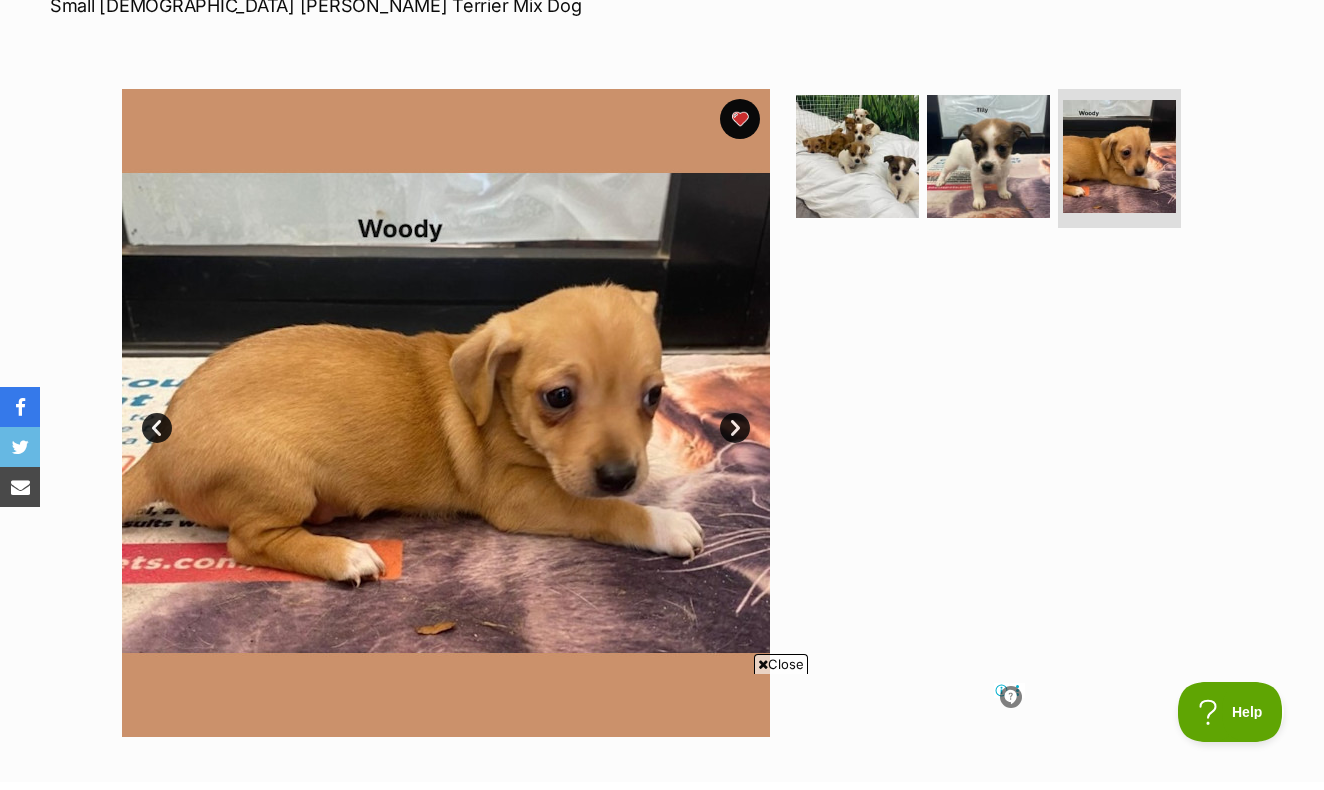 click on "Prev" at bounding box center [157, 436] 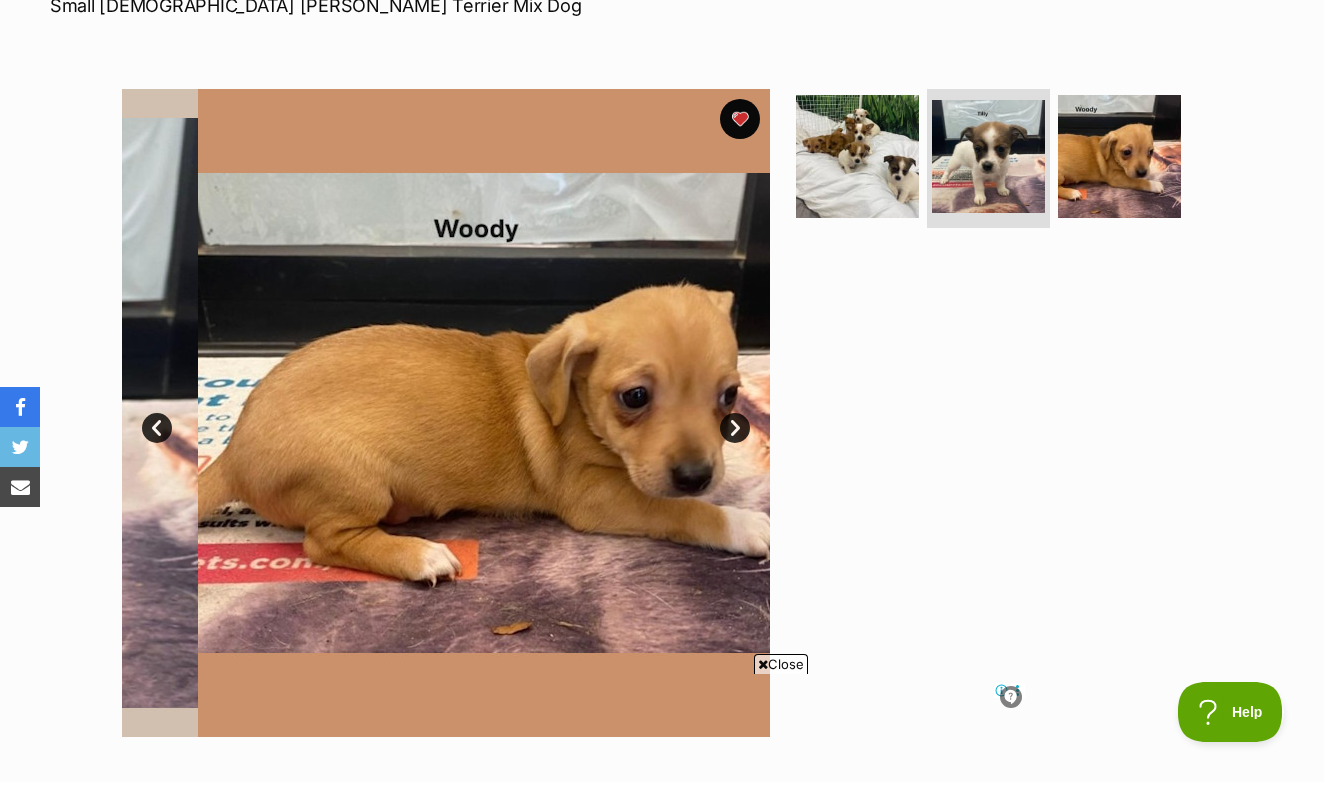 scroll, scrollTop: 0, scrollLeft: 0, axis: both 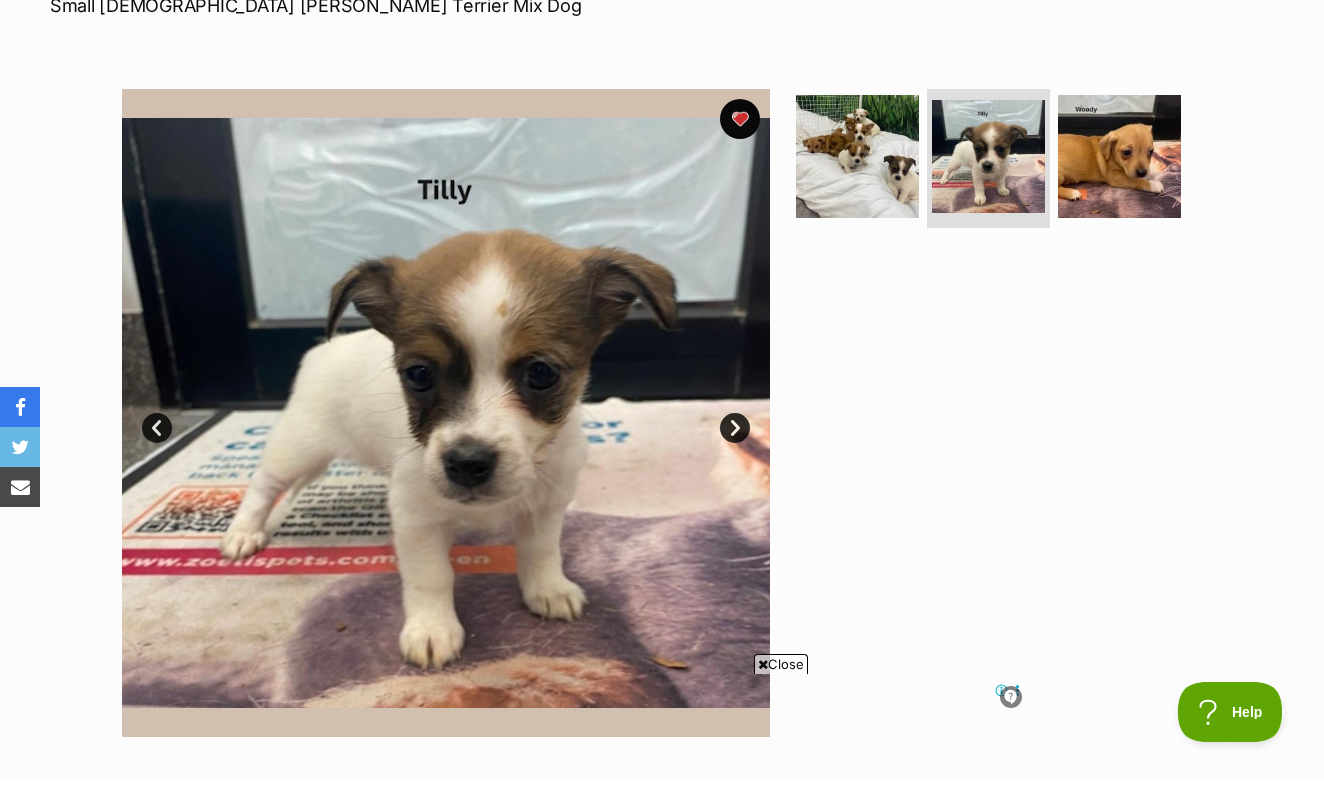 click on "Prev" at bounding box center [157, 436] 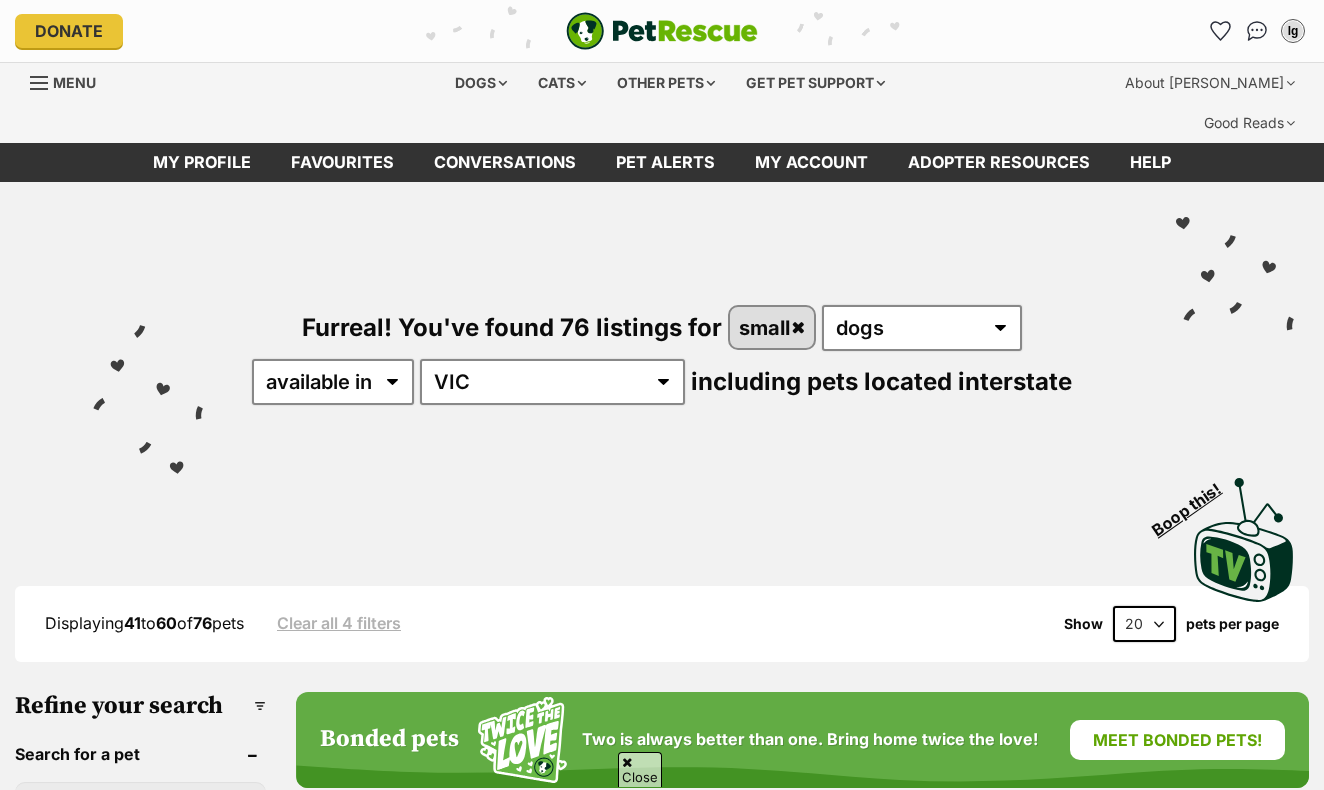scroll, scrollTop: 1752, scrollLeft: 0, axis: vertical 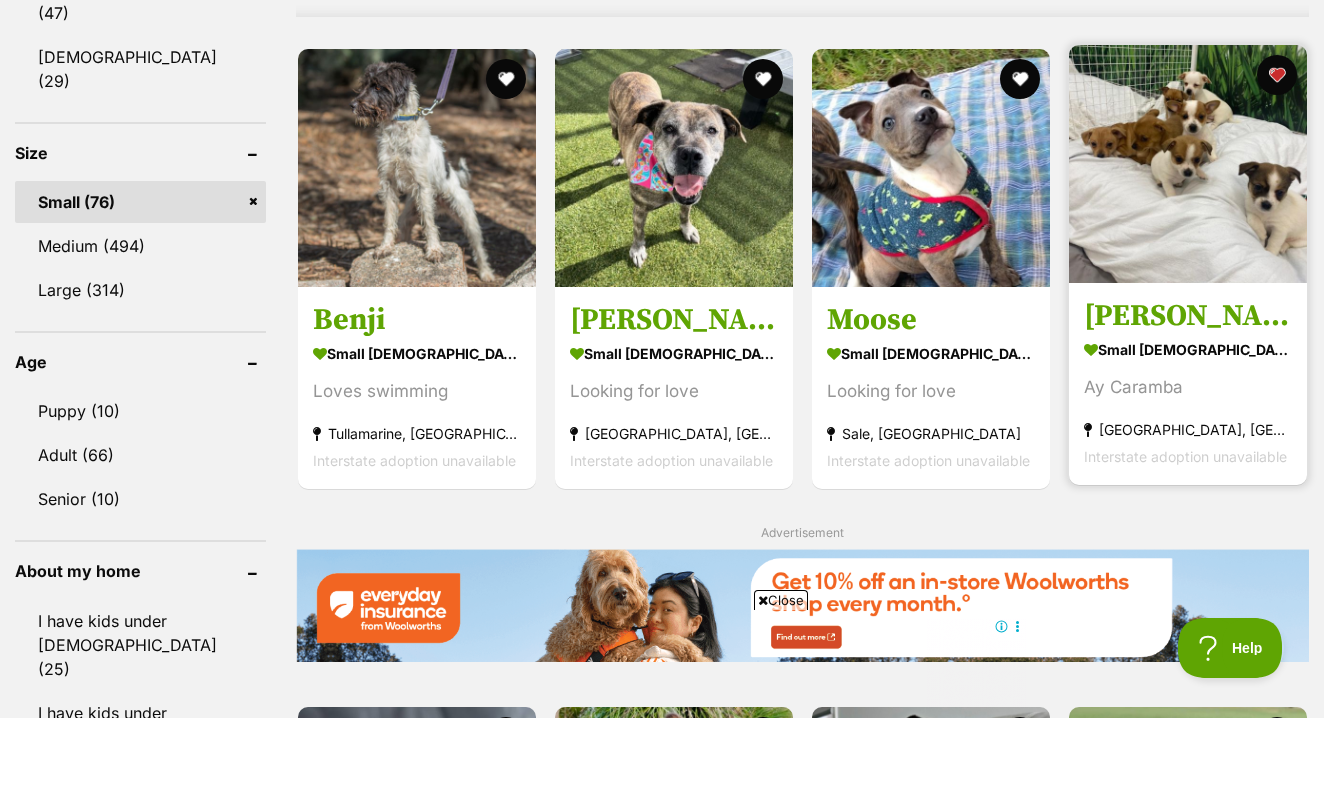 click at bounding box center (1188, 236) 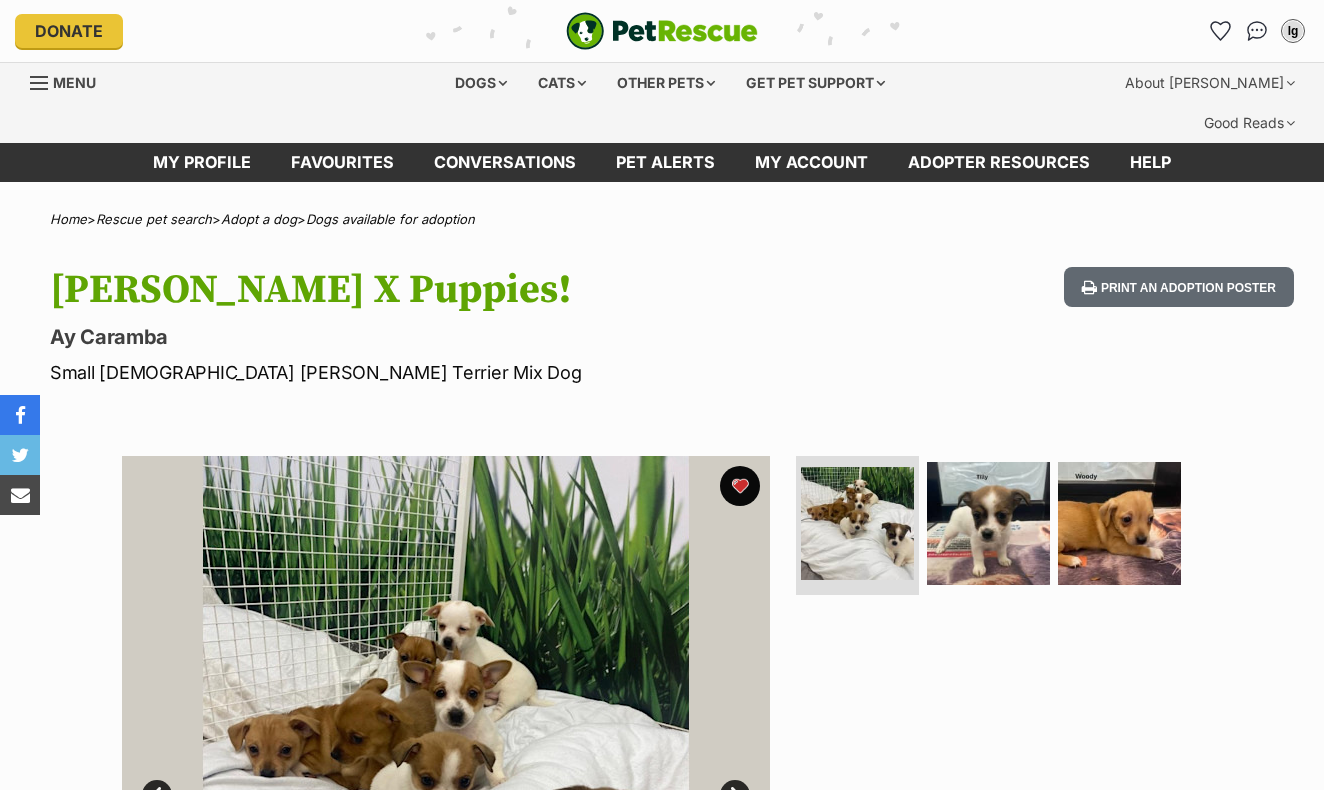 scroll, scrollTop: 0, scrollLeft: 0, axis: both 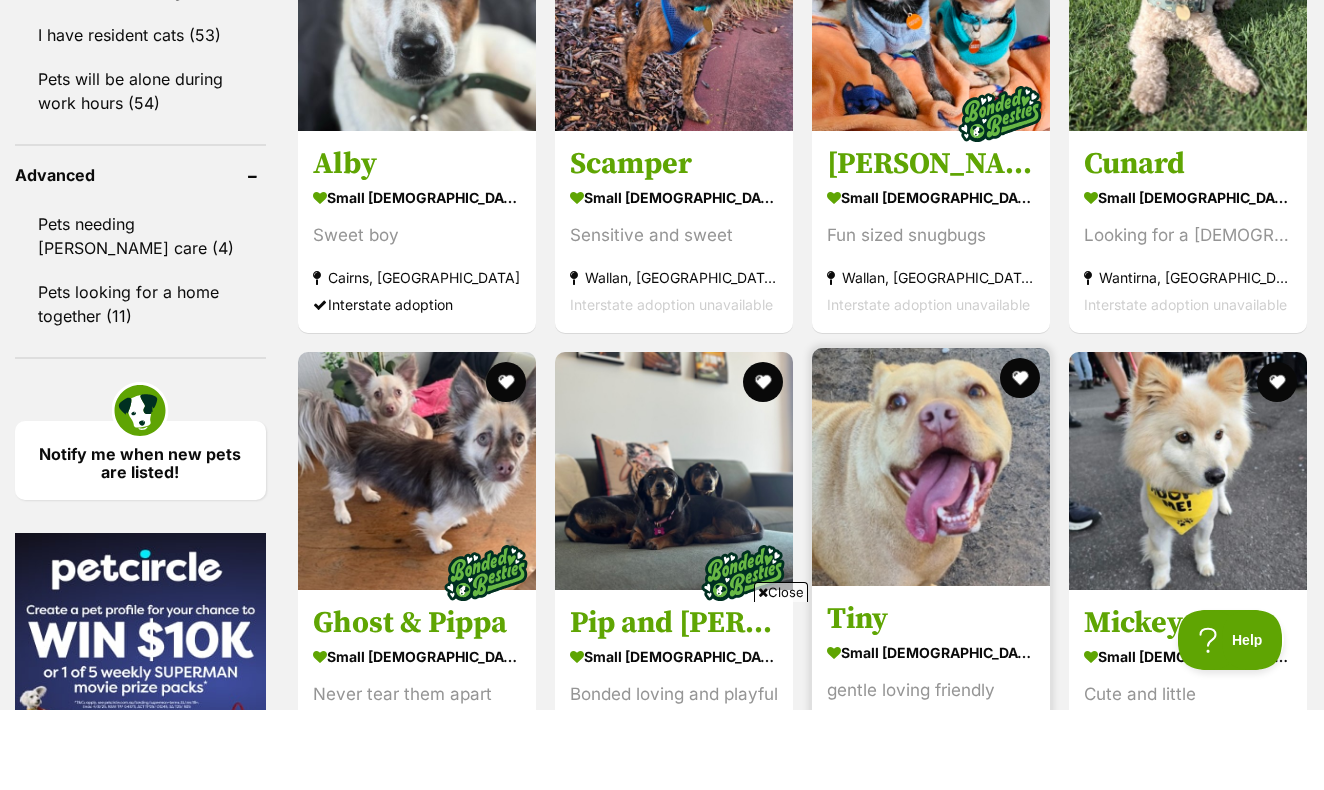click on "Tiny" at bounding box center (931, 699) 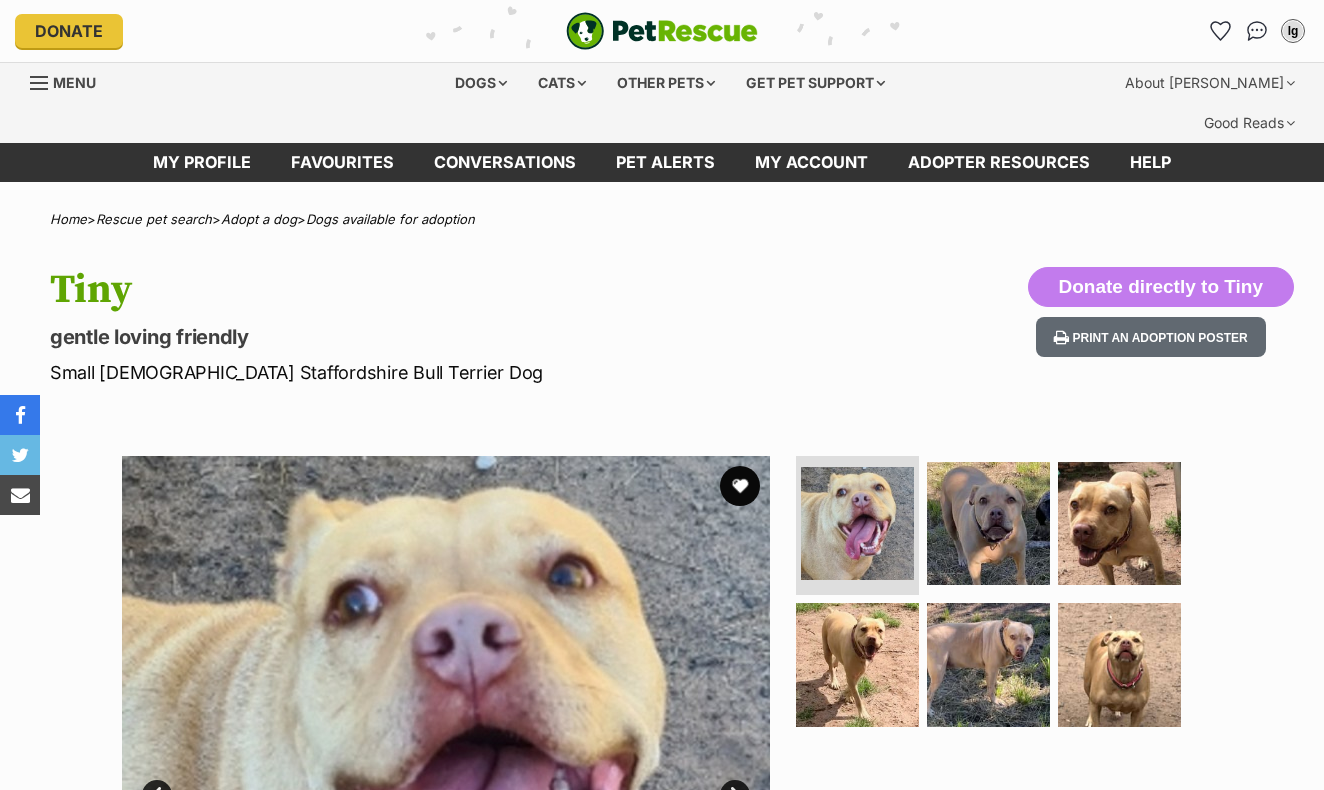 scroll, scrollTop: 0, scrollLeft: 0, axis: both 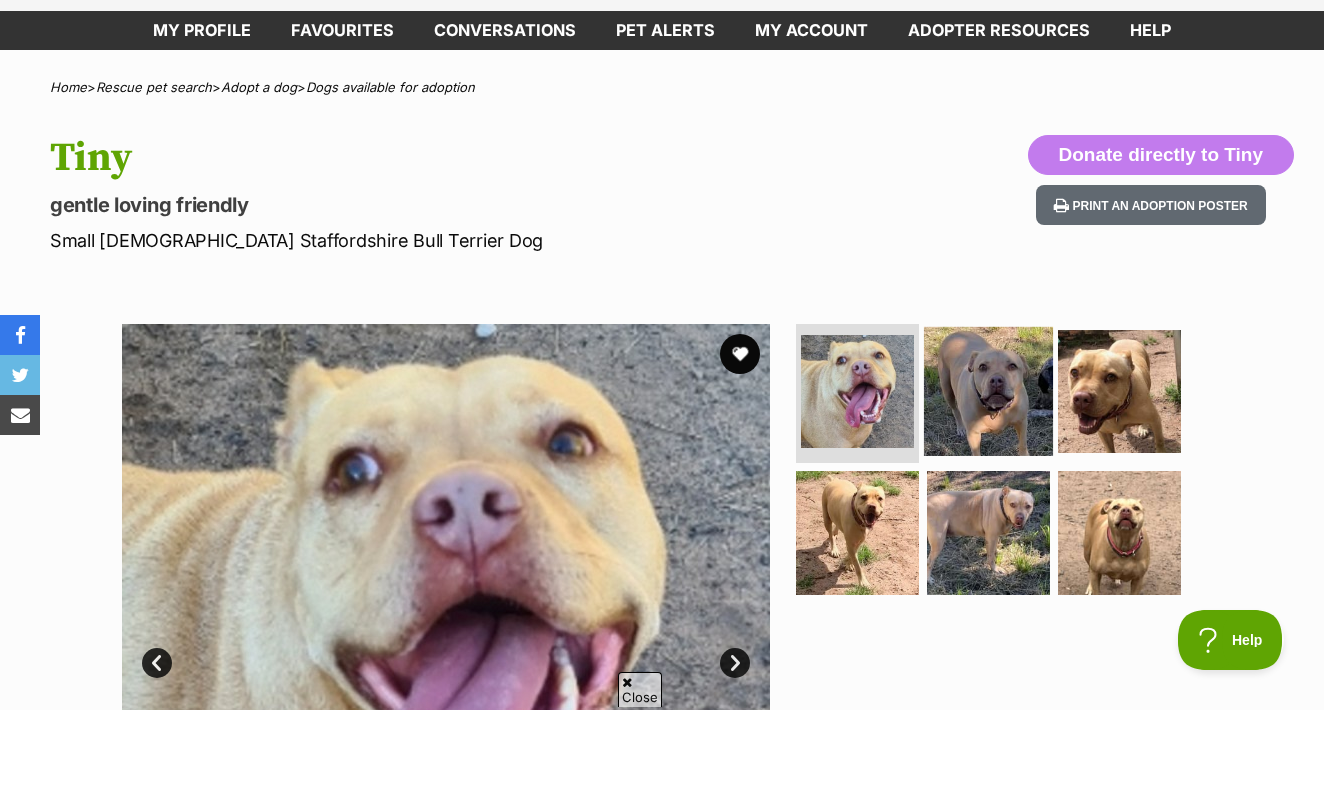 click at bounding box center (988, 470) 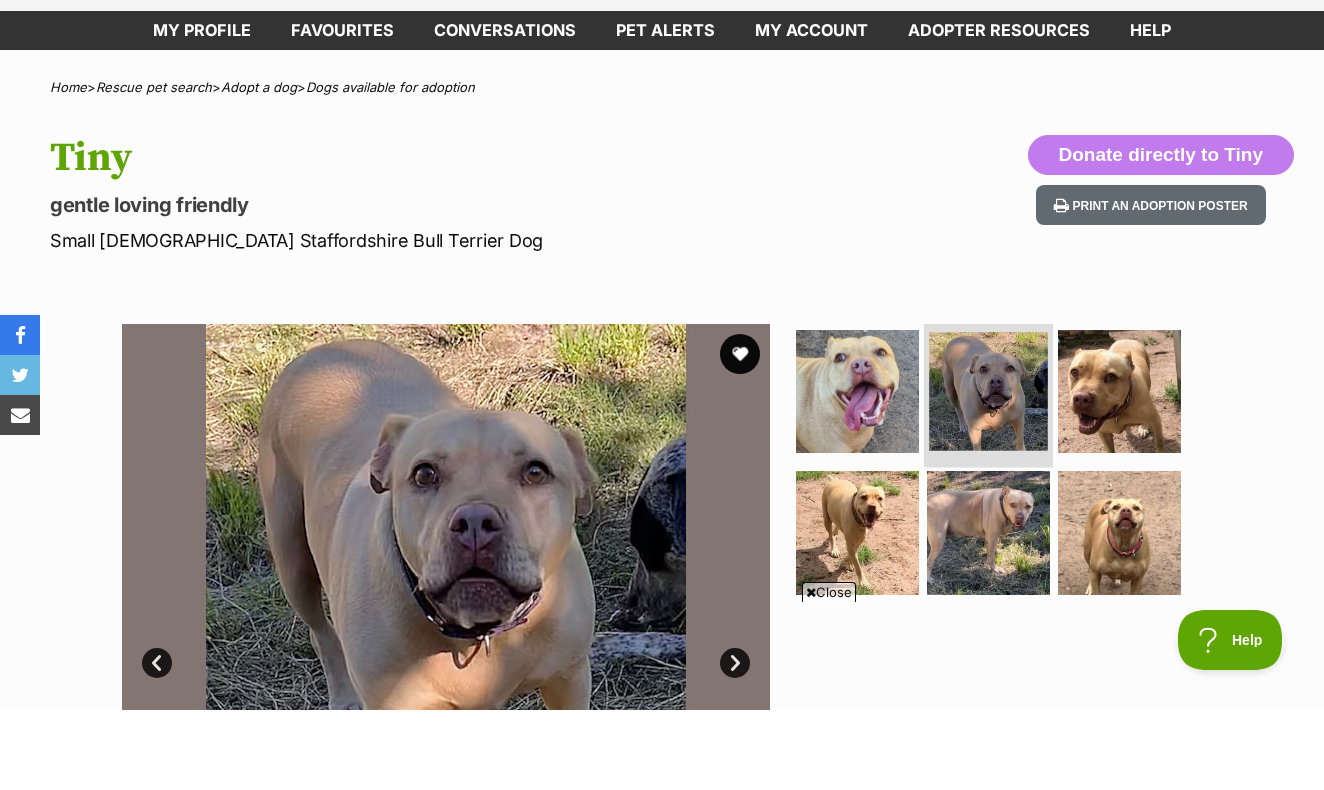 scroll, scrollTop: 0, scrollLeft: 0, axis: both 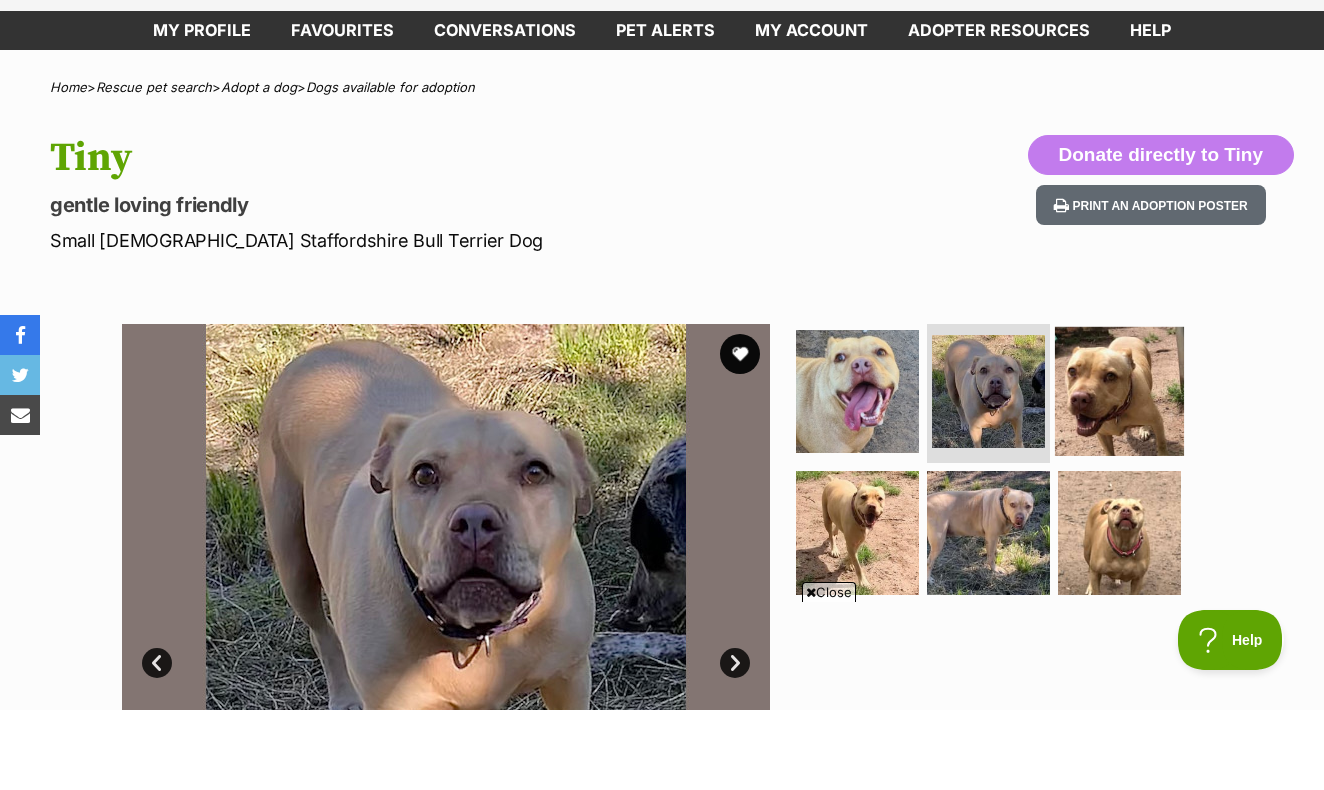 click at bounding box center (1119, 470) 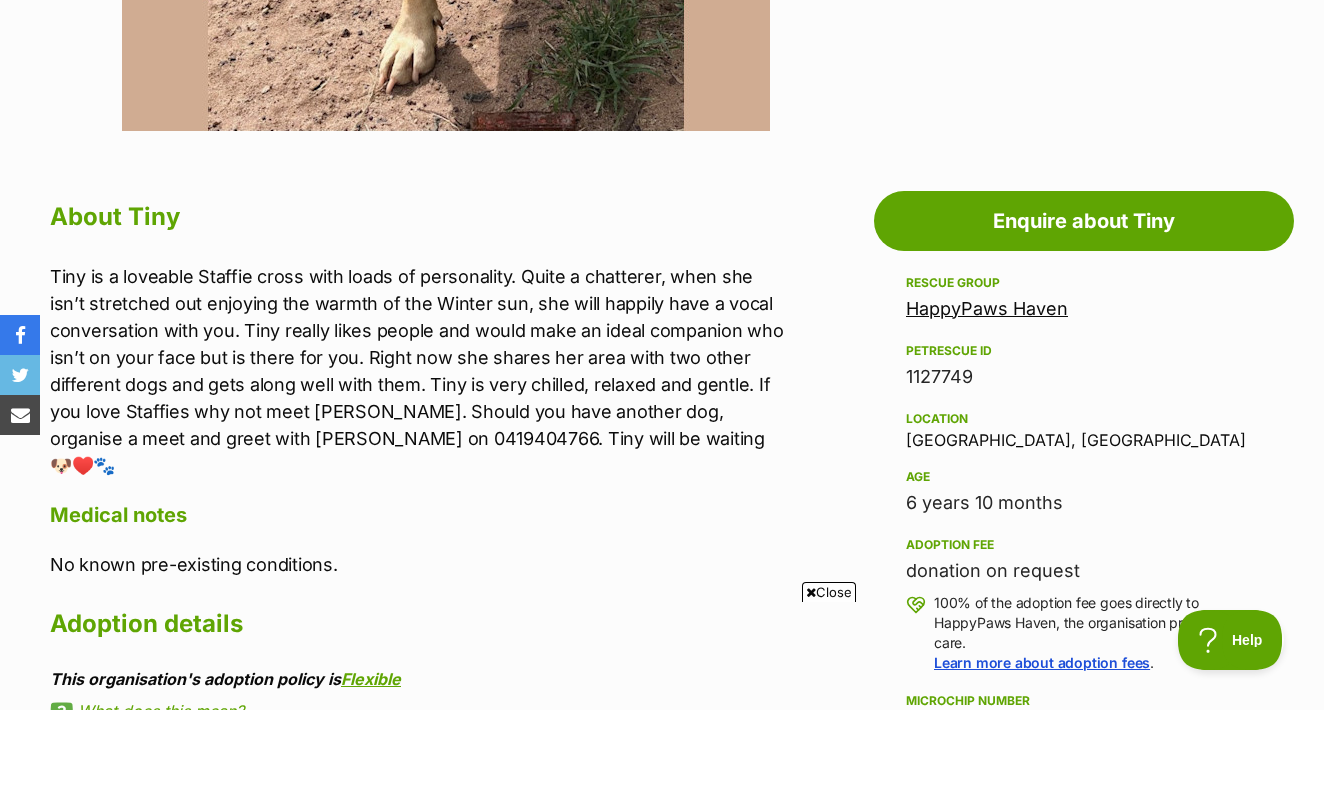 scroll, scrollTop: 913, scrollLeft: 0, axis: vertical 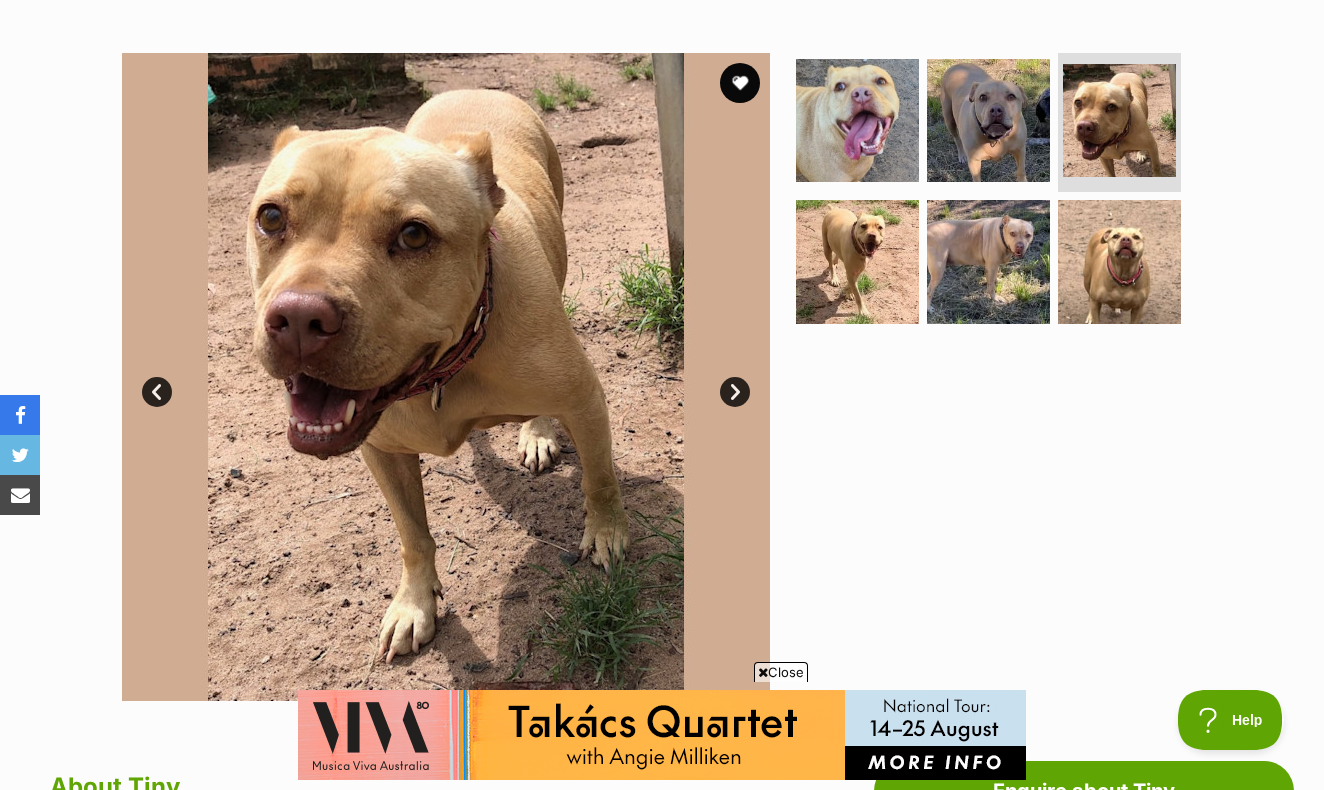 click on "Next" at bounding box center (735, 392) 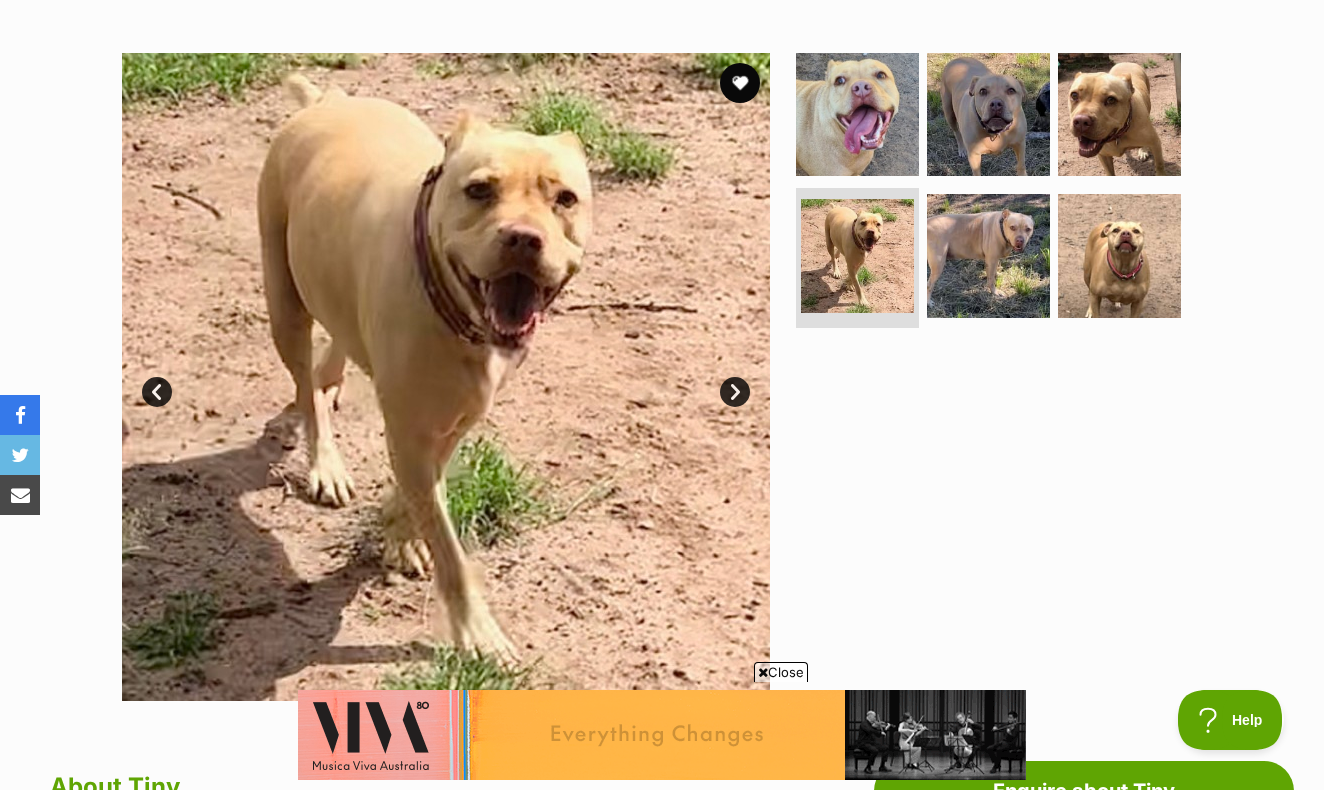 click on "Next" at bounding box center (735, 392) 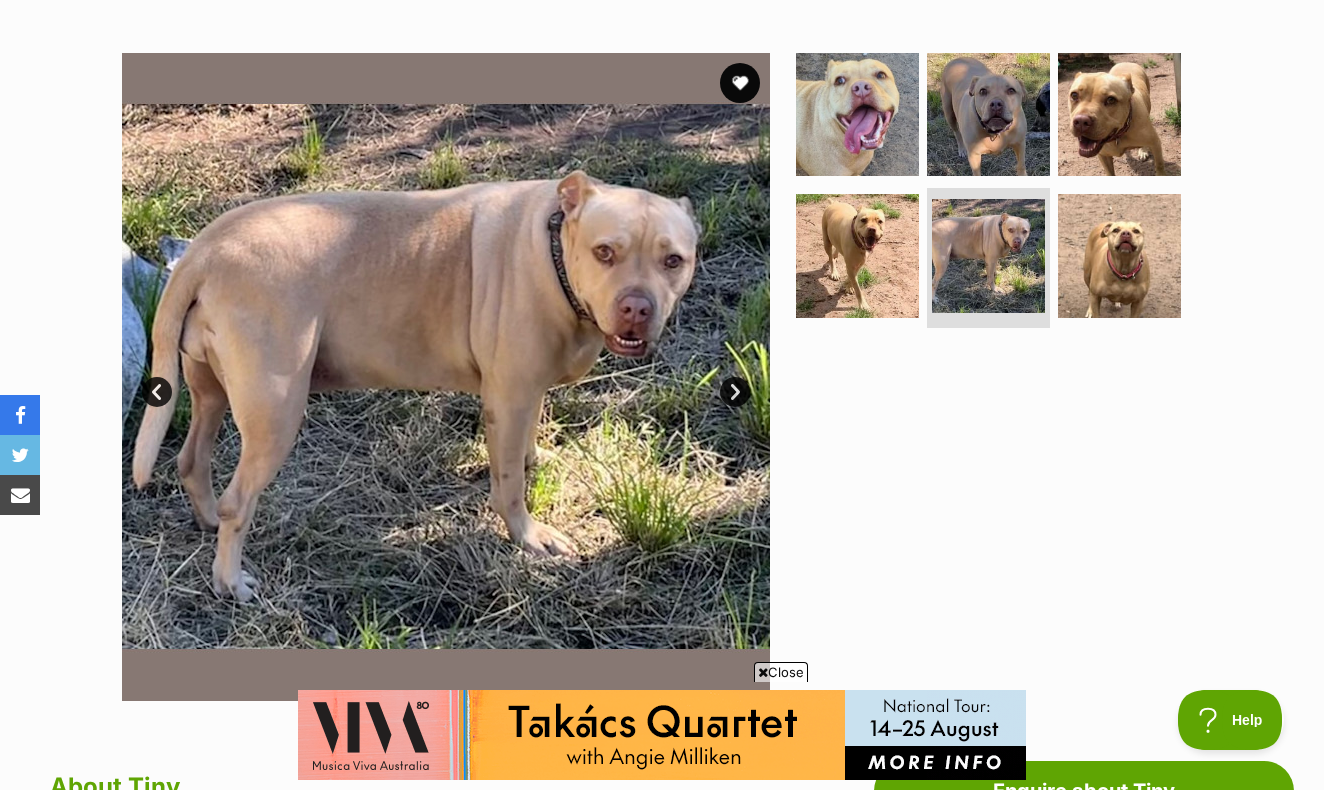 click on "Next" at bounding box center [735, 392] 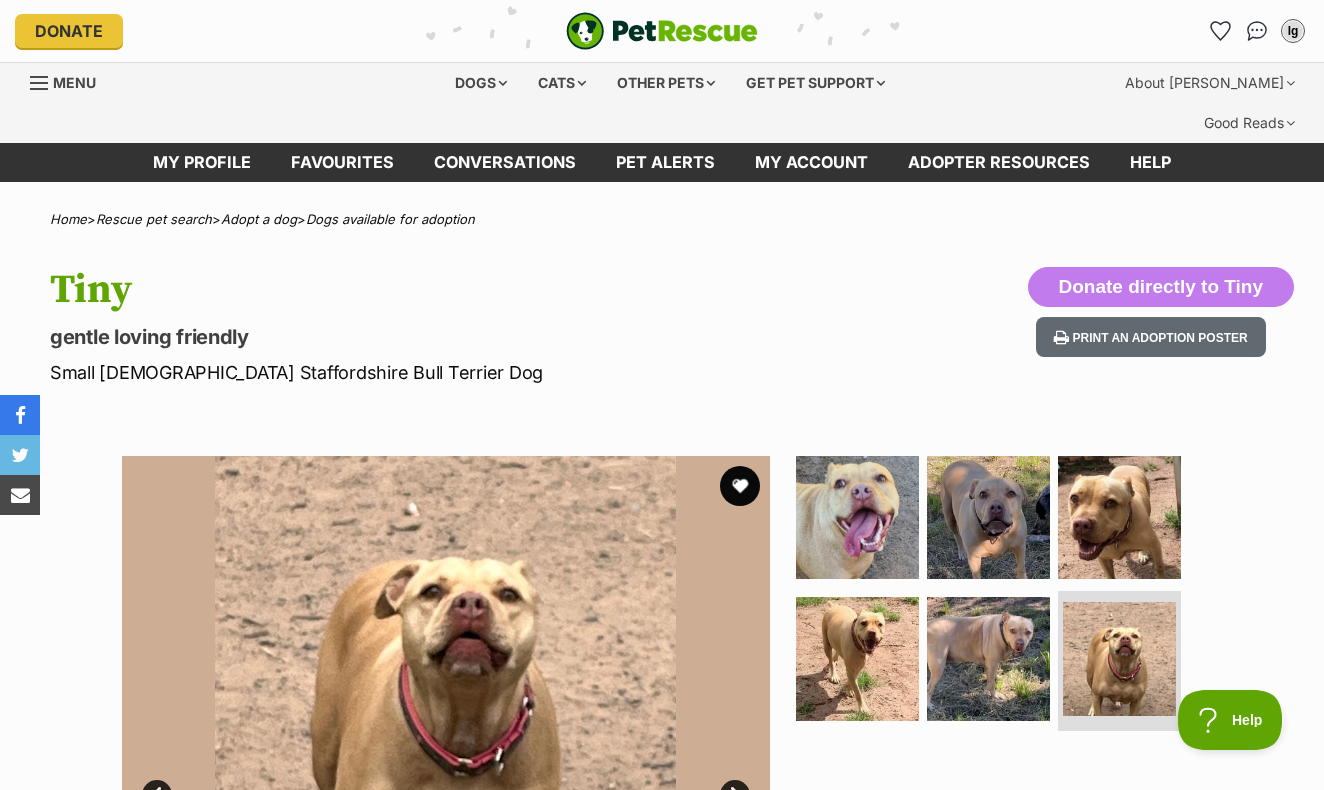 scroll, scrollTop: 0, scrollLeft: 0, axis: both 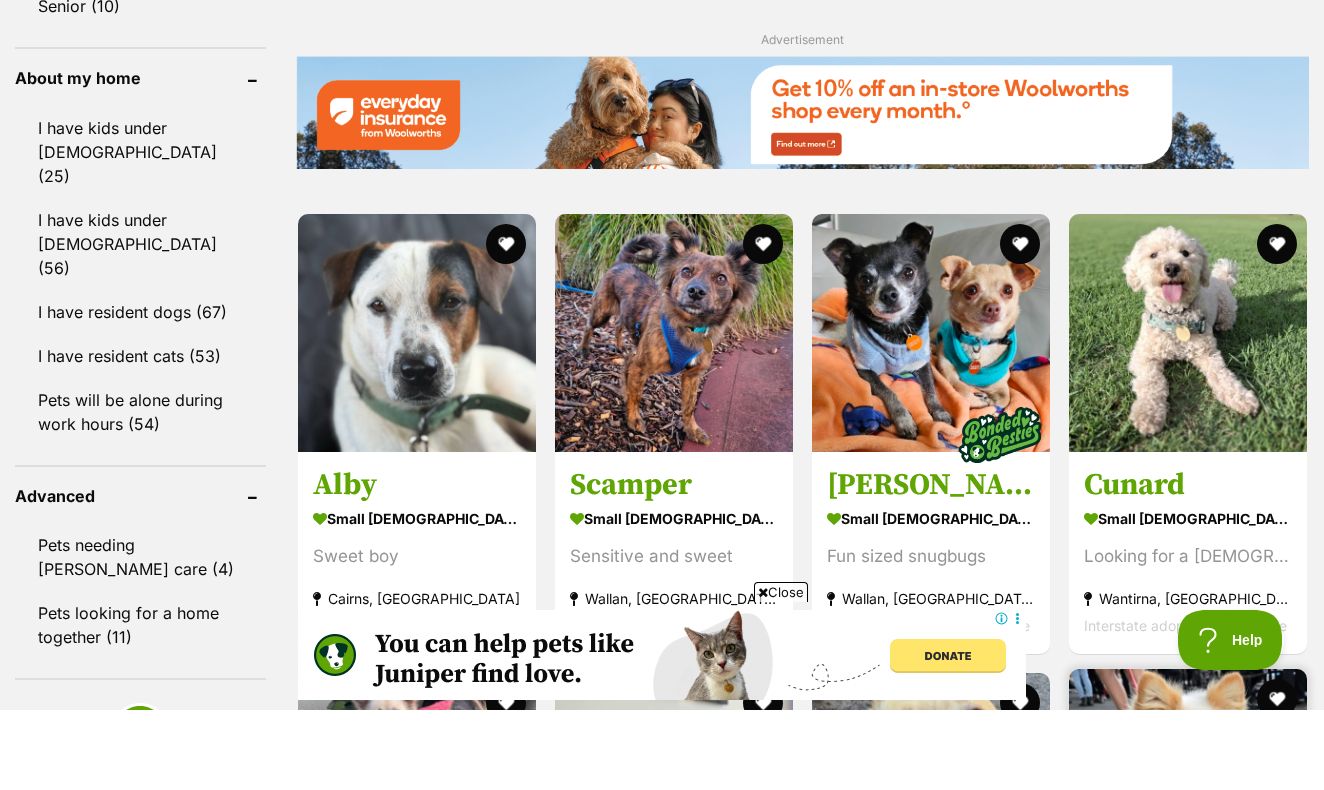 click on "Mickey" at bounding box center [1188, 1020] 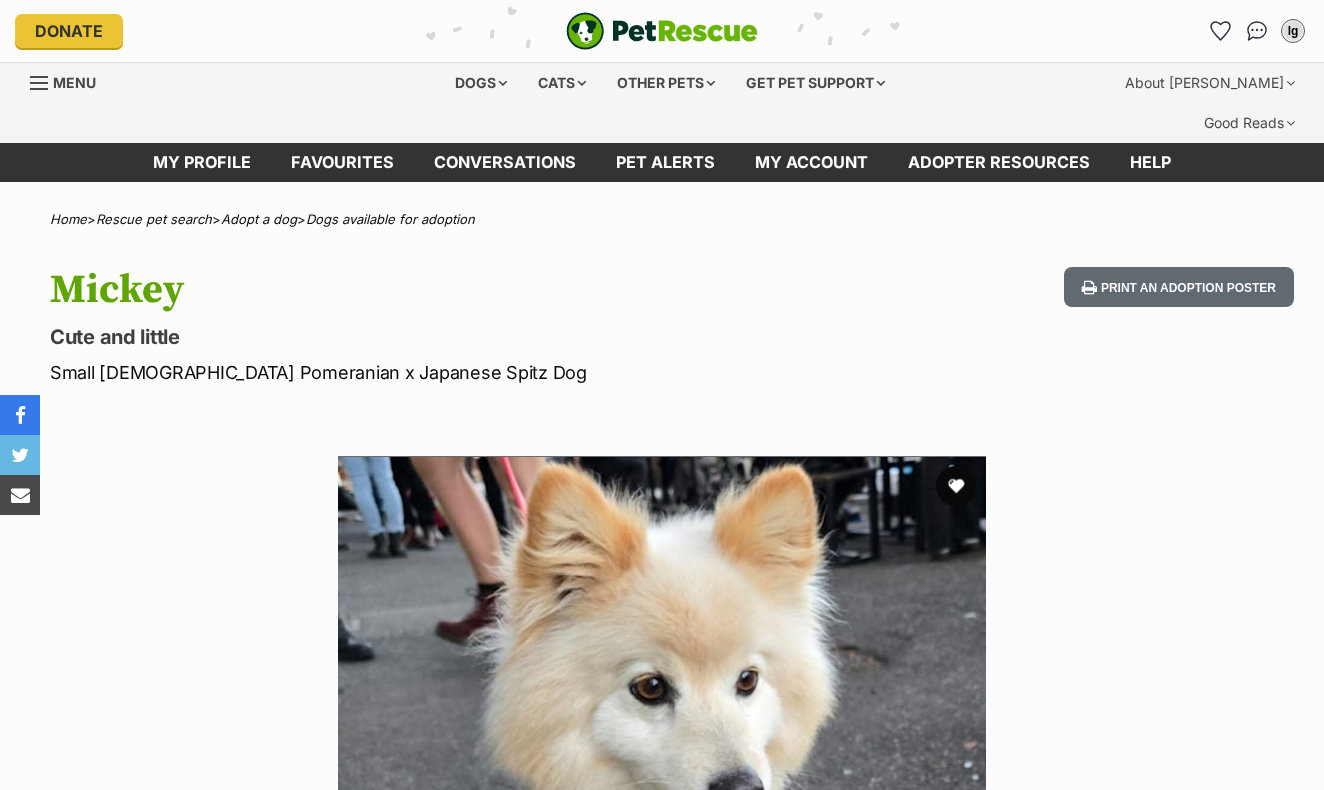 scroll, scrollTop: 0, scrollLeft: 0, axis: both 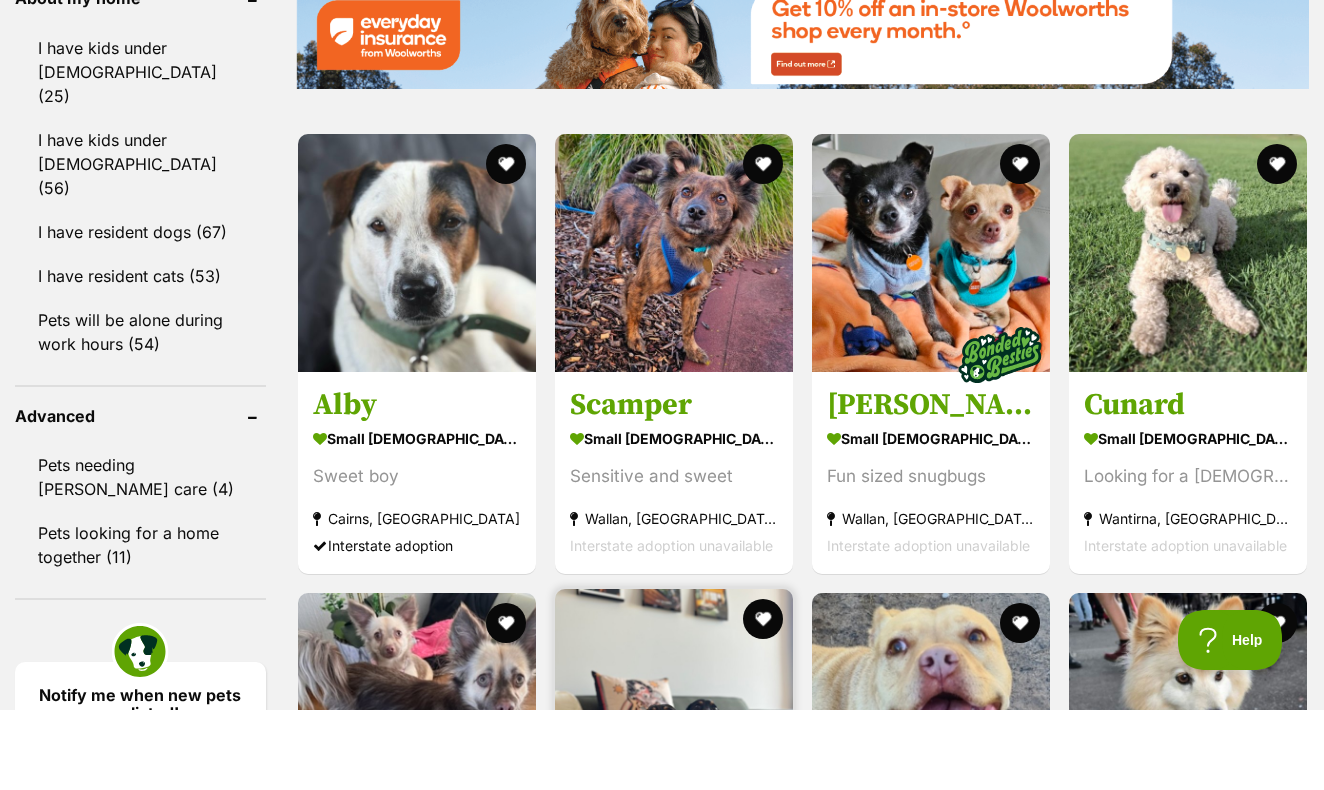 click on "Pip and [PERSON_NAME]" at bounding box center (674, 940) 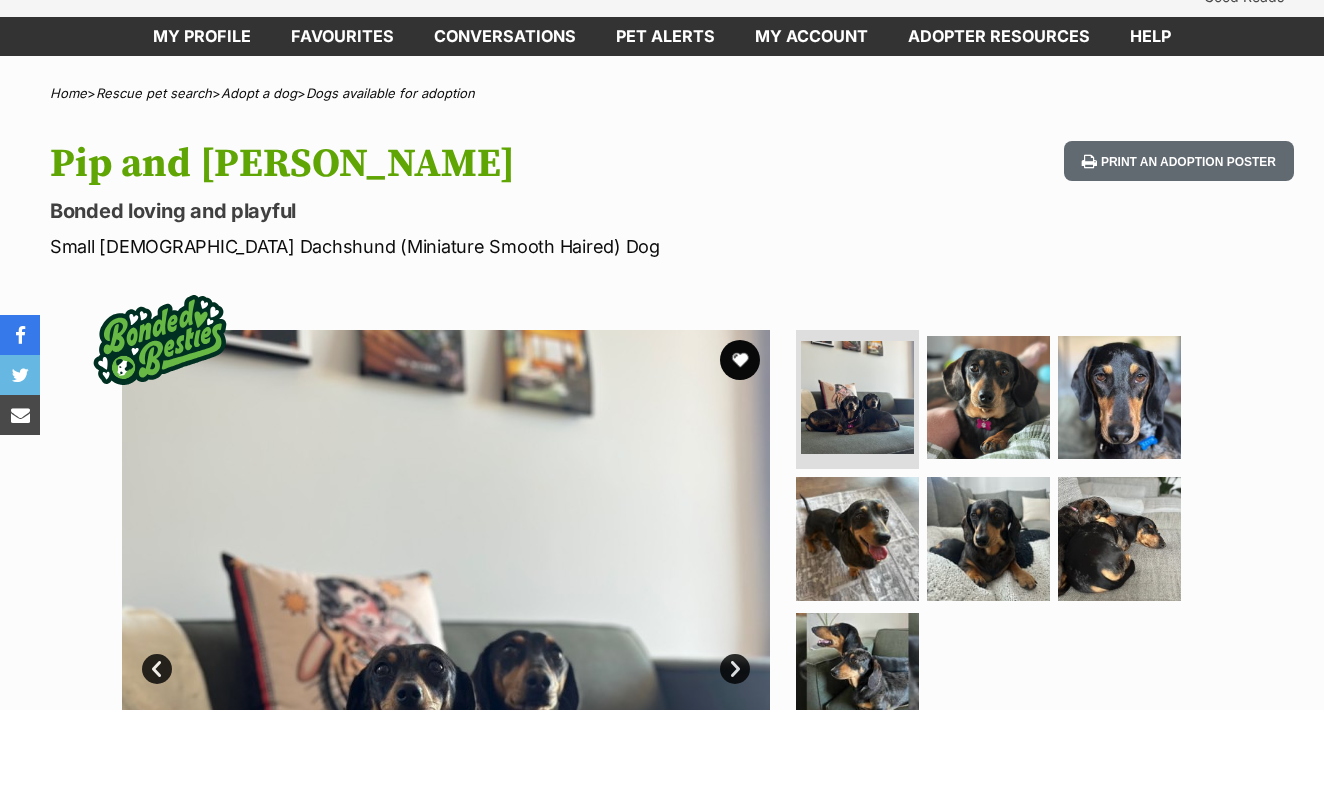 scroll, scrollTop: 0, scrollLeft: 0, axis: both 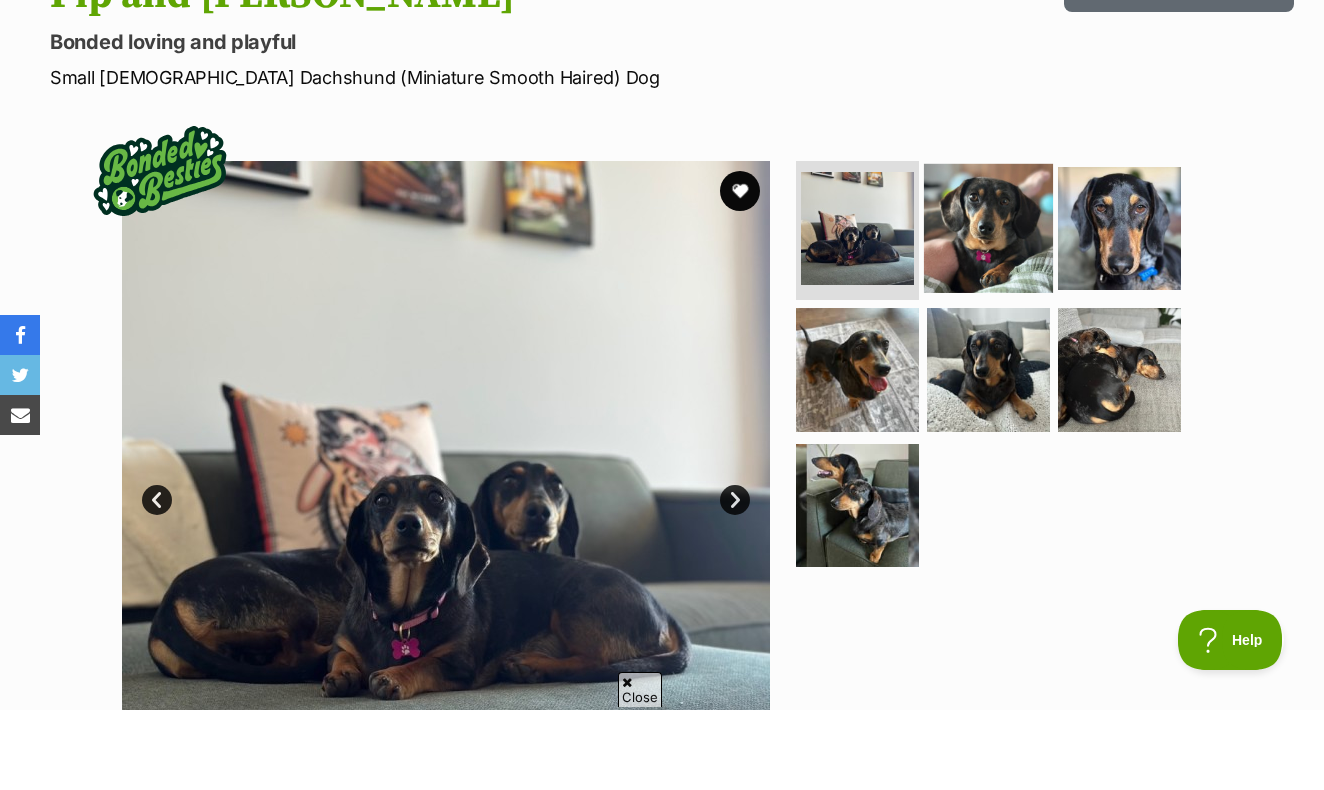 click at bounding box center (988, 307) 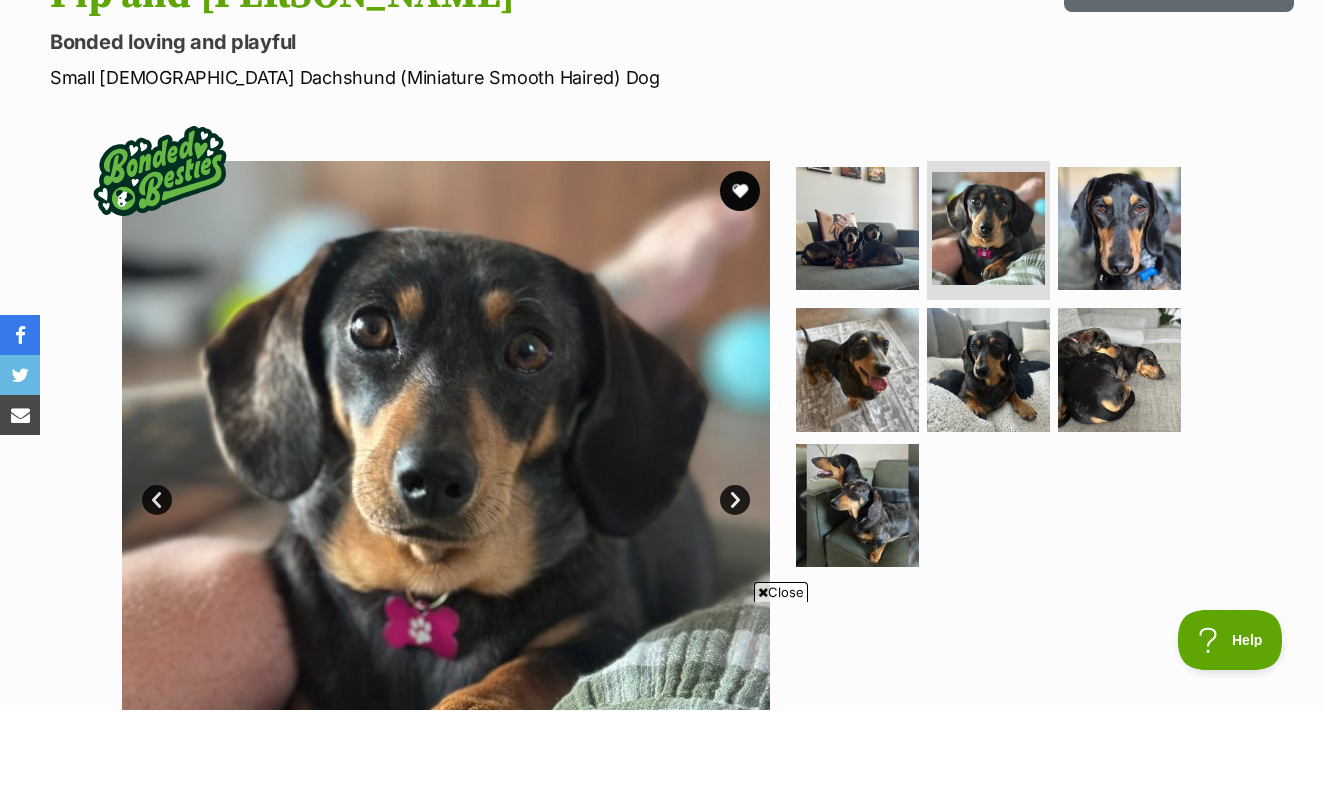scroll, scrollTop: 0, scrollLeft: 0, axis: both 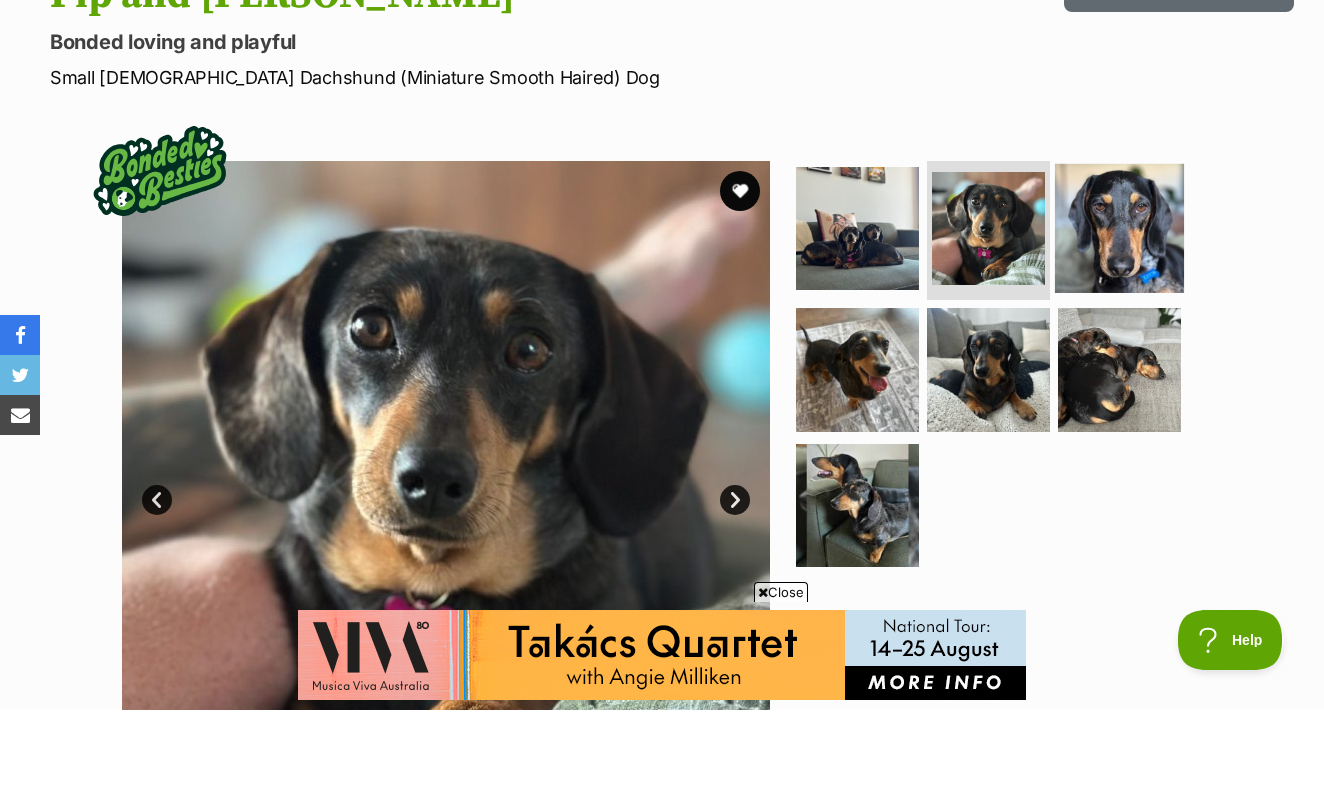 click at bounding box center (1119, 307) 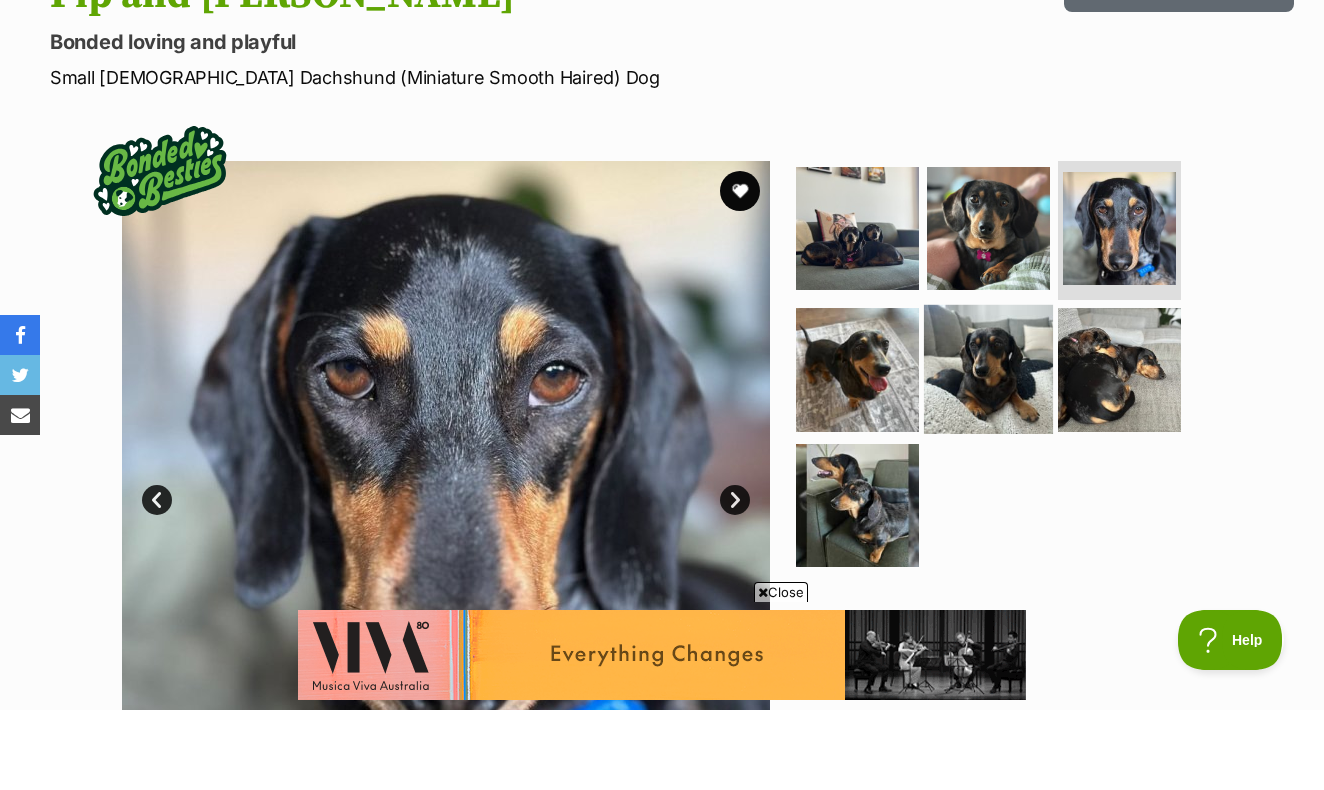 scroll, scrollTop: 0, scrollLeft: 0, axis: both 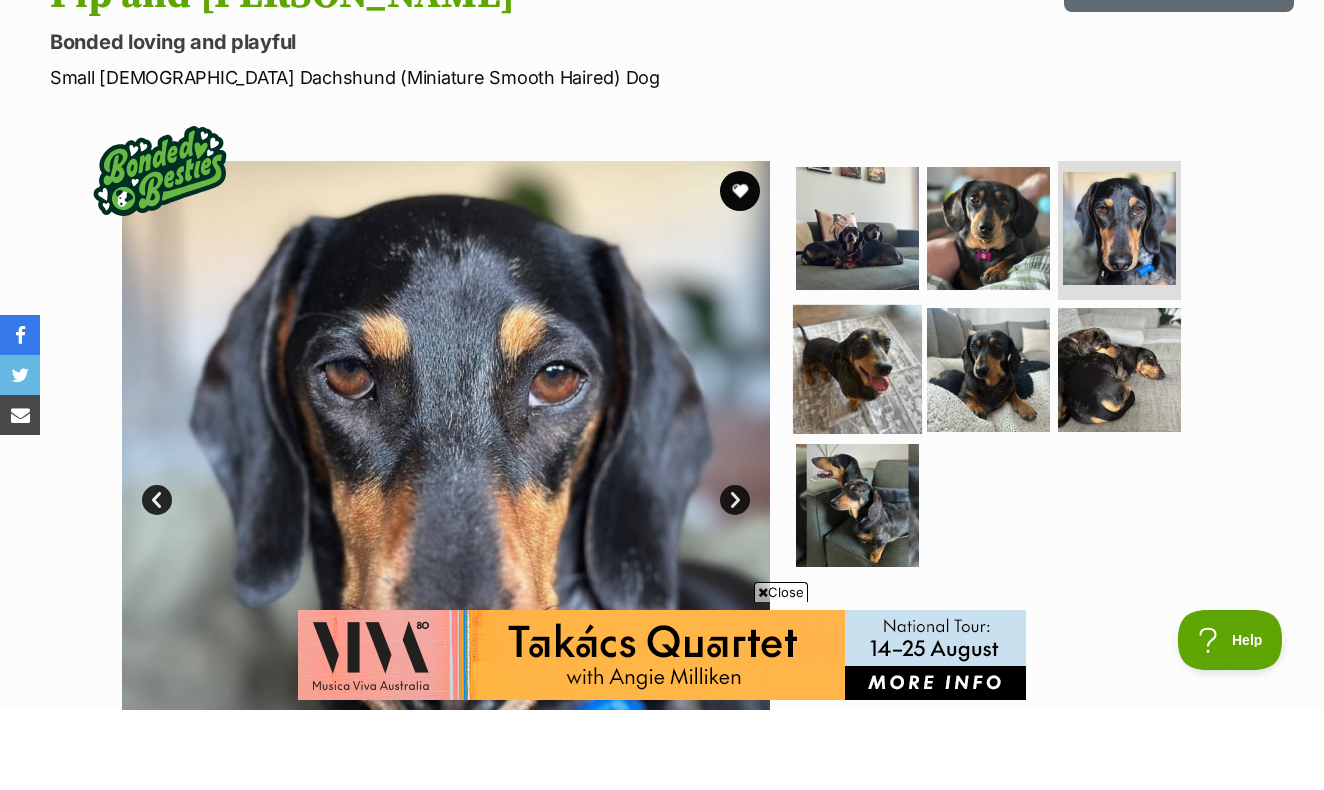 click at bounding box center [857, 449] 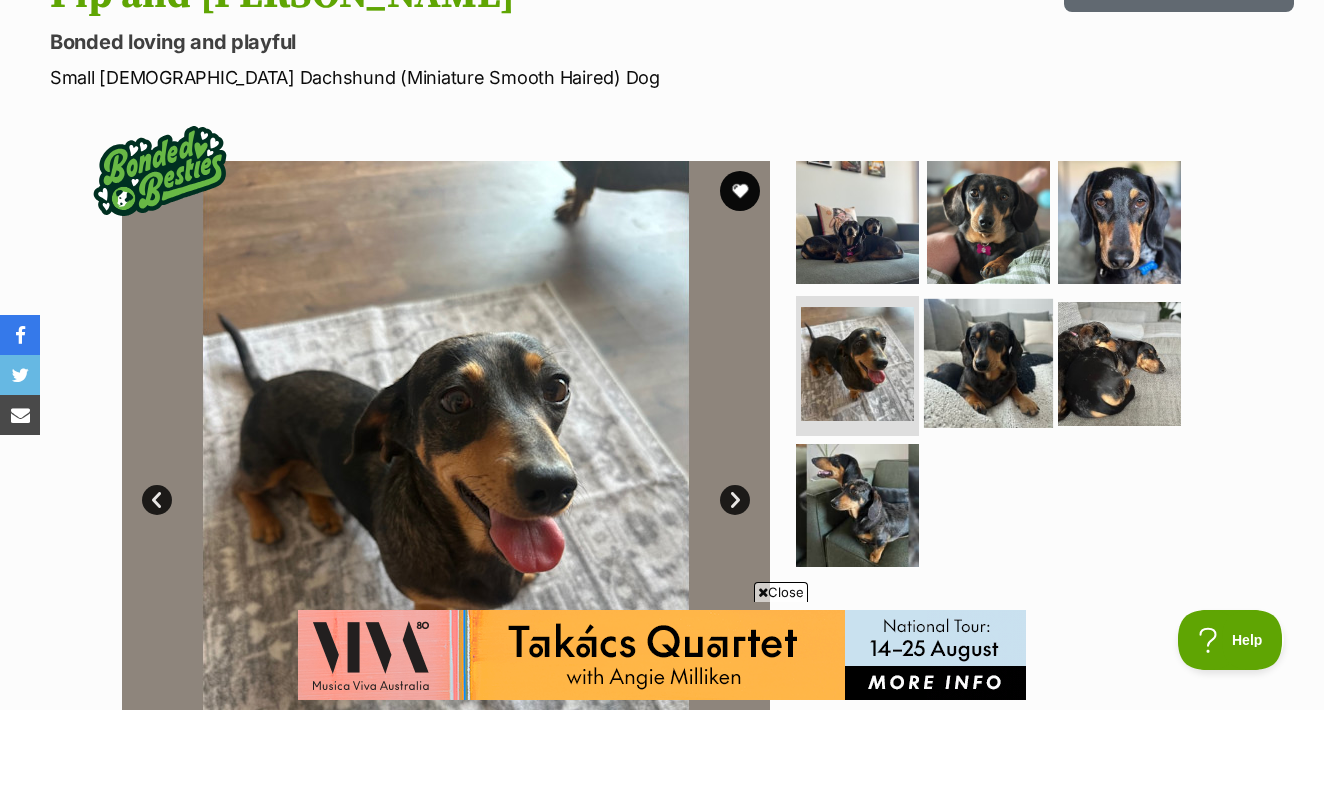 click at bounding box center (988, 443) 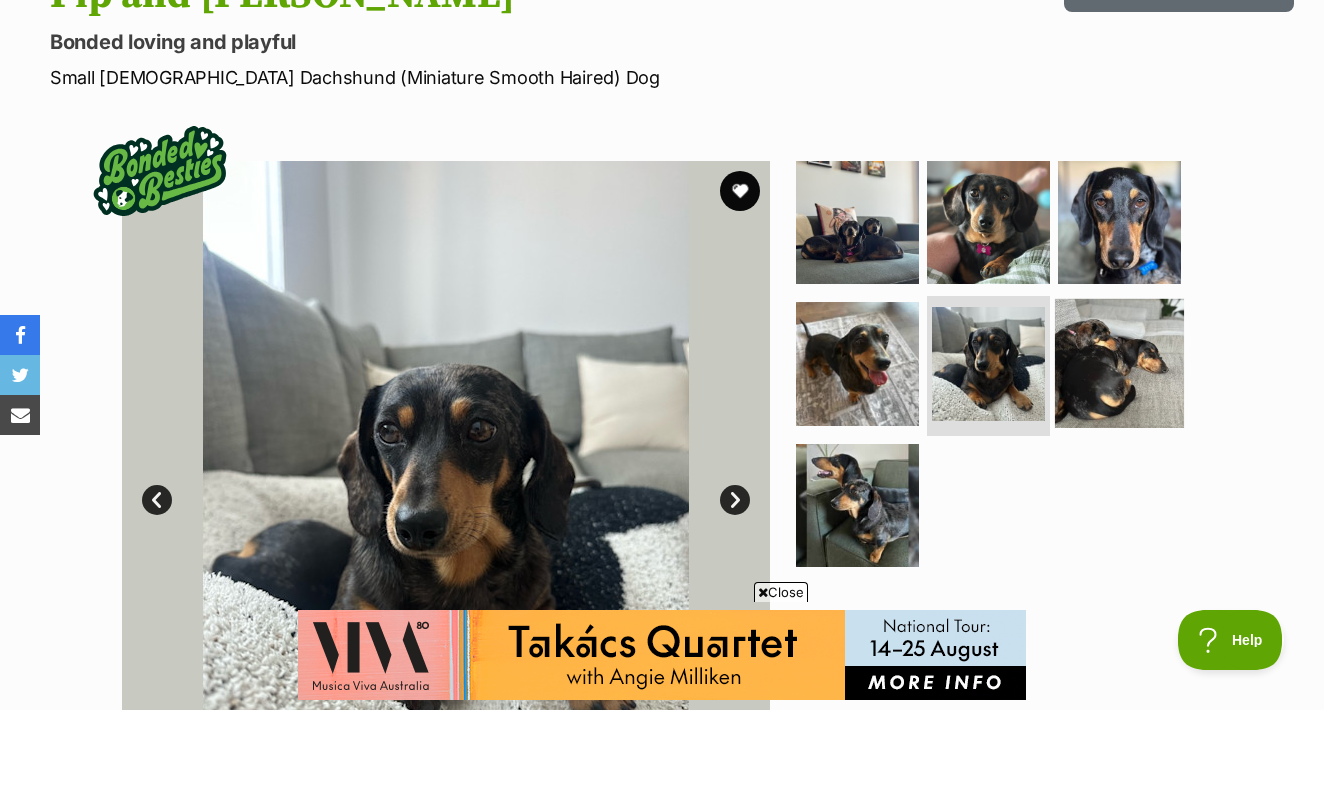 click at bounding box center (1119, 443) 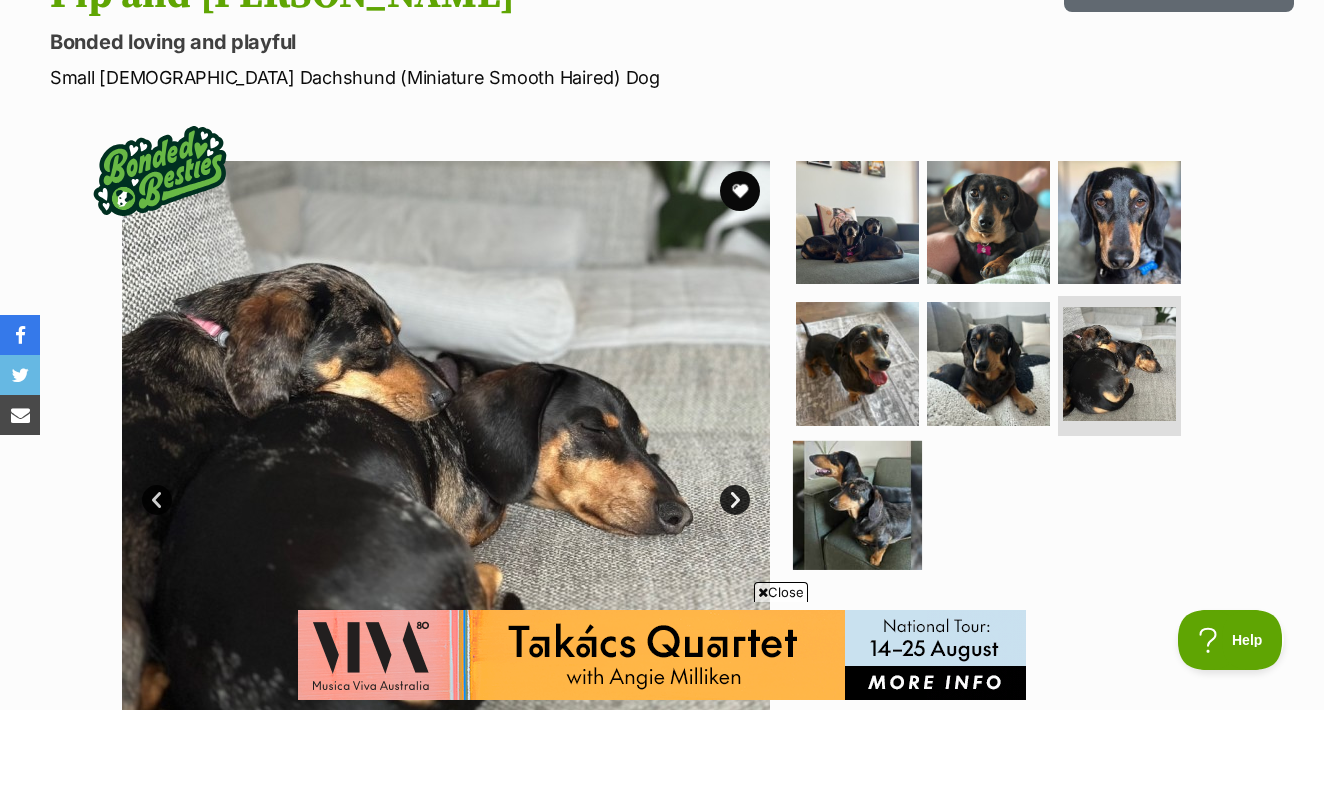 click at bounding box center [857, 585] 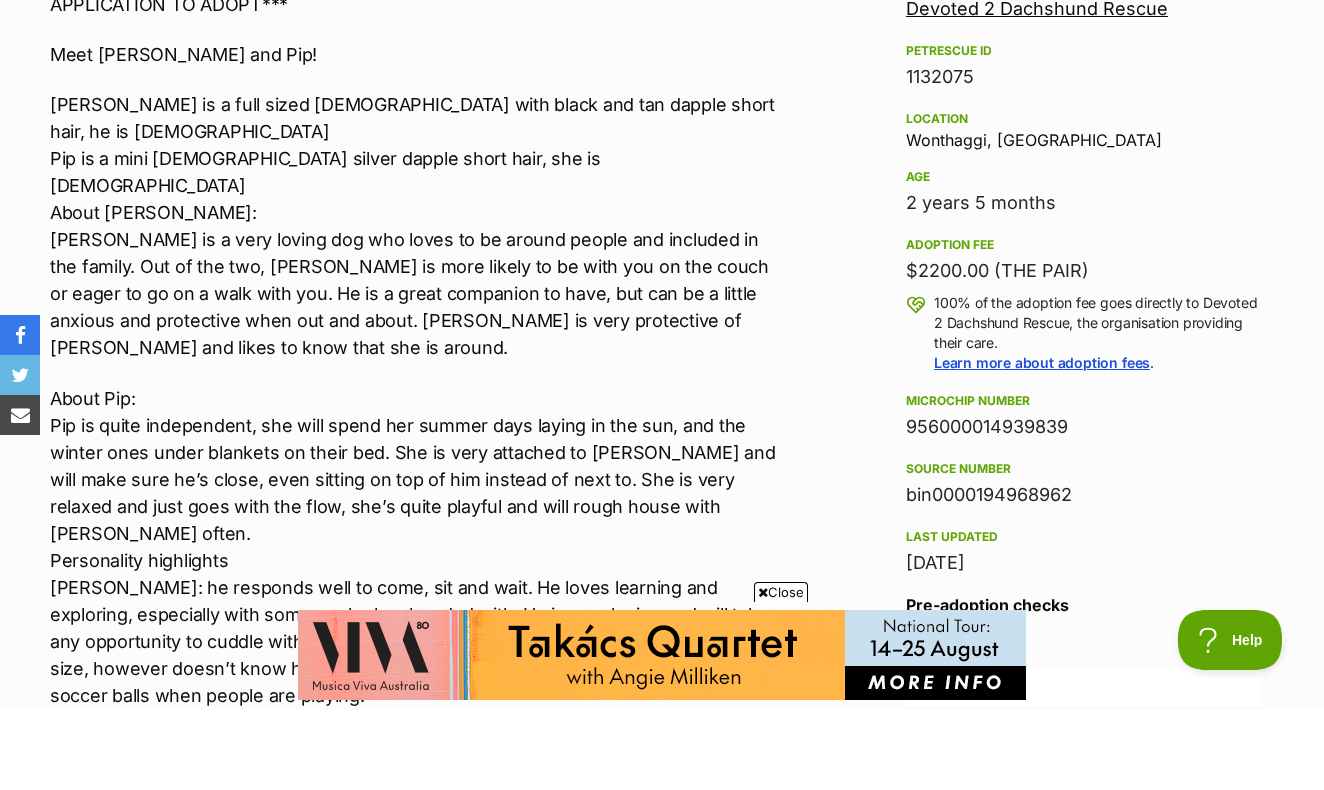 scroll, scrollTop: 0, scrollLeft: 0, axis: both 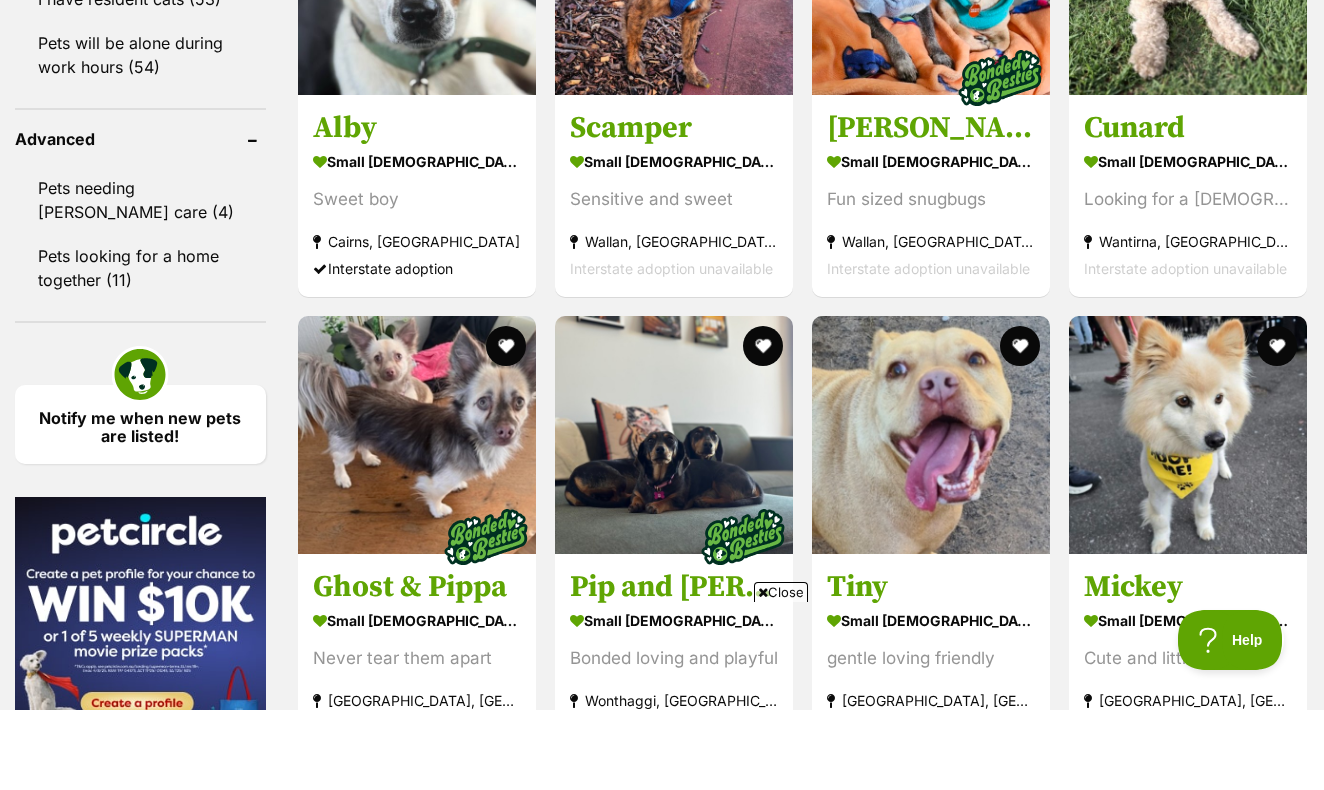click on "Next" at bounding box center (883, 1072) 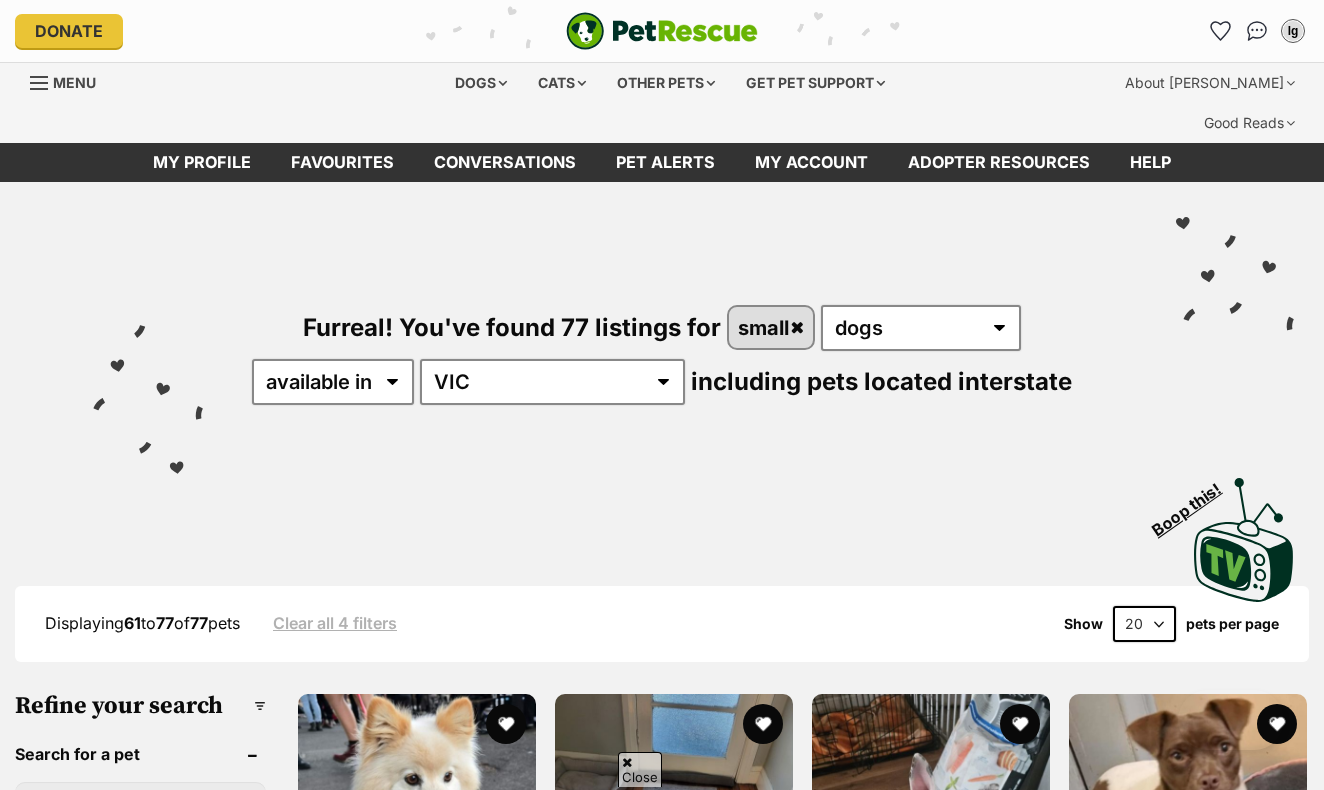 scroll, scrollTop: 640, scrollLeft: 0, axis: vertical 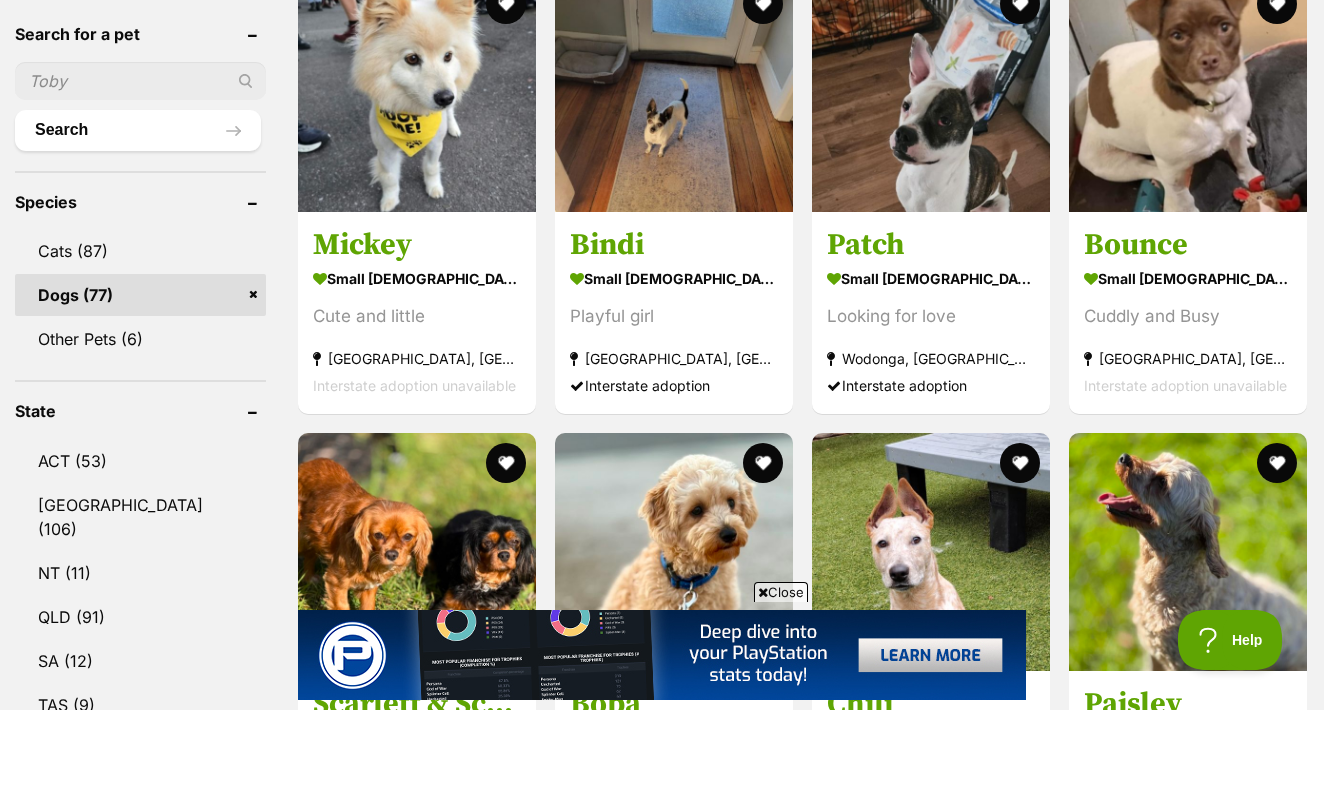 click on "Patch" at bounding box center (931, 325) 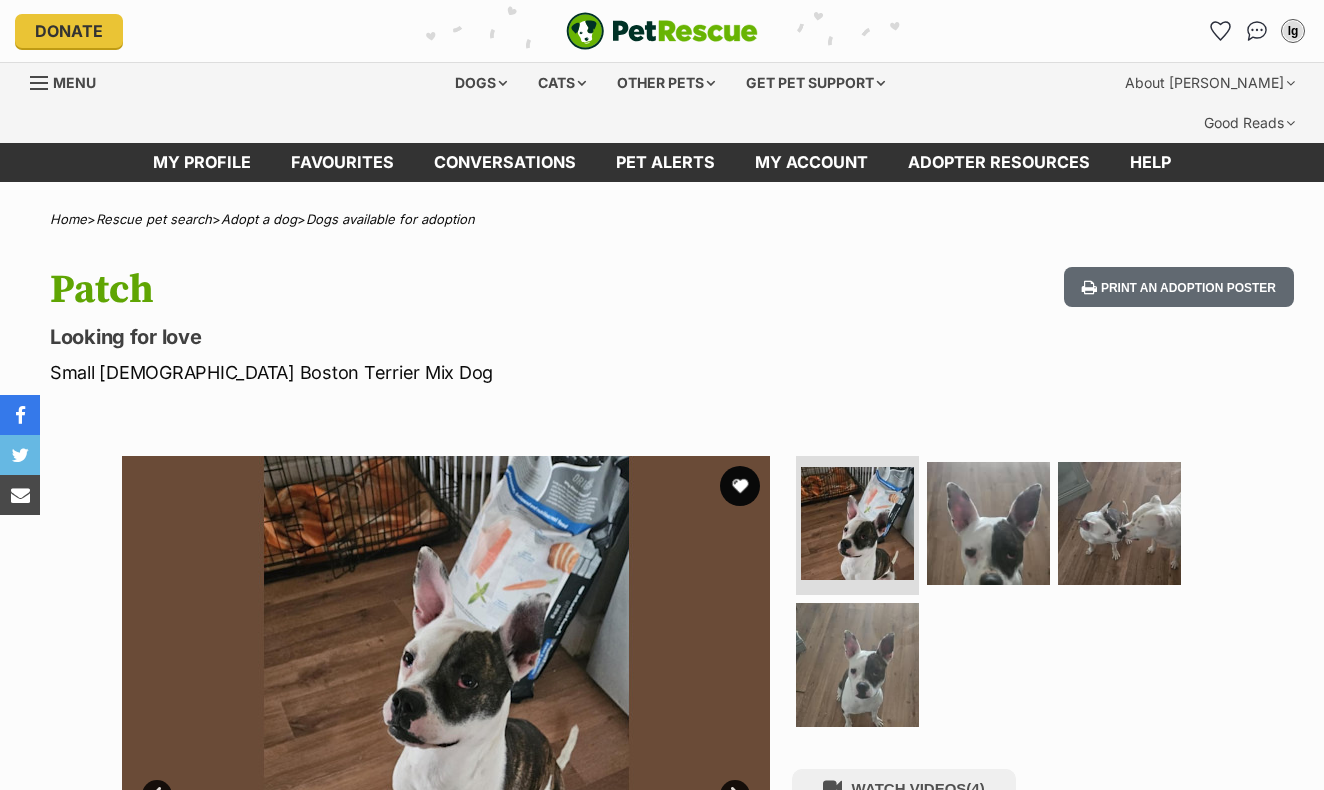 scroll, scrollTop: 0, scrollLeft: 0, axis: both 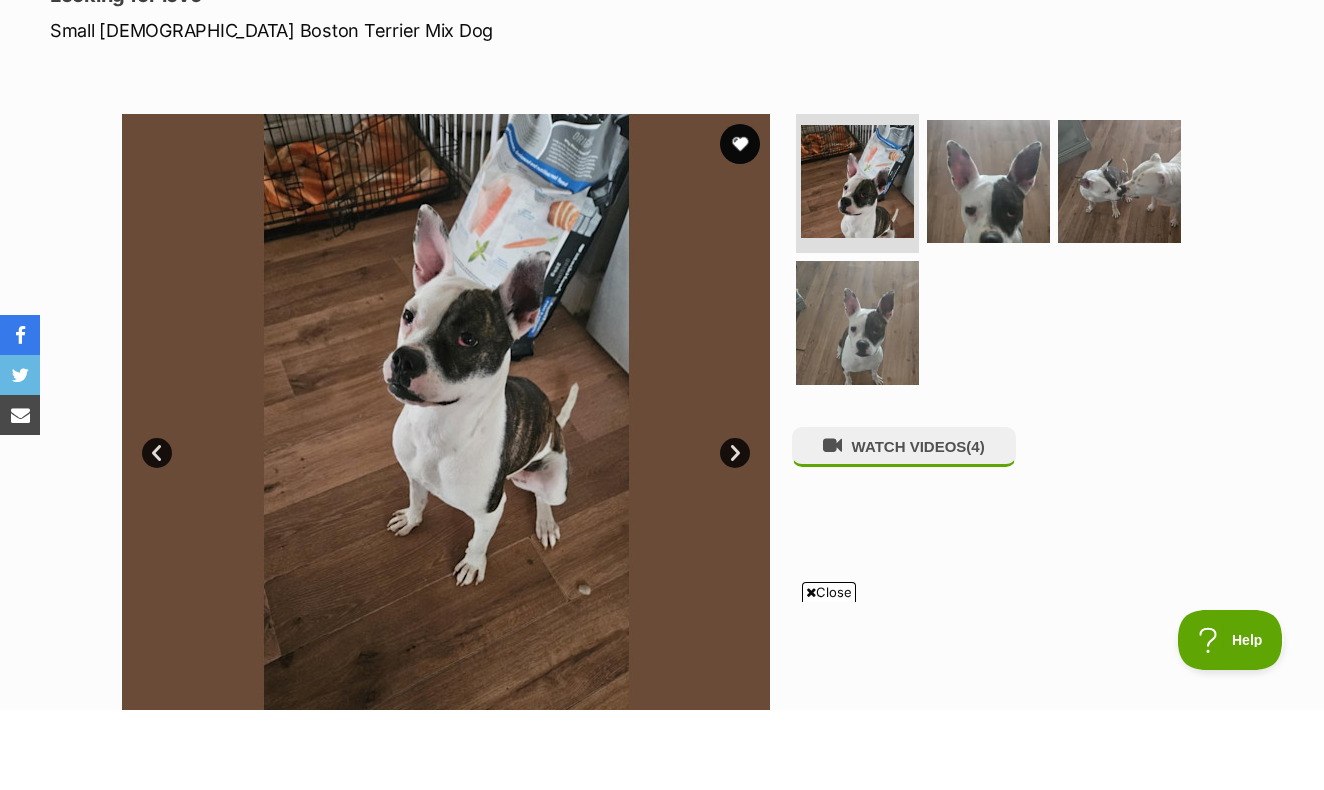 click at bounding box center [857, 402] 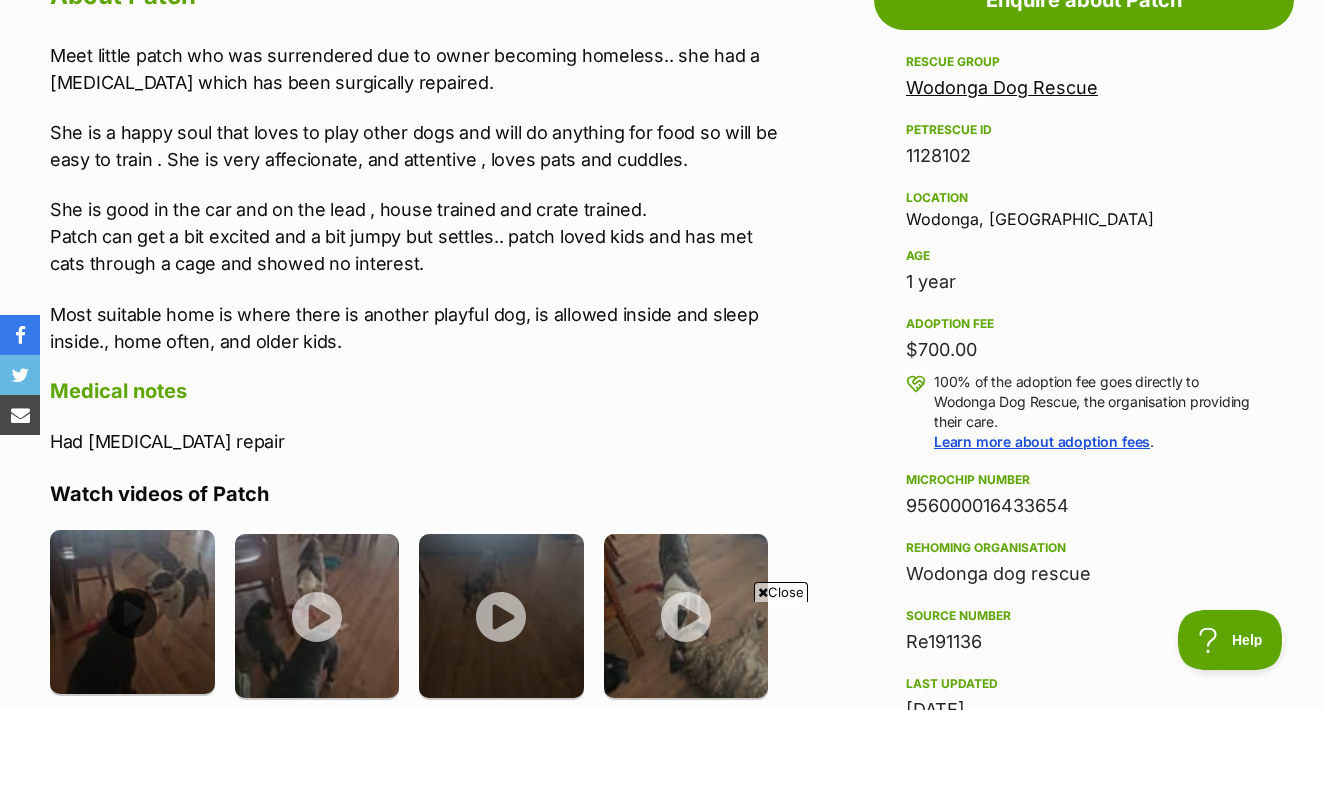 scroll, scrollTop: 0, scrollLeft: 0, axis: both 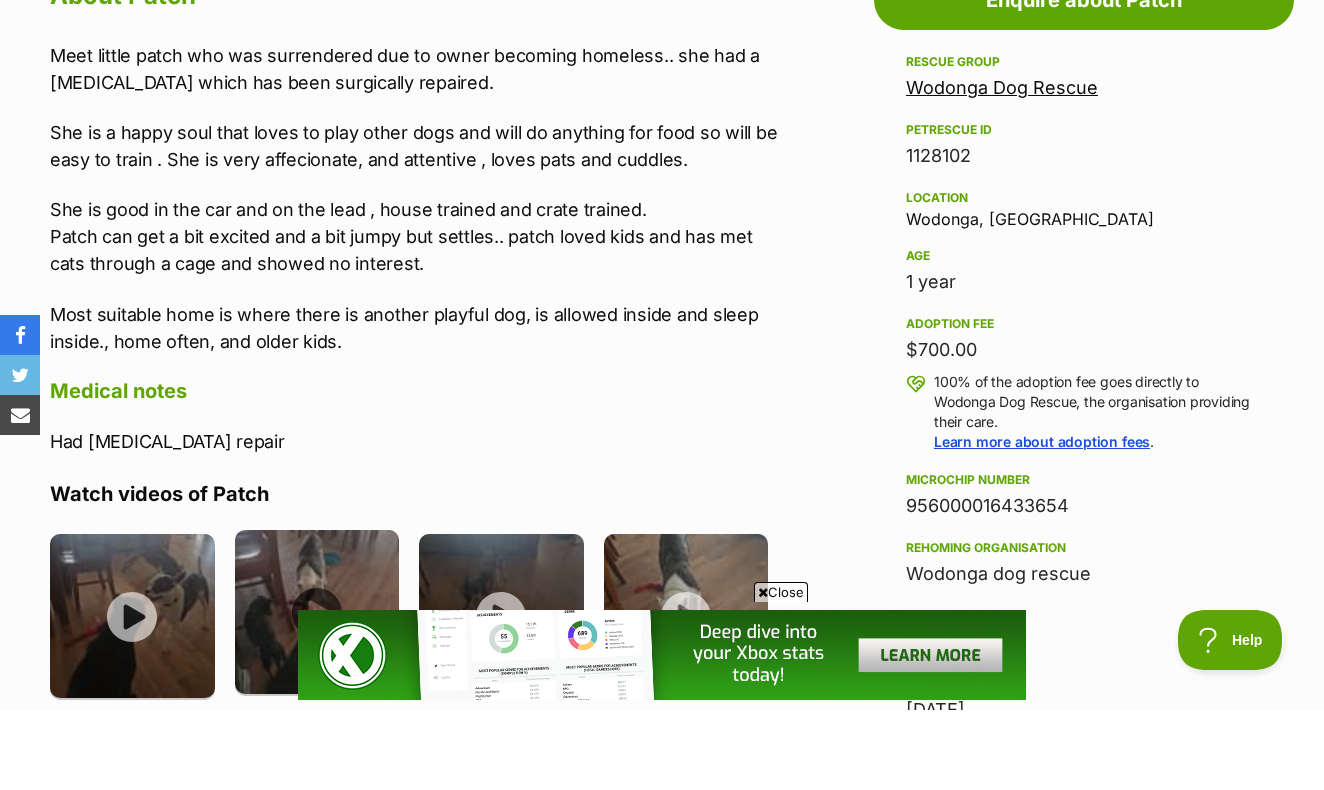 click at bounding box center [317, 692] 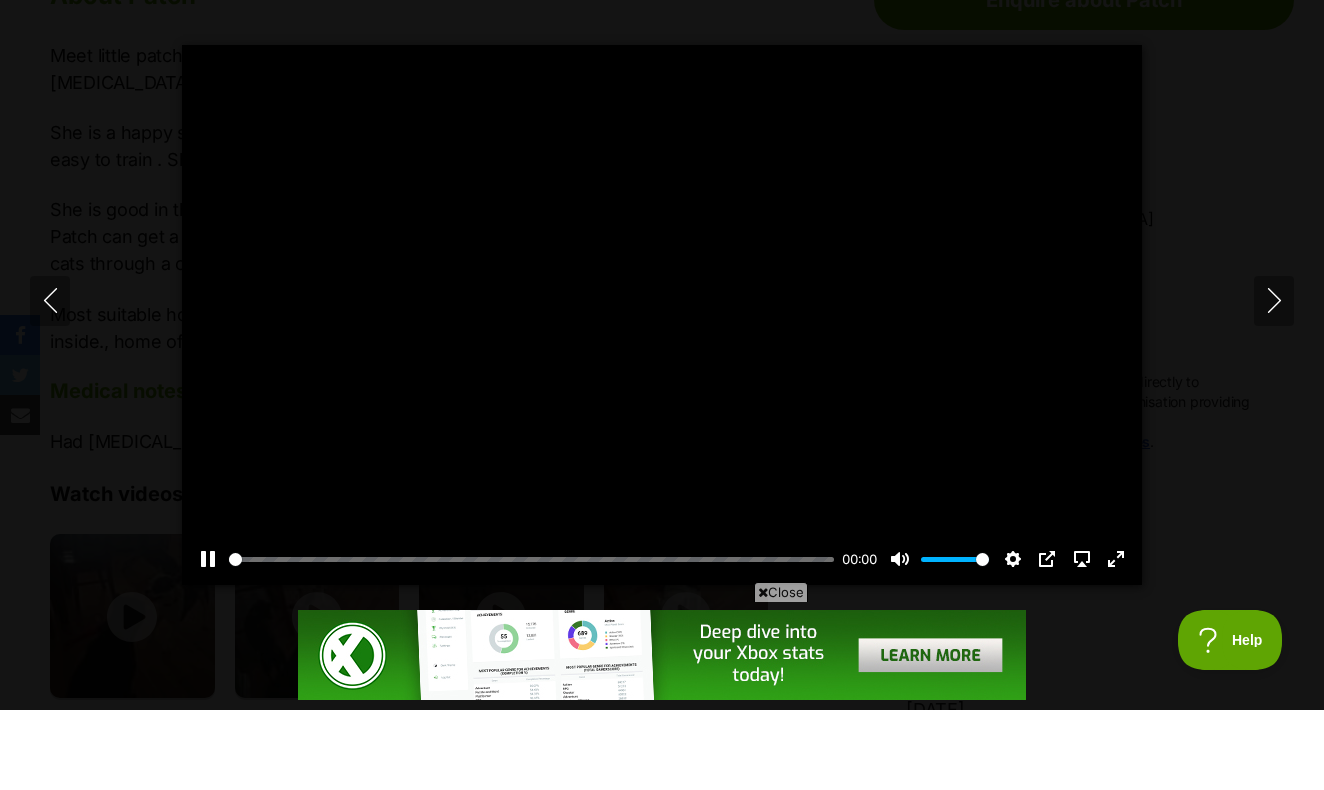 click at bounding box center (763, 672) 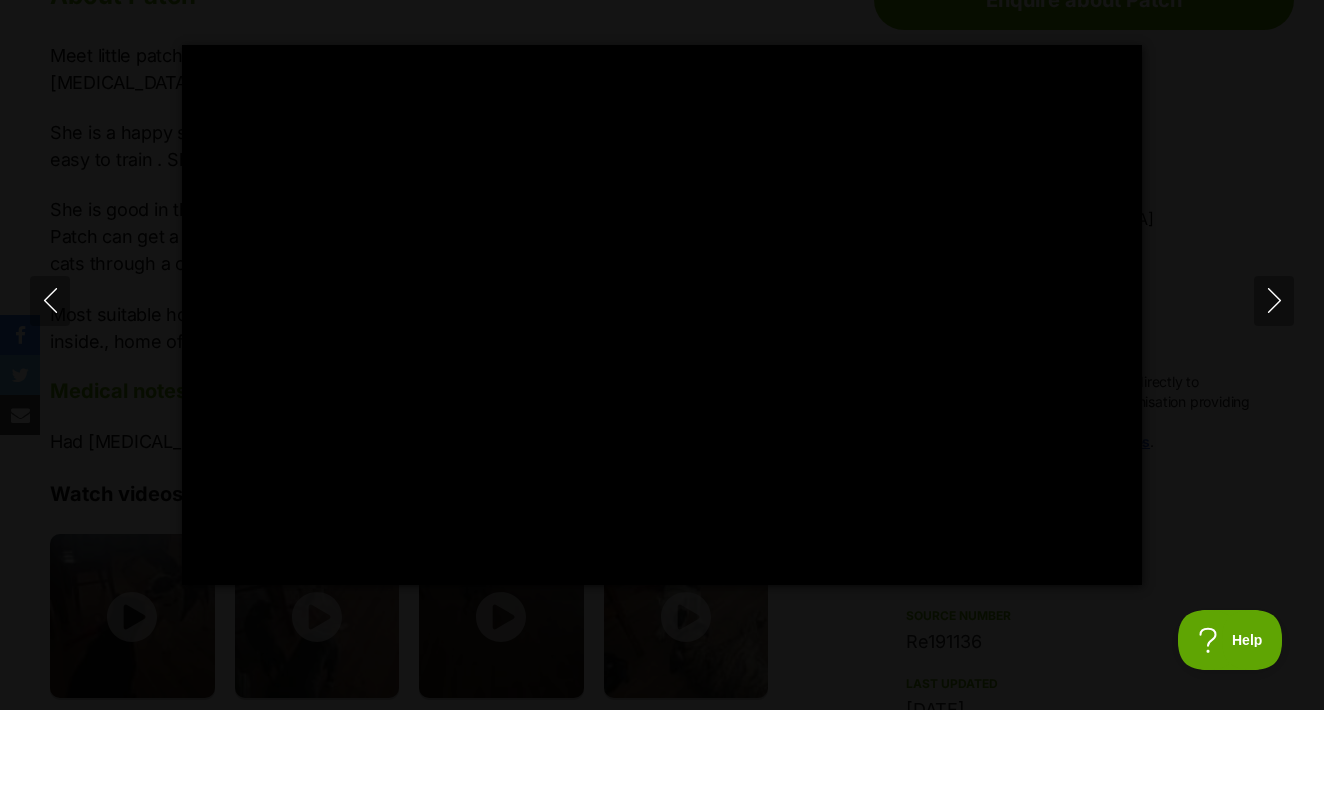 type on "100" 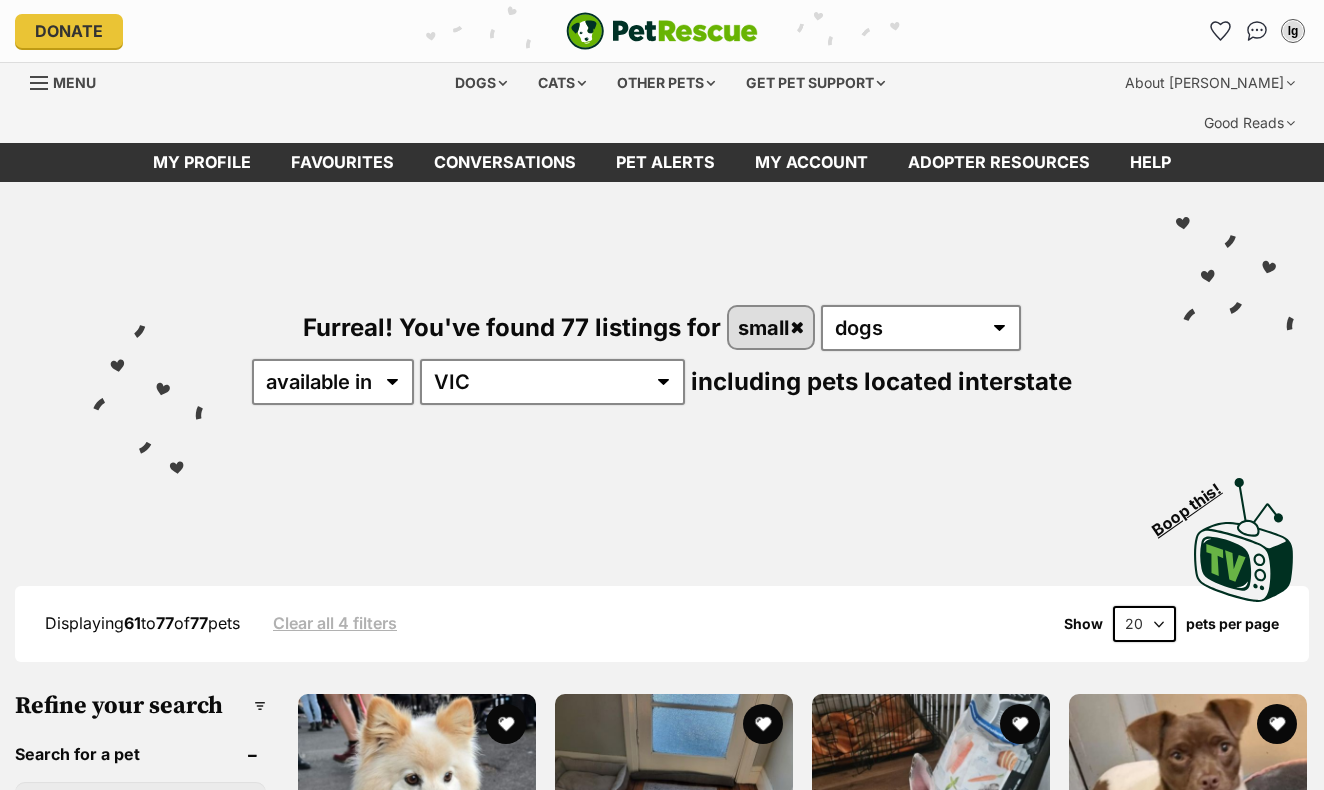 scroll, scrollTop: 640, scrollLeft: 0, axis: vertical 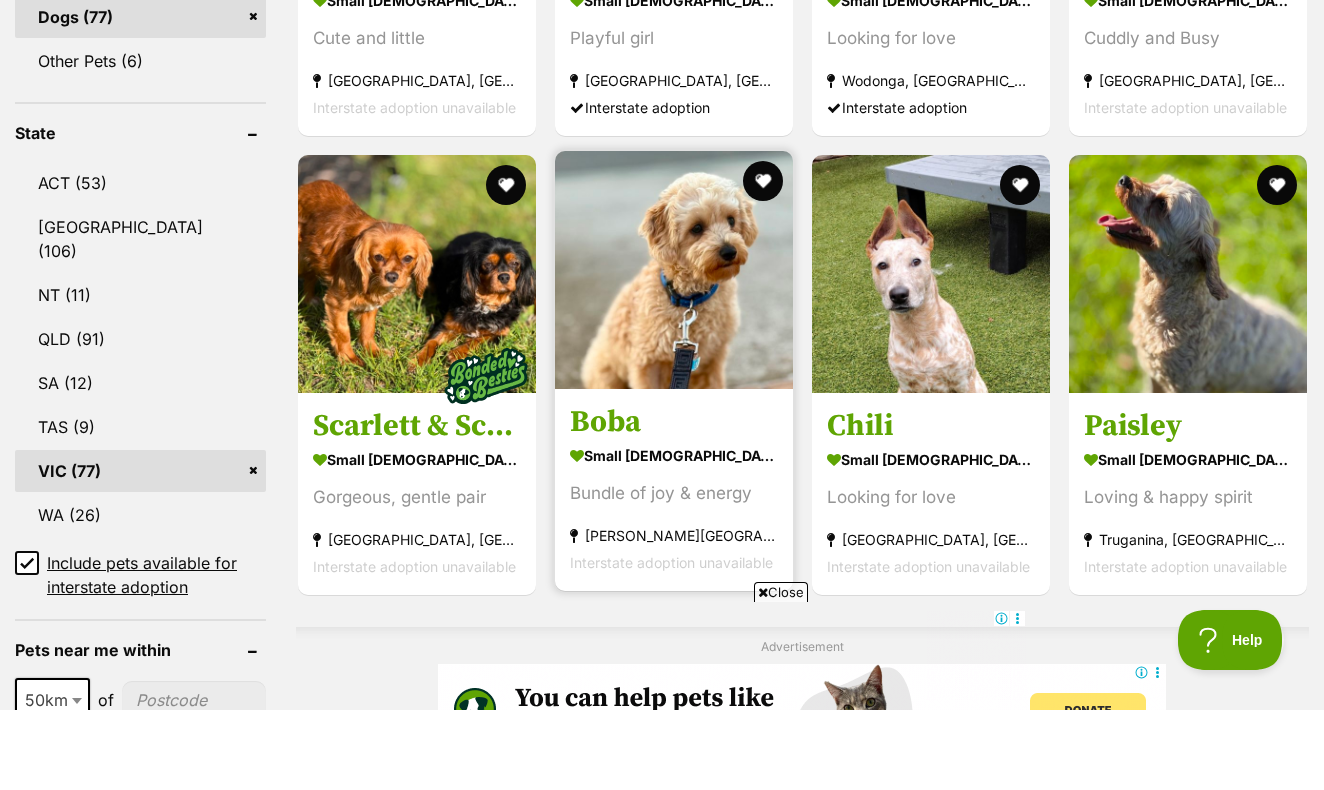 click on "Boba" at bounding box center [674, 502] 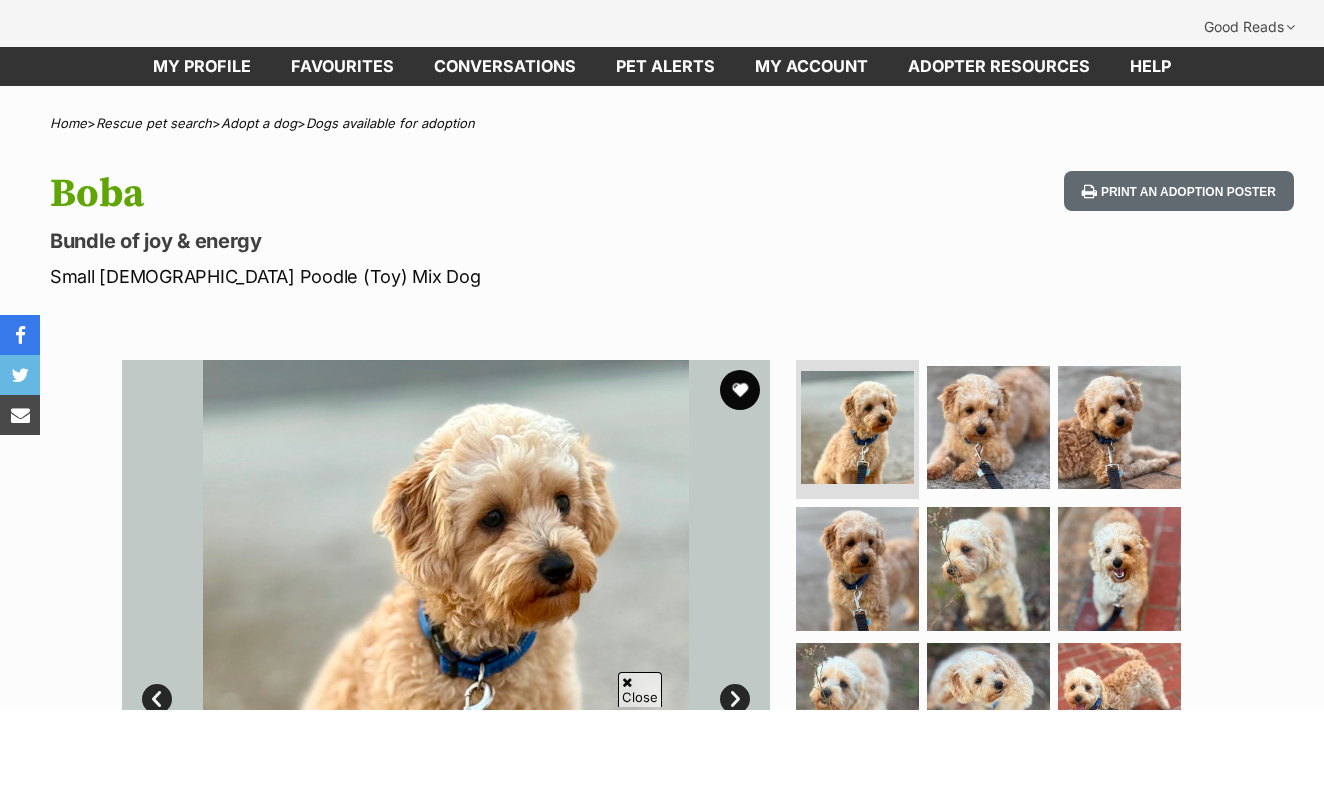scroll, scrollTop: 0, scrollLeft: 0, axis: both 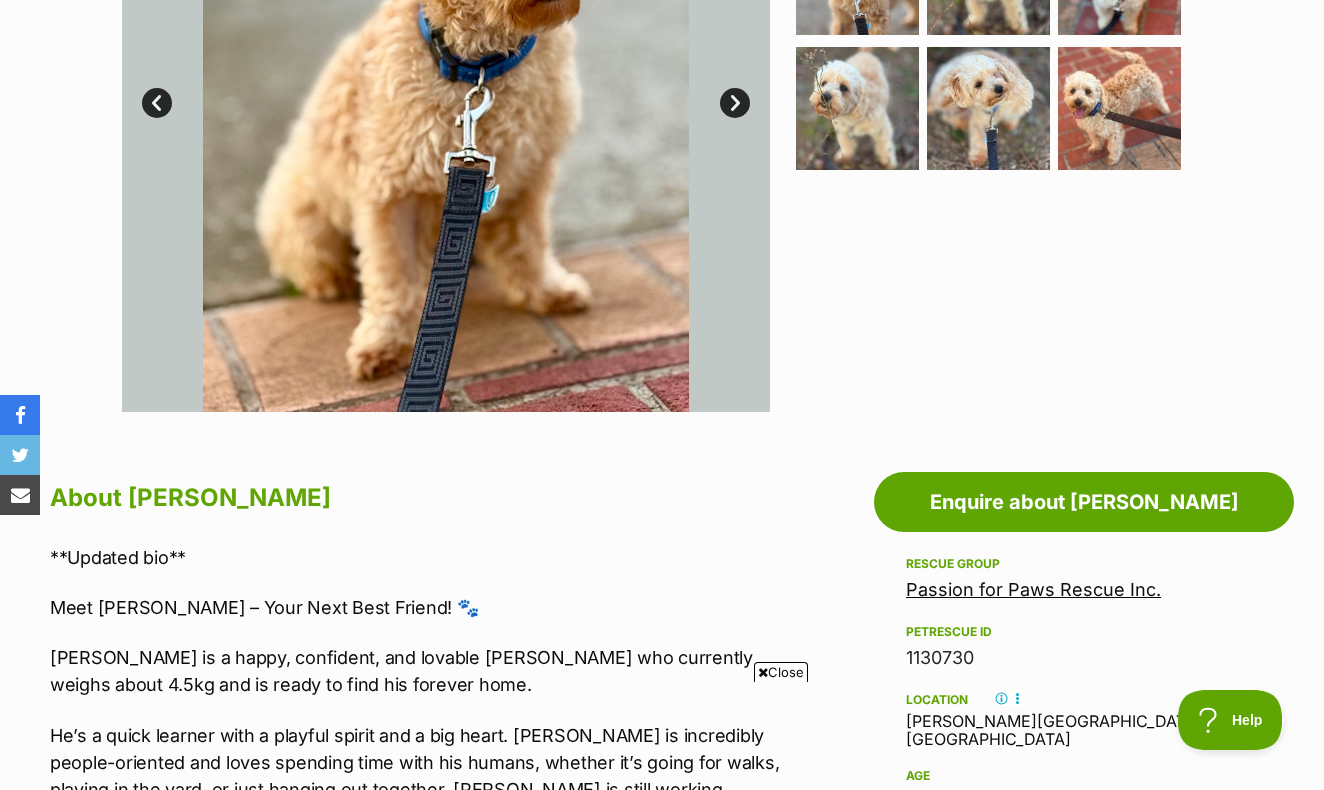 click on "About Boba" at bounding box center [419, 498] 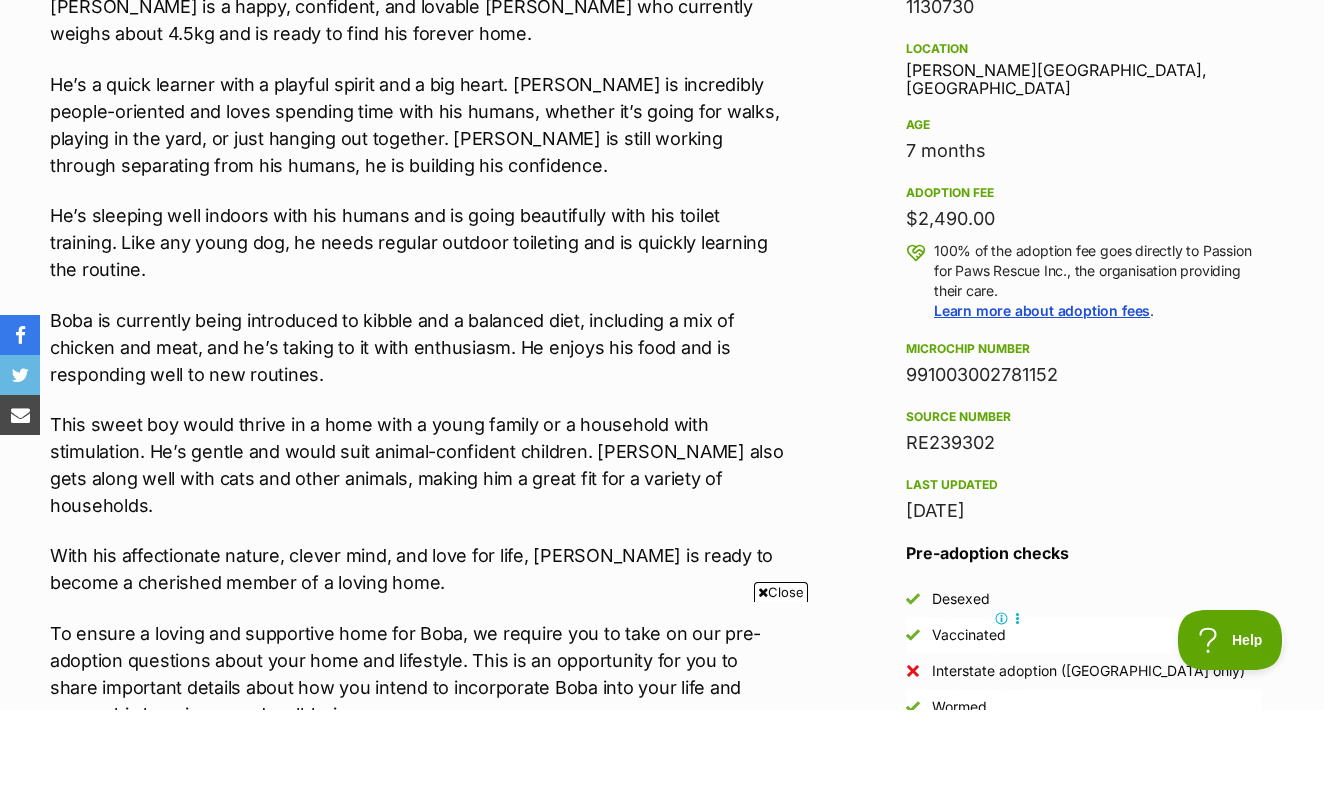 scroll, scrollTop: 0, scrollLeft: 0, axis: both 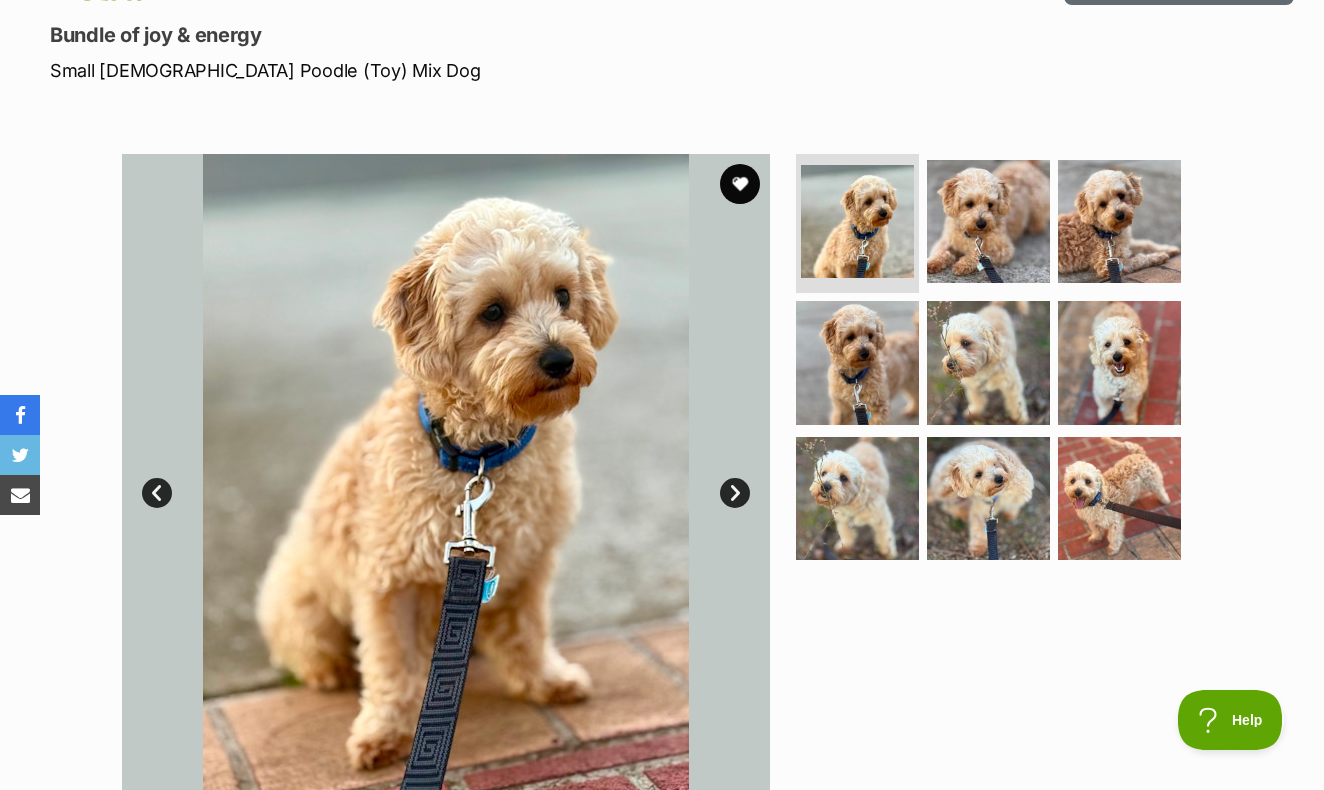click on "Next" at bounding box center (735, 493) 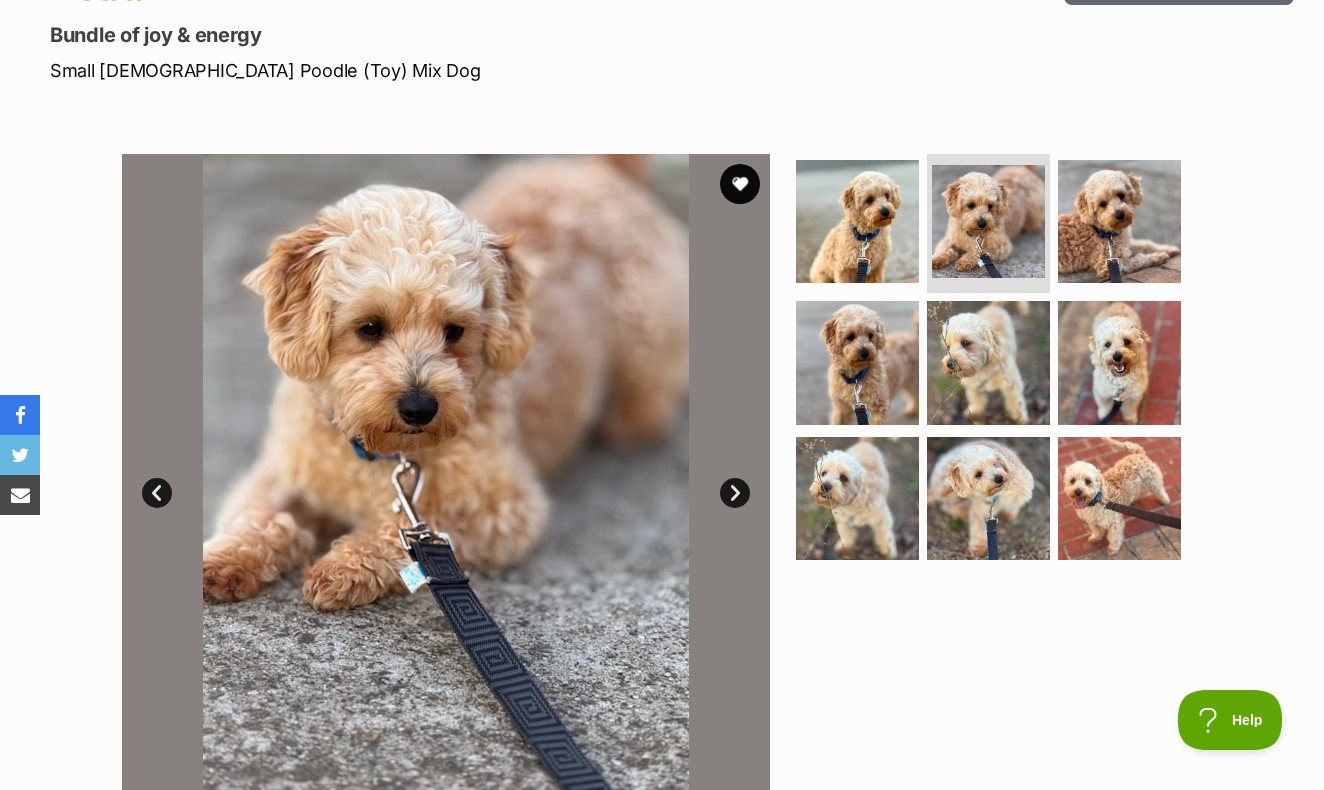 click on "Next" at bounding box center [735, 493] 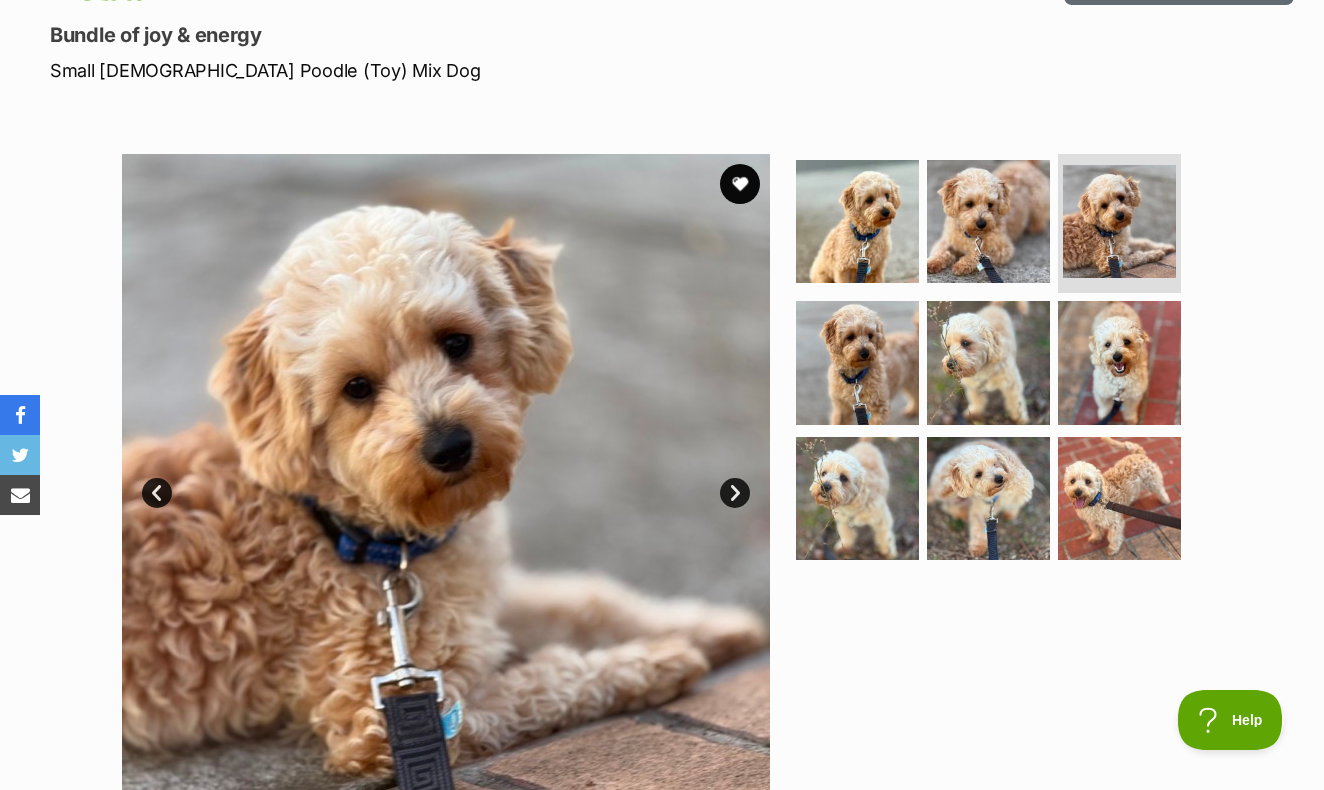 click on "Next" at bounding box center (735, 493) 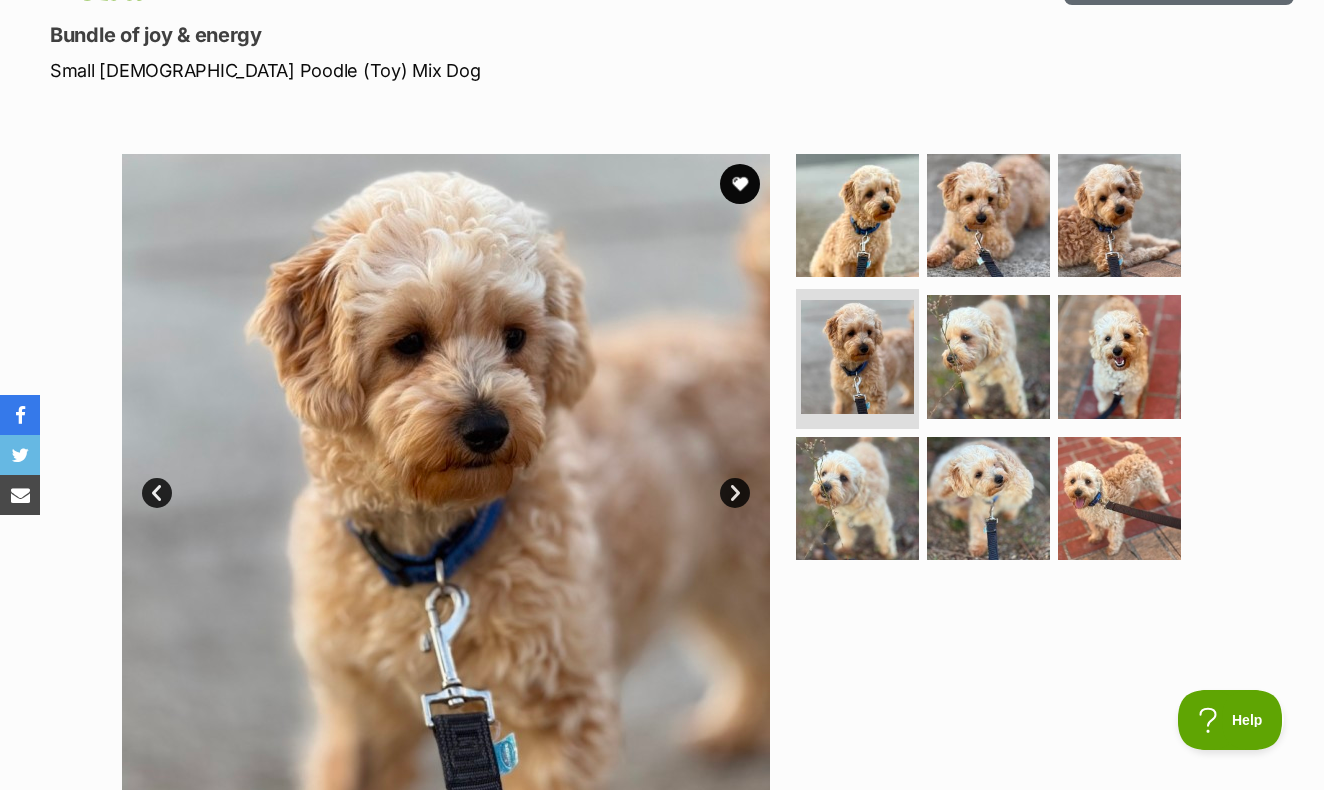 click on "Next" at bounding box center [735, 493] 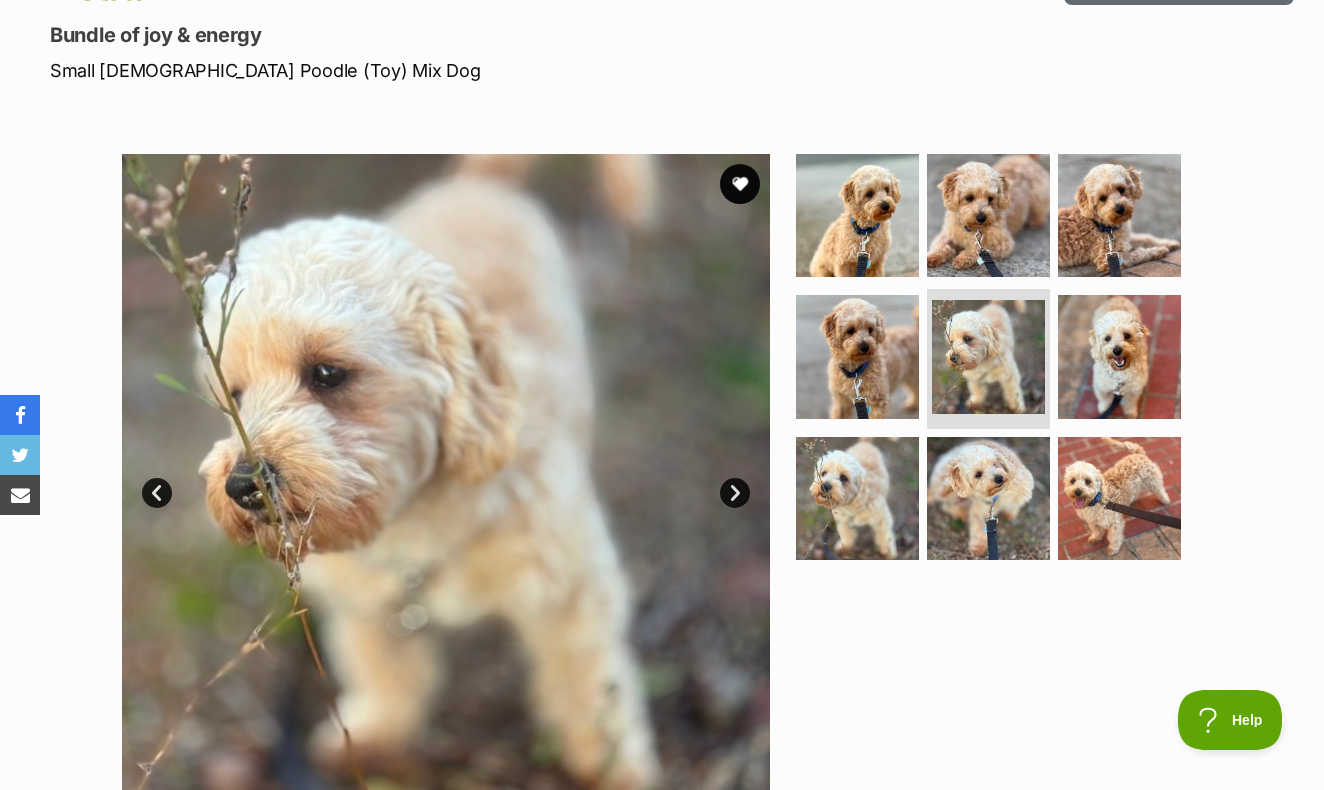 click on "Next" at bounding box center (735, 493) 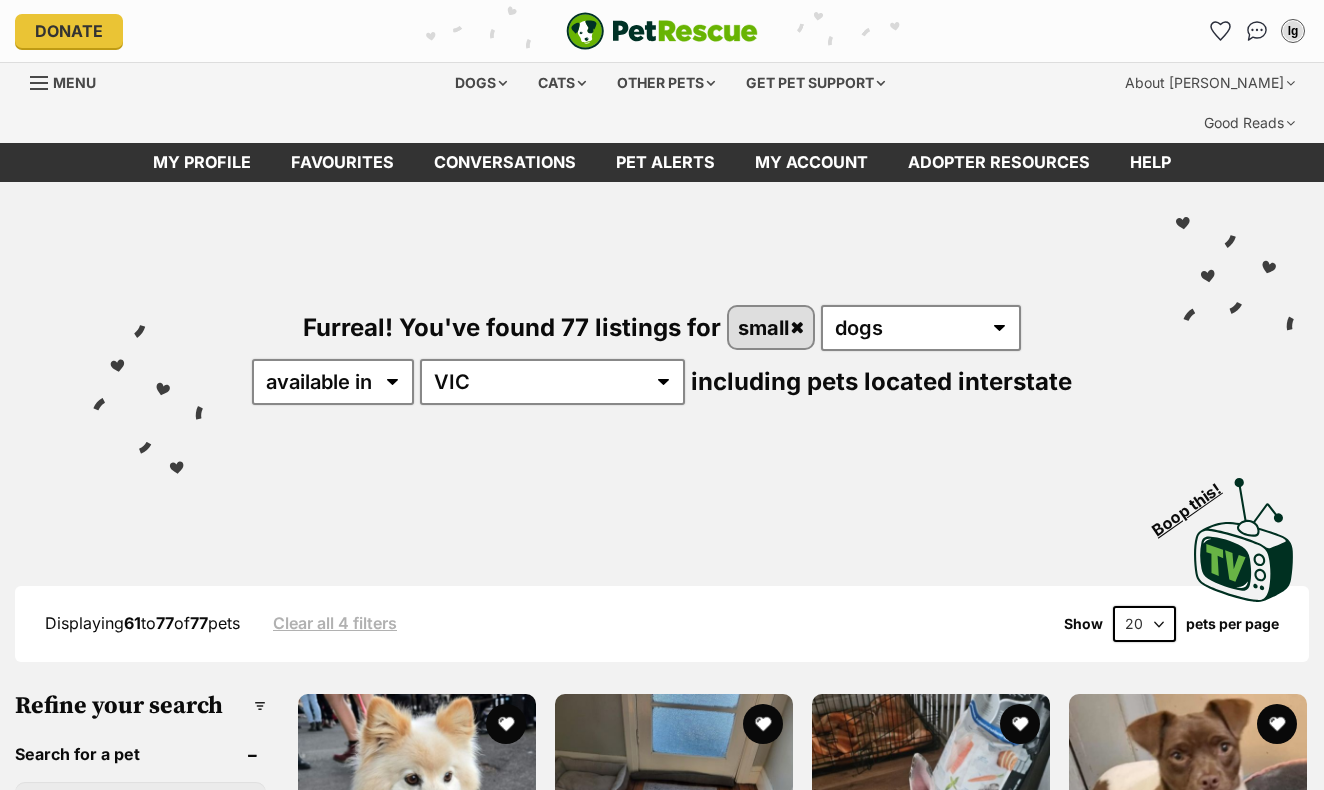 scroll, scrollTop: 918, scrollLeft: 0, axis: vertical 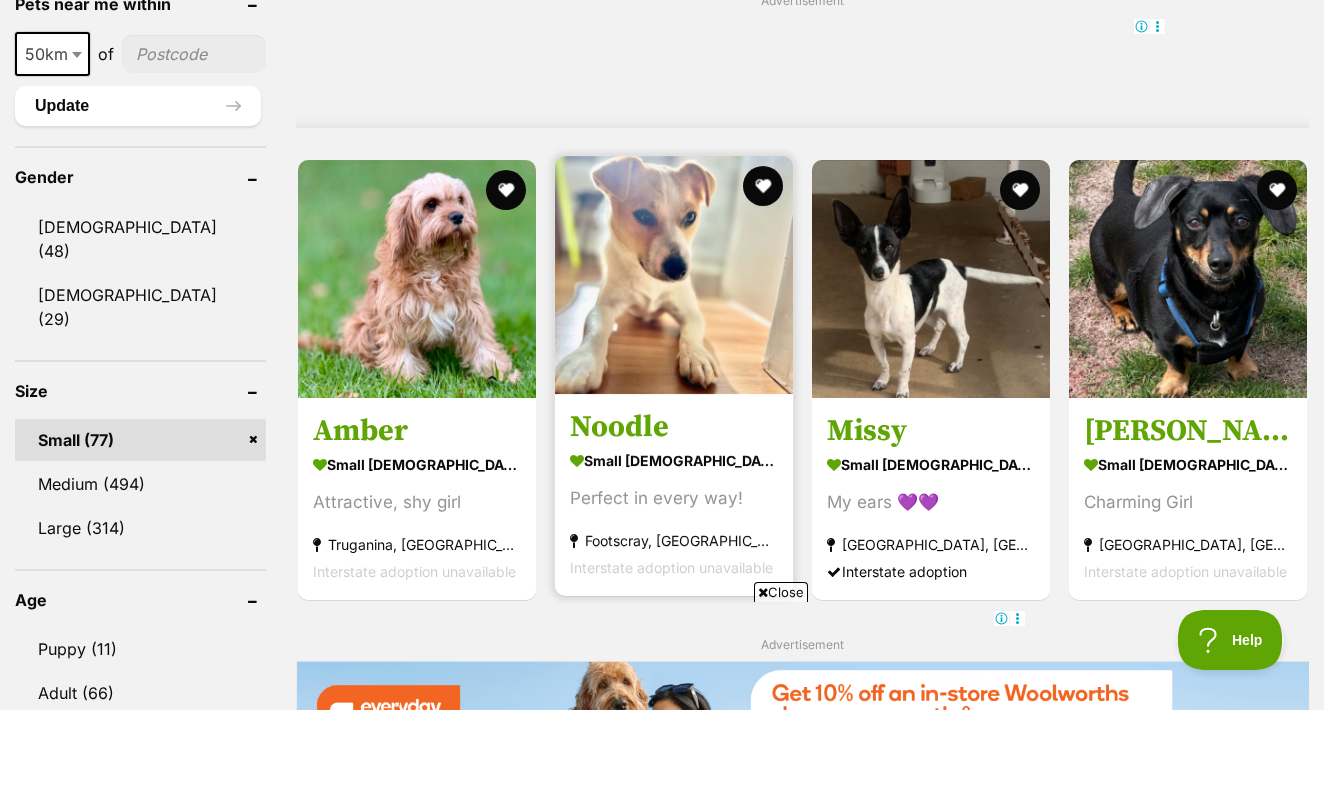 click on "Noodle" at bounding box center (674, 508) 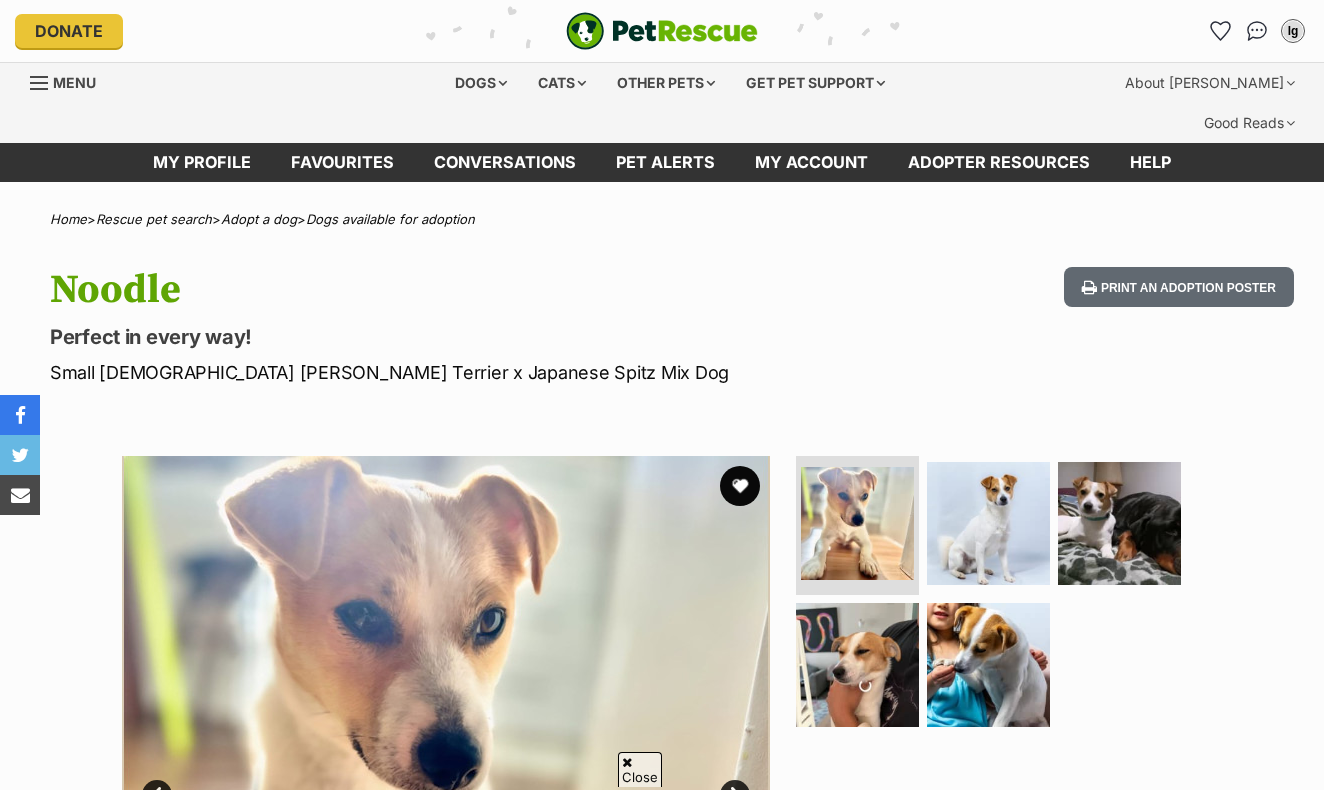 scroll, scrollTop: 79, scrollLeft: 0, axis: vertical 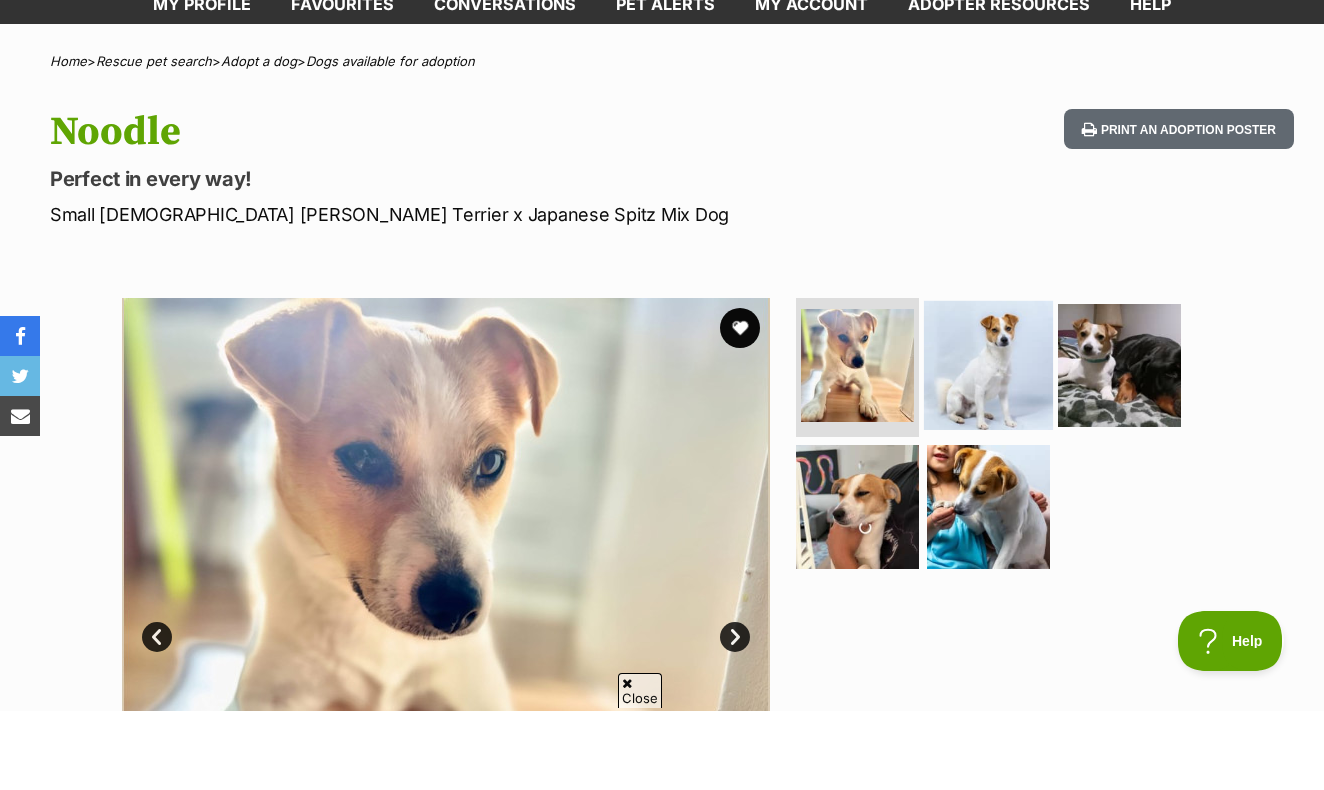 click at bounding box center [988, 443] 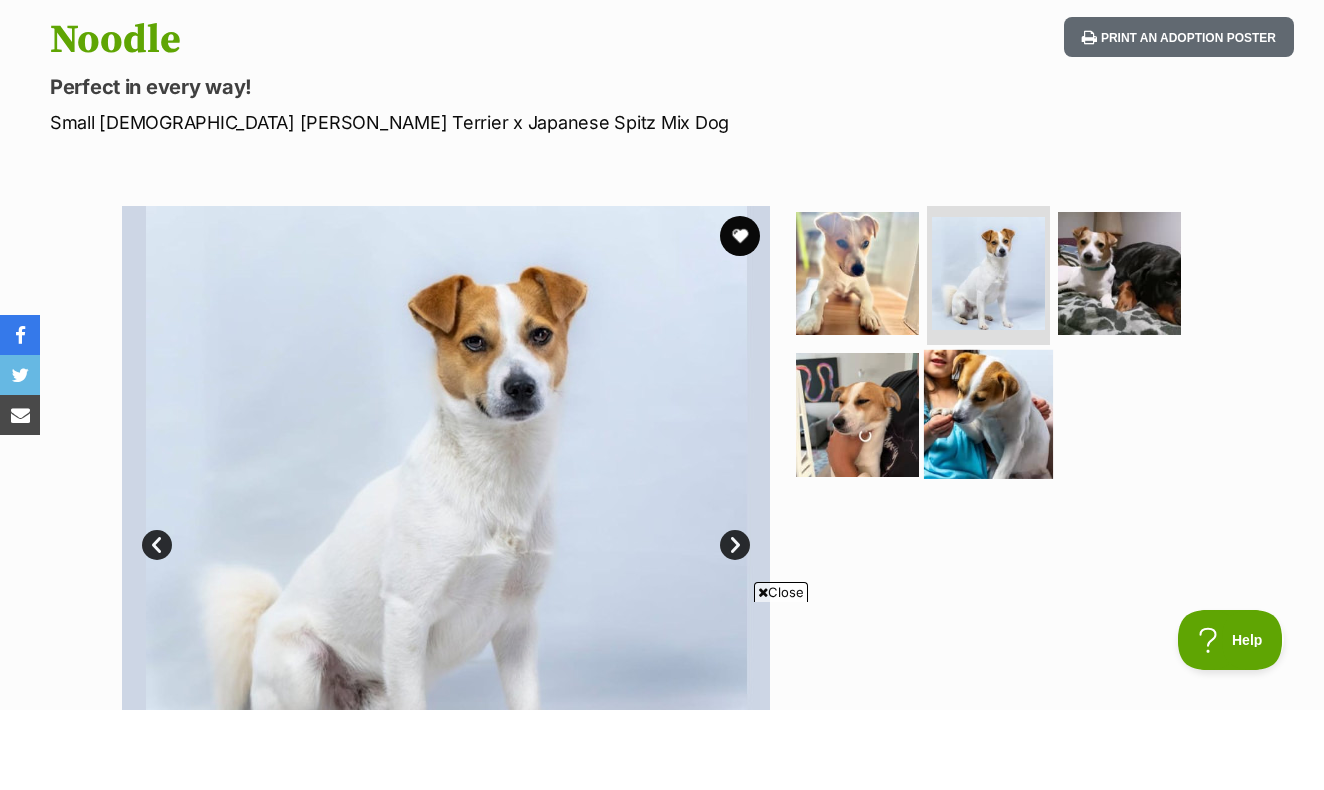 scroll, scrollTop: 172, scrollLeft: 0, axis: vertical 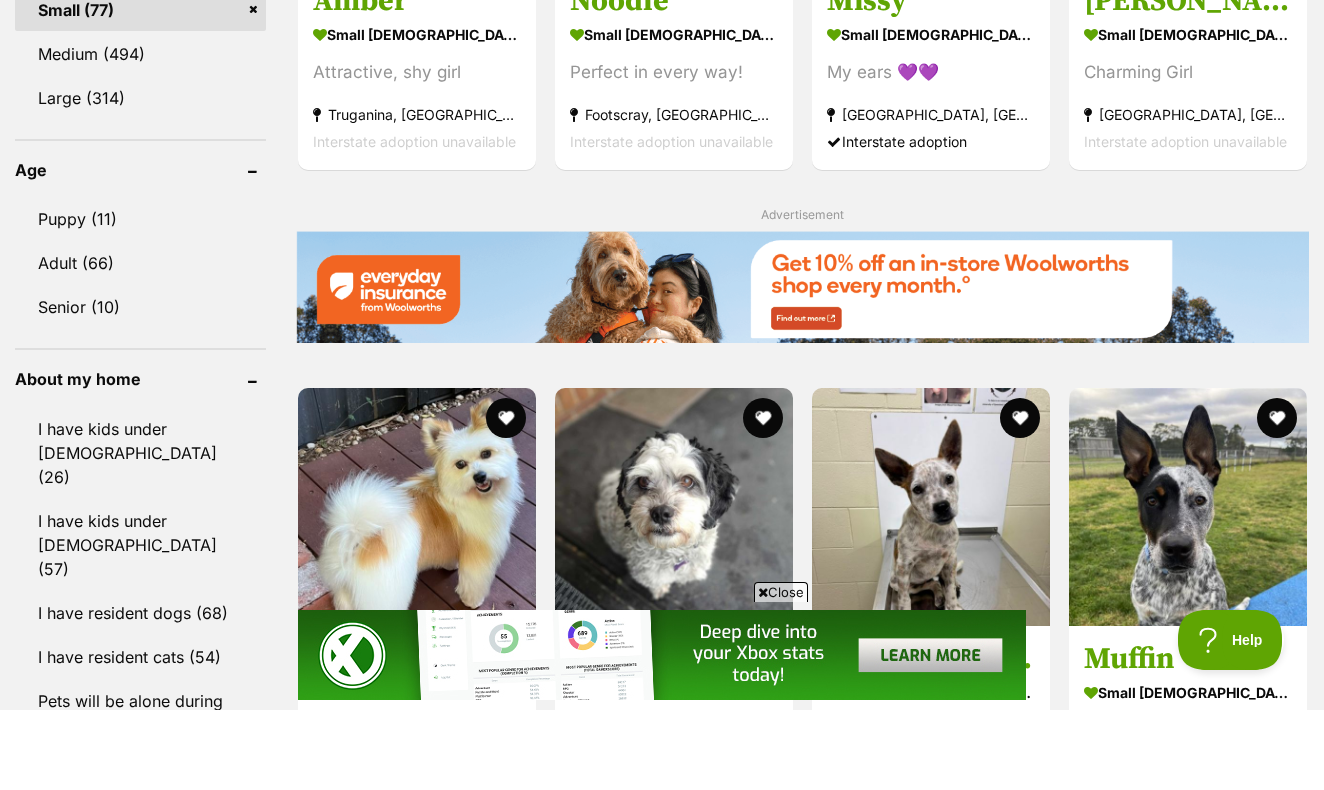 click at bounding box center (763, 672) 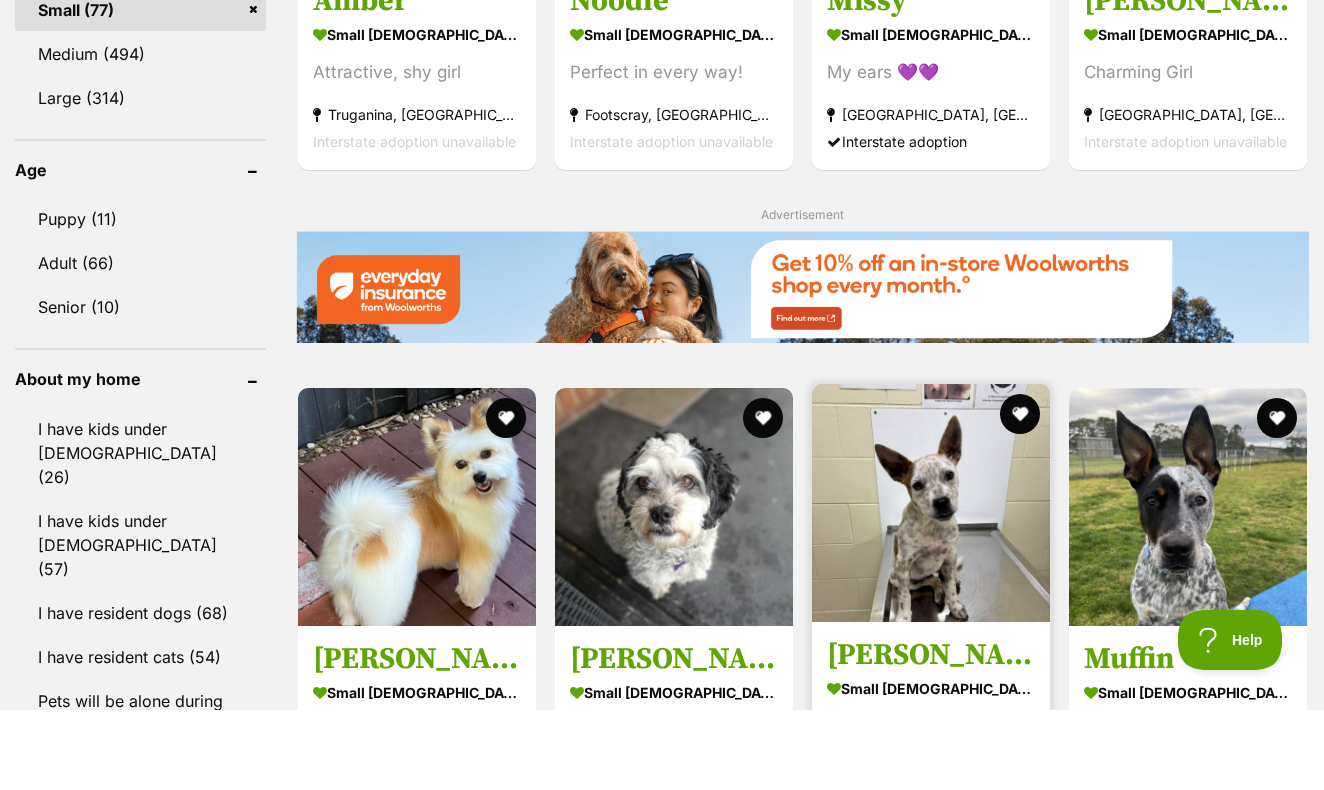 click on "[PERSON_NAME]" at bounding box center (931, 735) 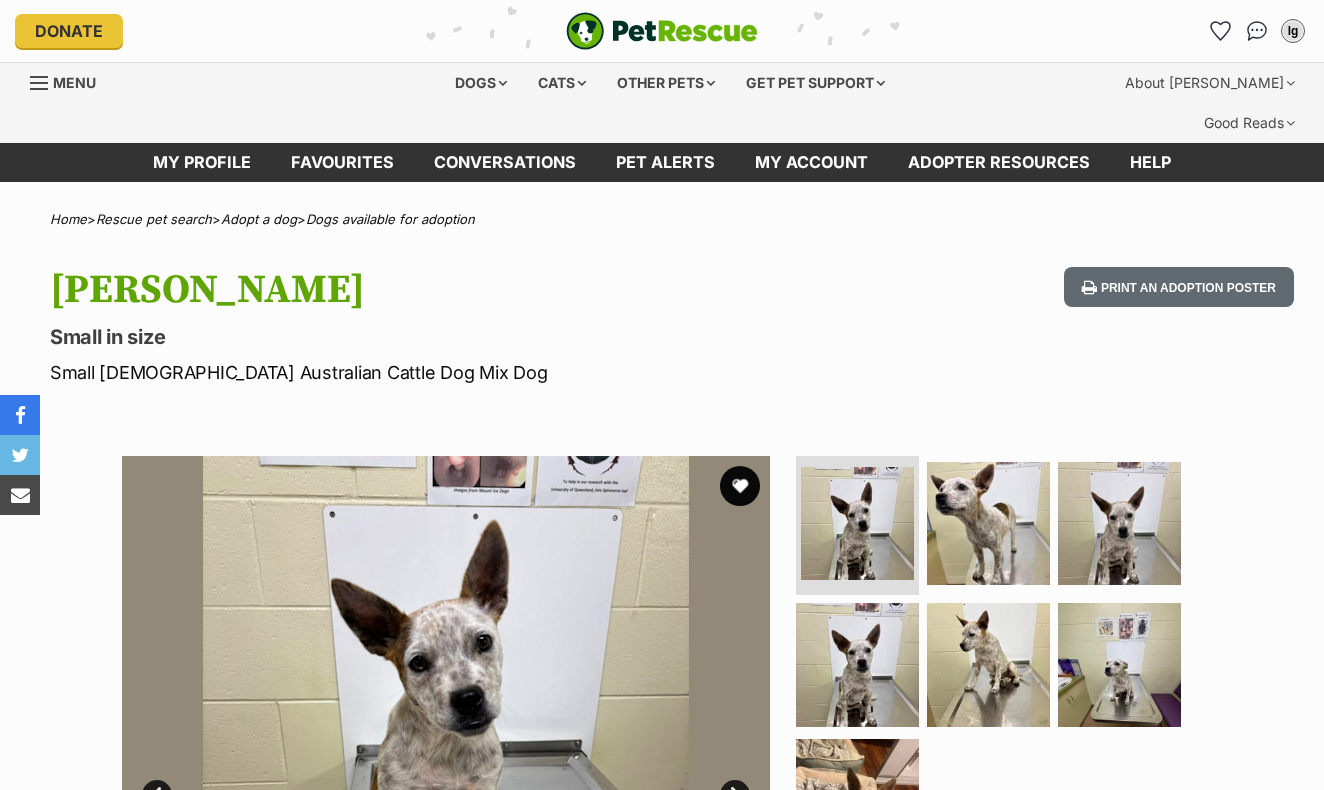 scroll, scrollTop: 0, scrollLeft: 0, axis: both 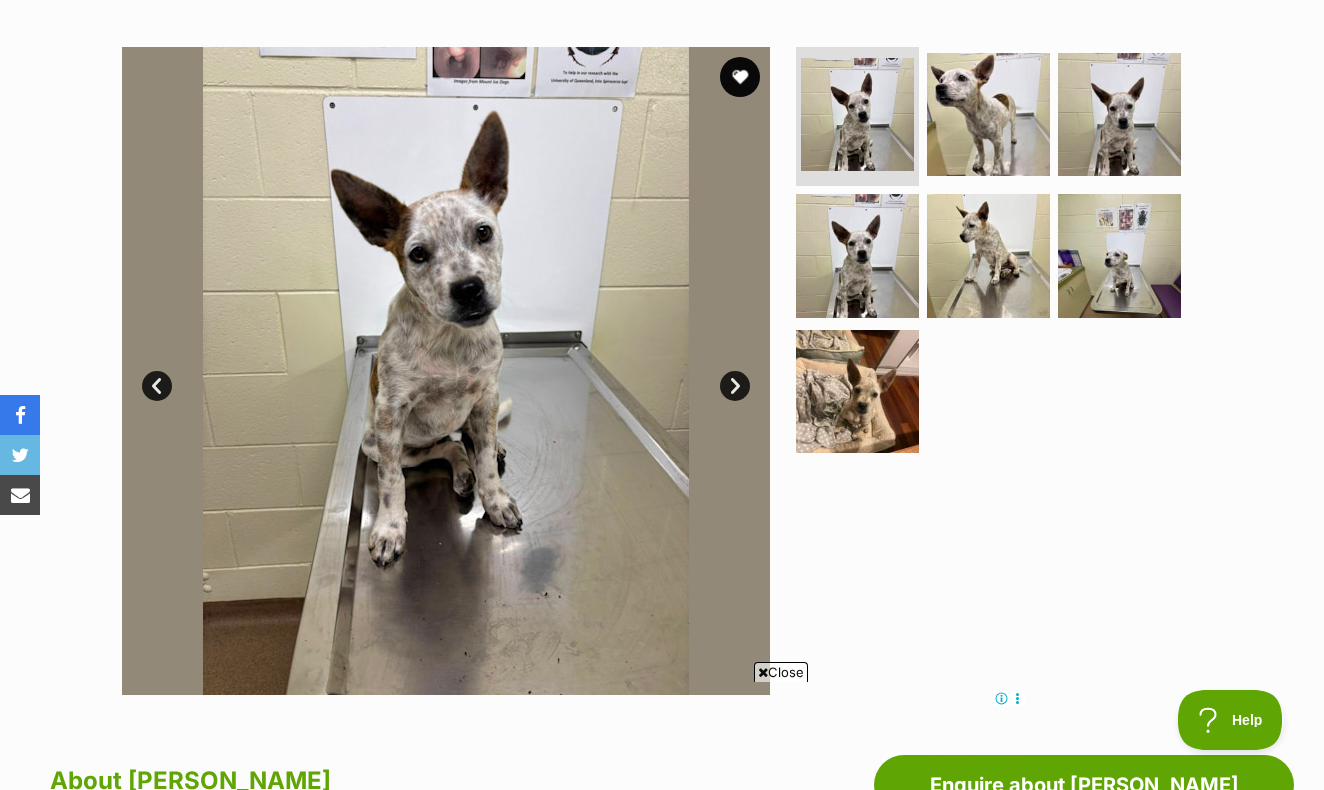 click on "Next" at bounding box center [735, 386] 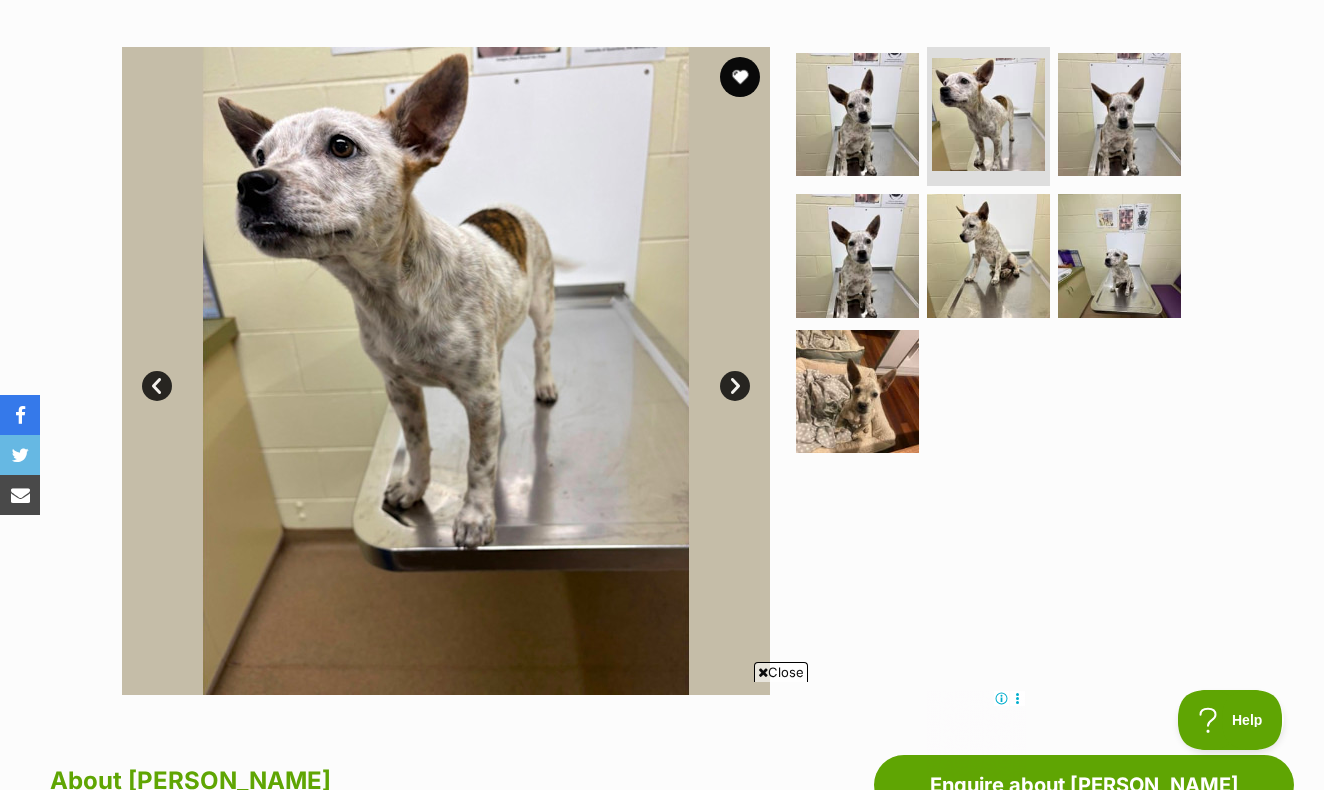 click on "Next" at bounding box center [735, 386] 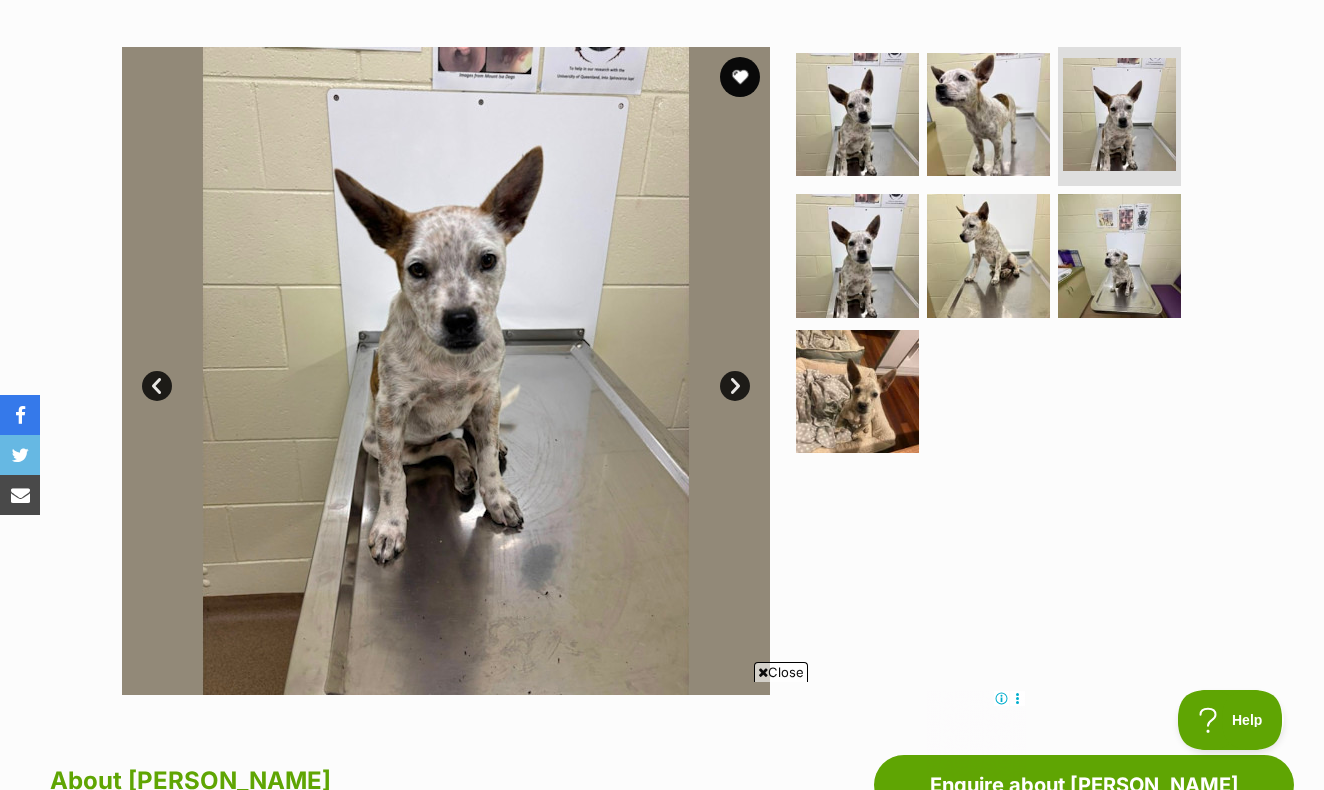 click on "Next" at bounding box center [735, 386] 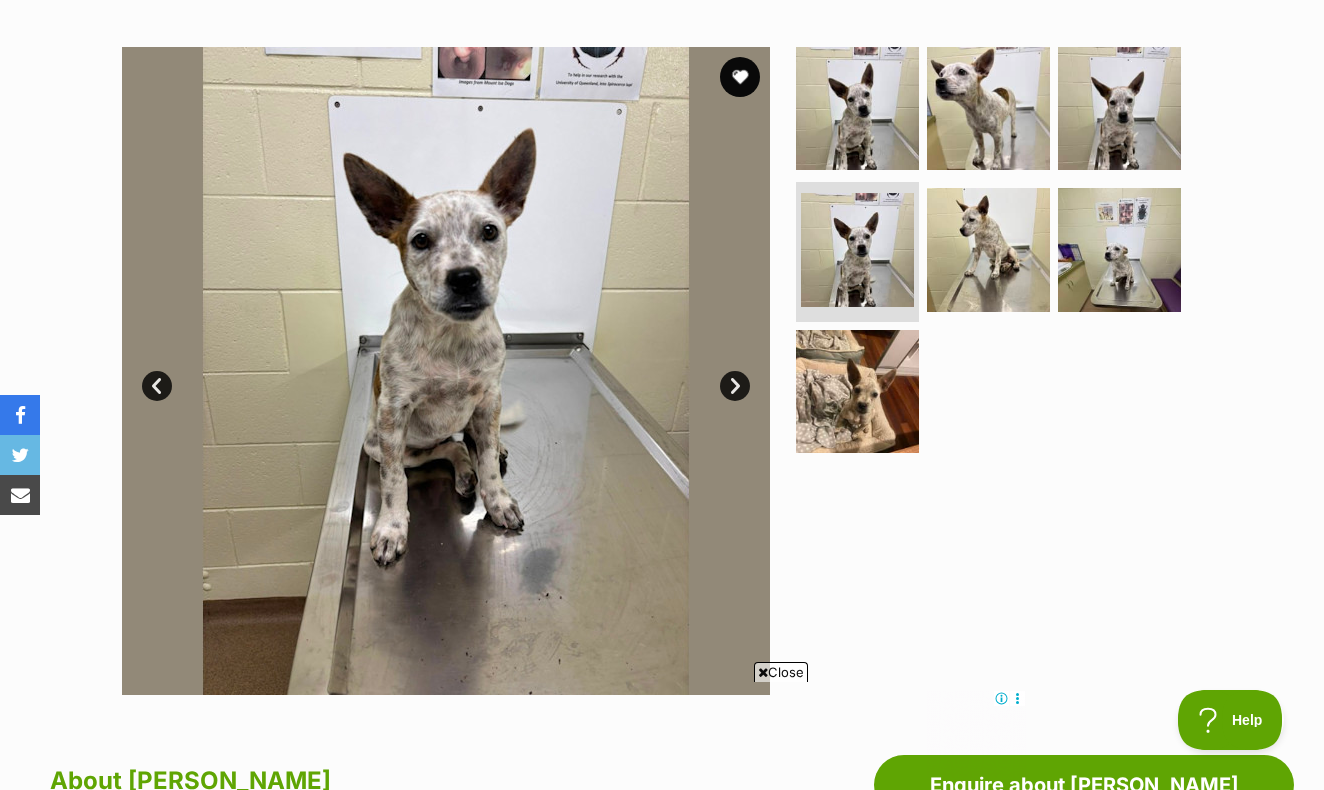 click on "Next" at bounding box center (735, 386) 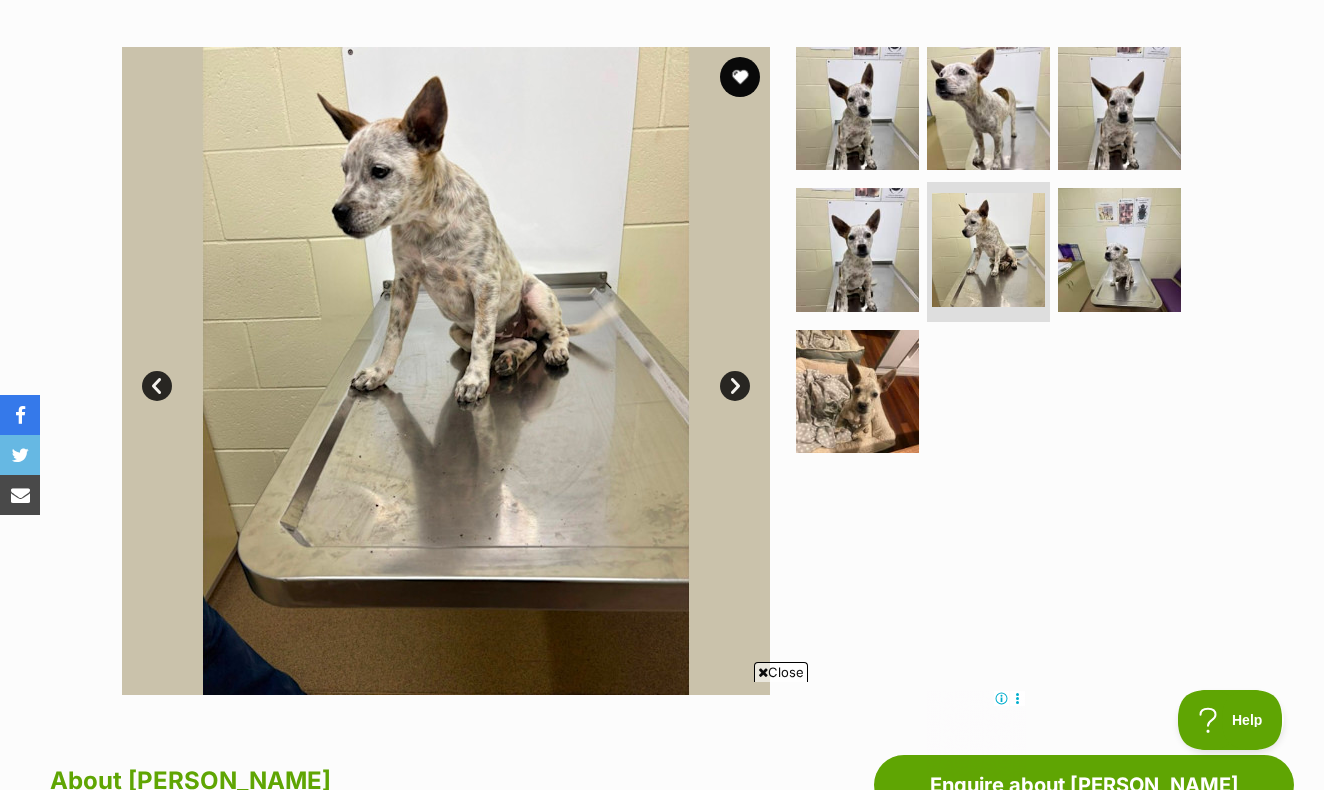 click on "Next" at bounding box center (735, 386) 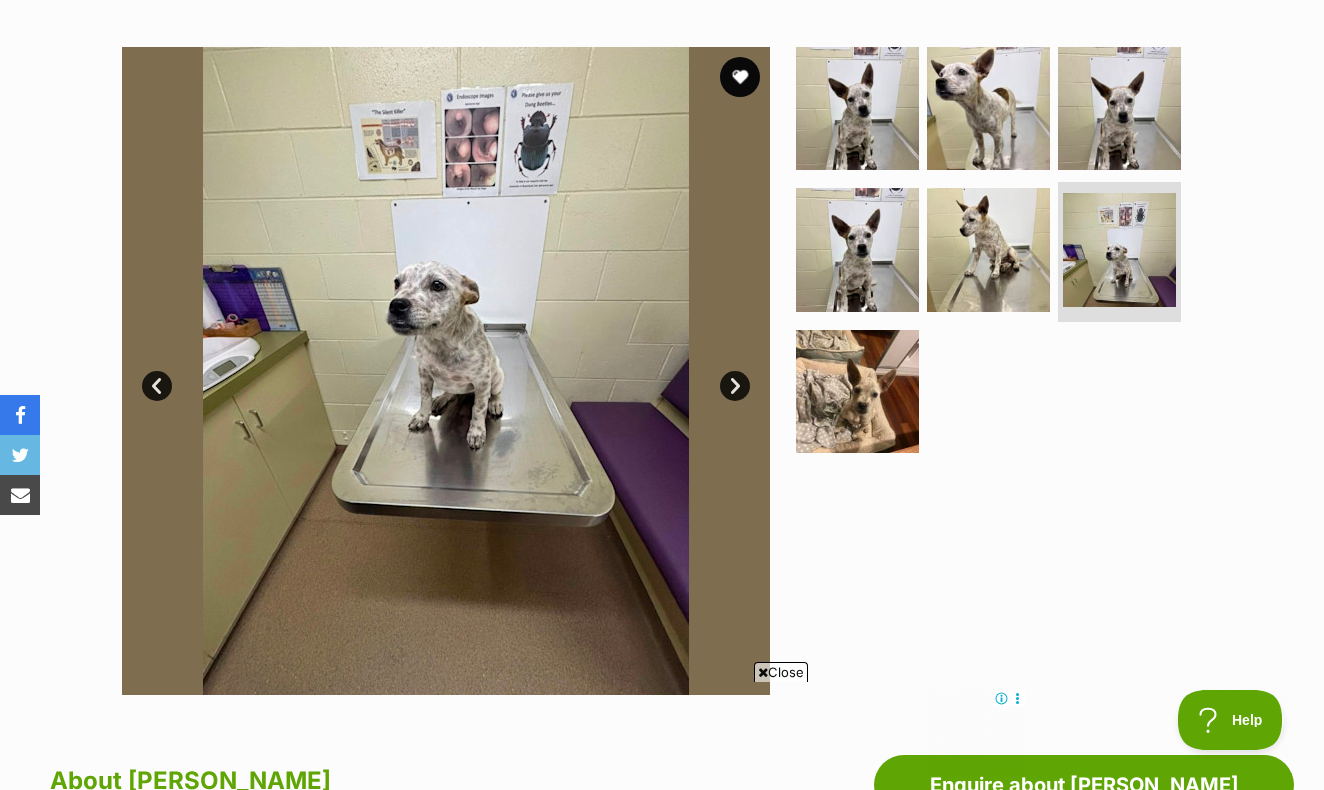 click on "Next" at bounding box center (735, 386) 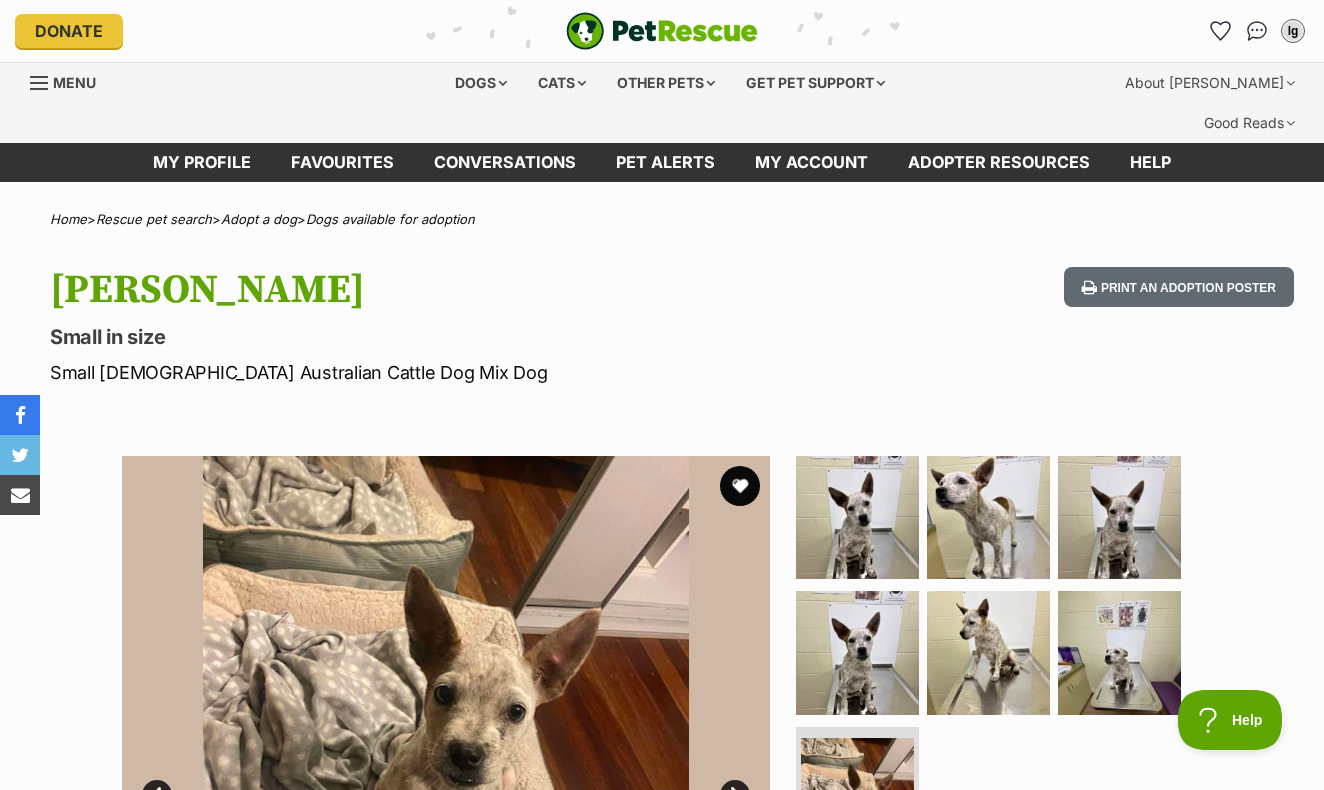 scroll, scrollTop: 0, scrollLeft: 0, axis: both 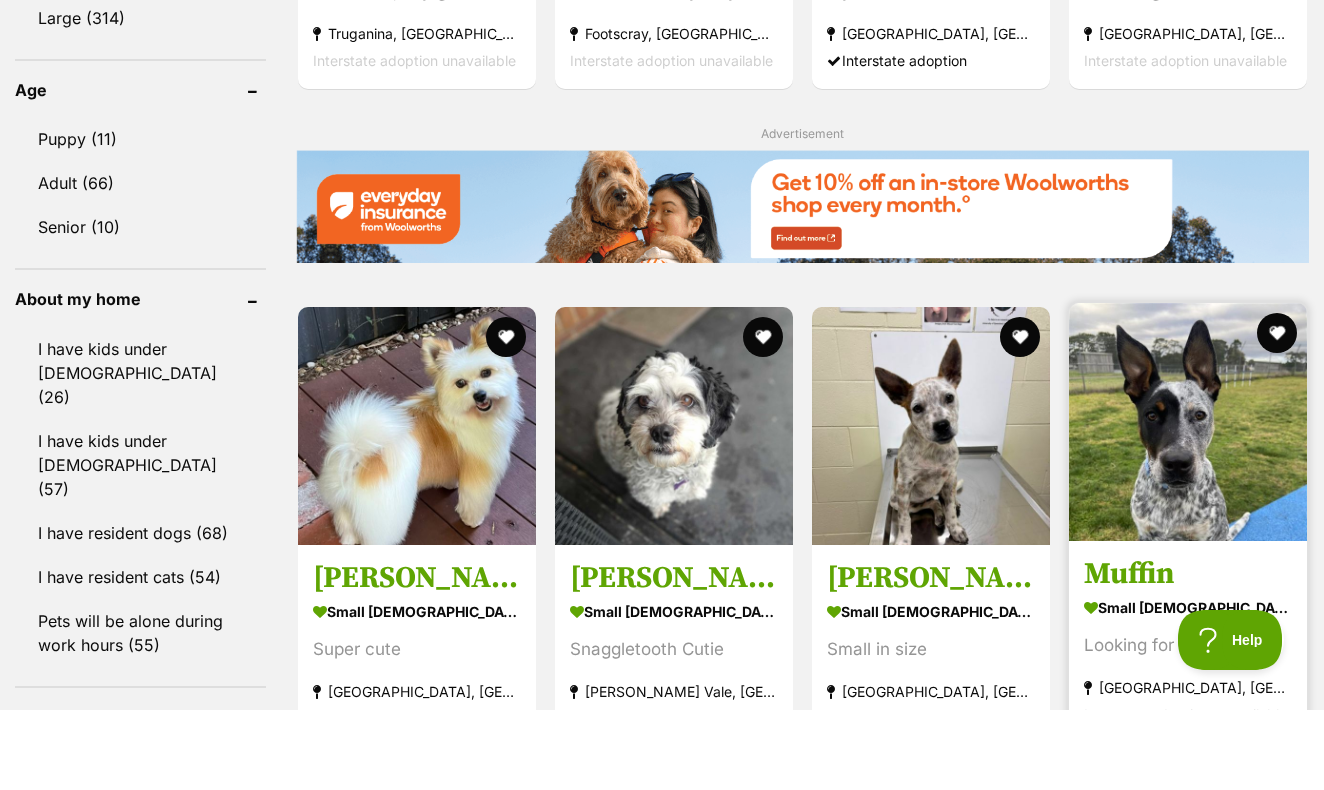 click on "Muffin" at bounding box center [1188, 655] 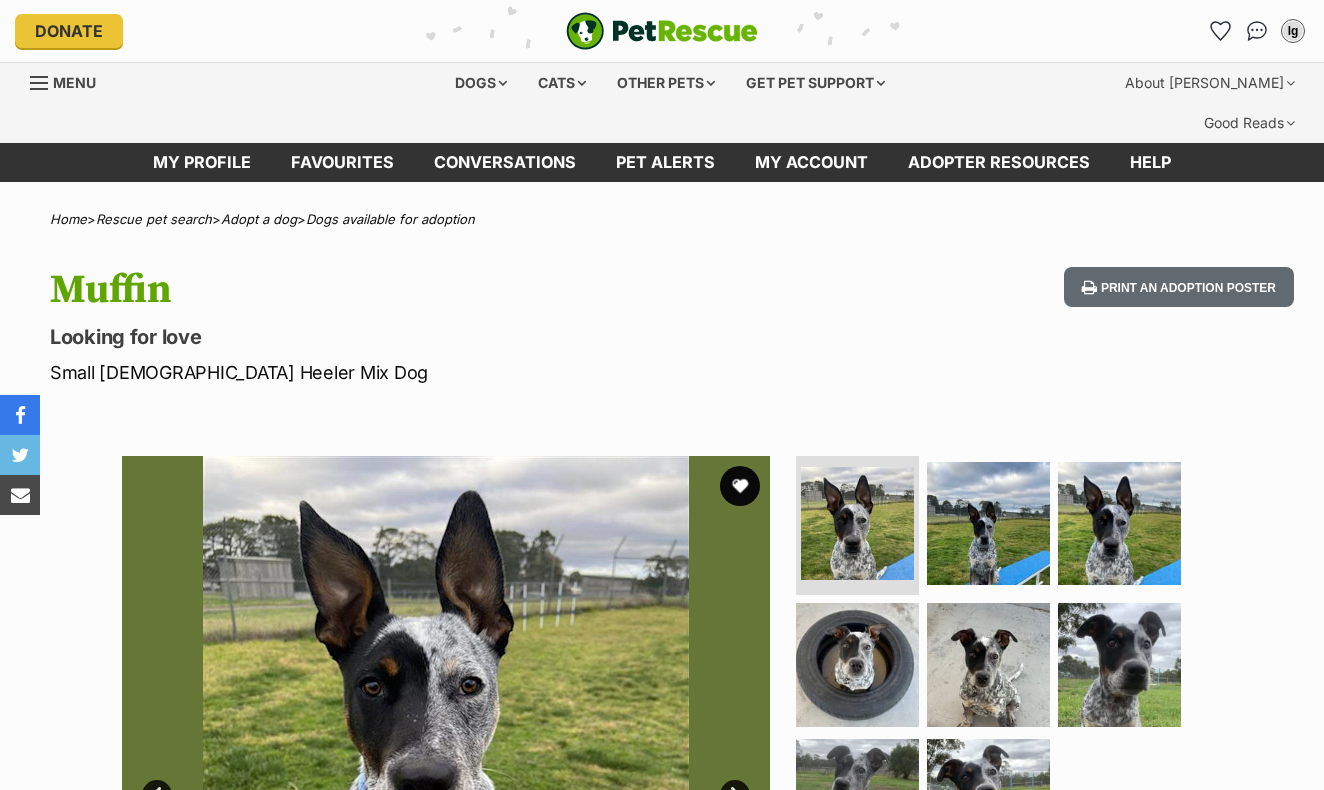 scroll, scrollTop: 0, scrollLeft: 0, axis: both 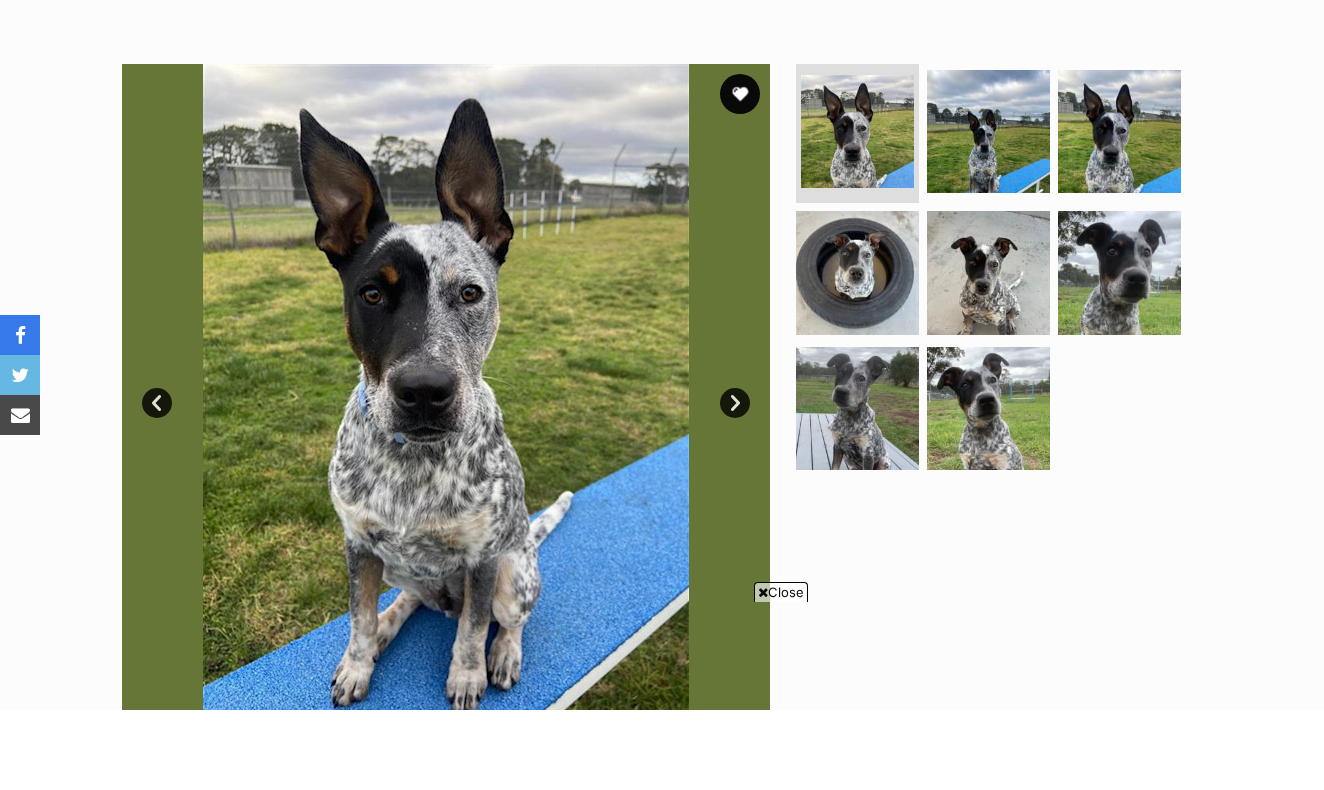 click on "Next" at bounding box center (735, 483) 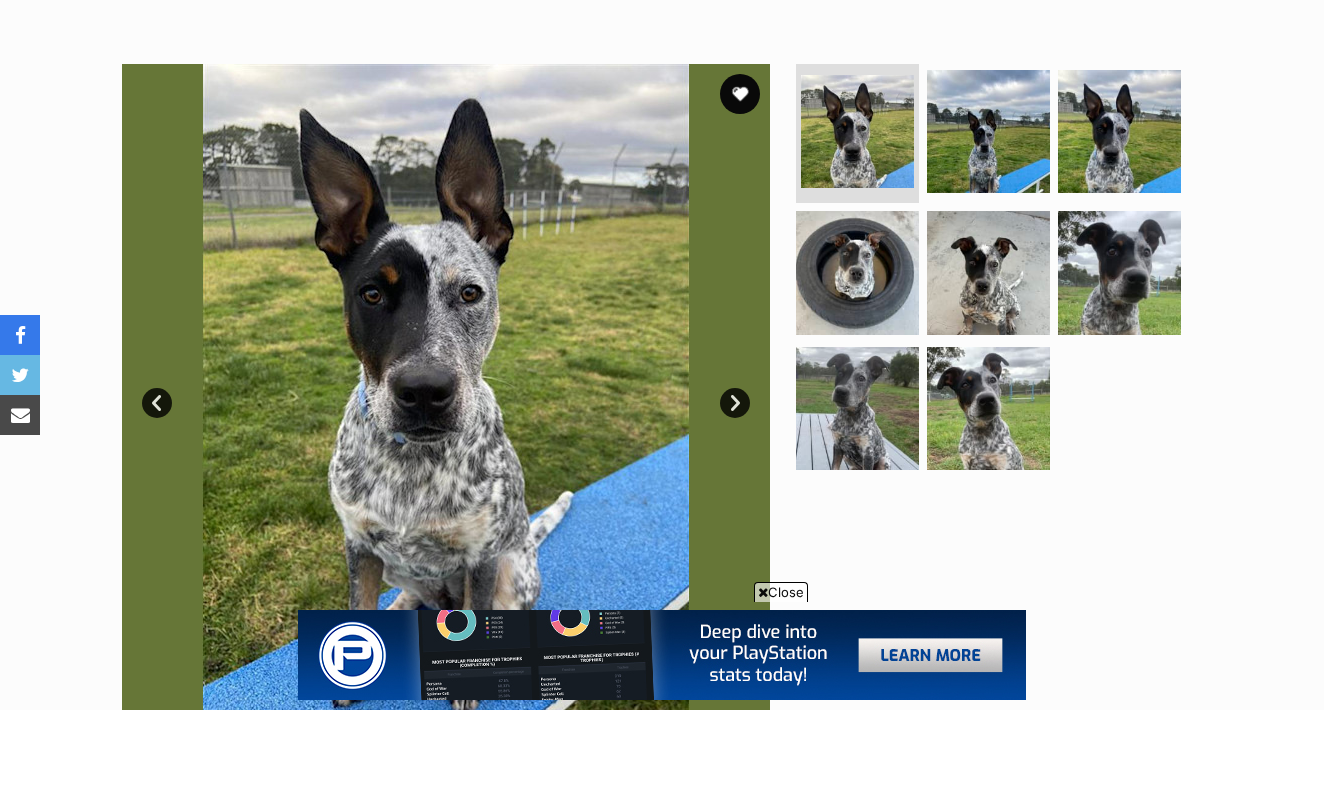 scroll, scrollTop: 0, scrollLeft: 0, axis: both 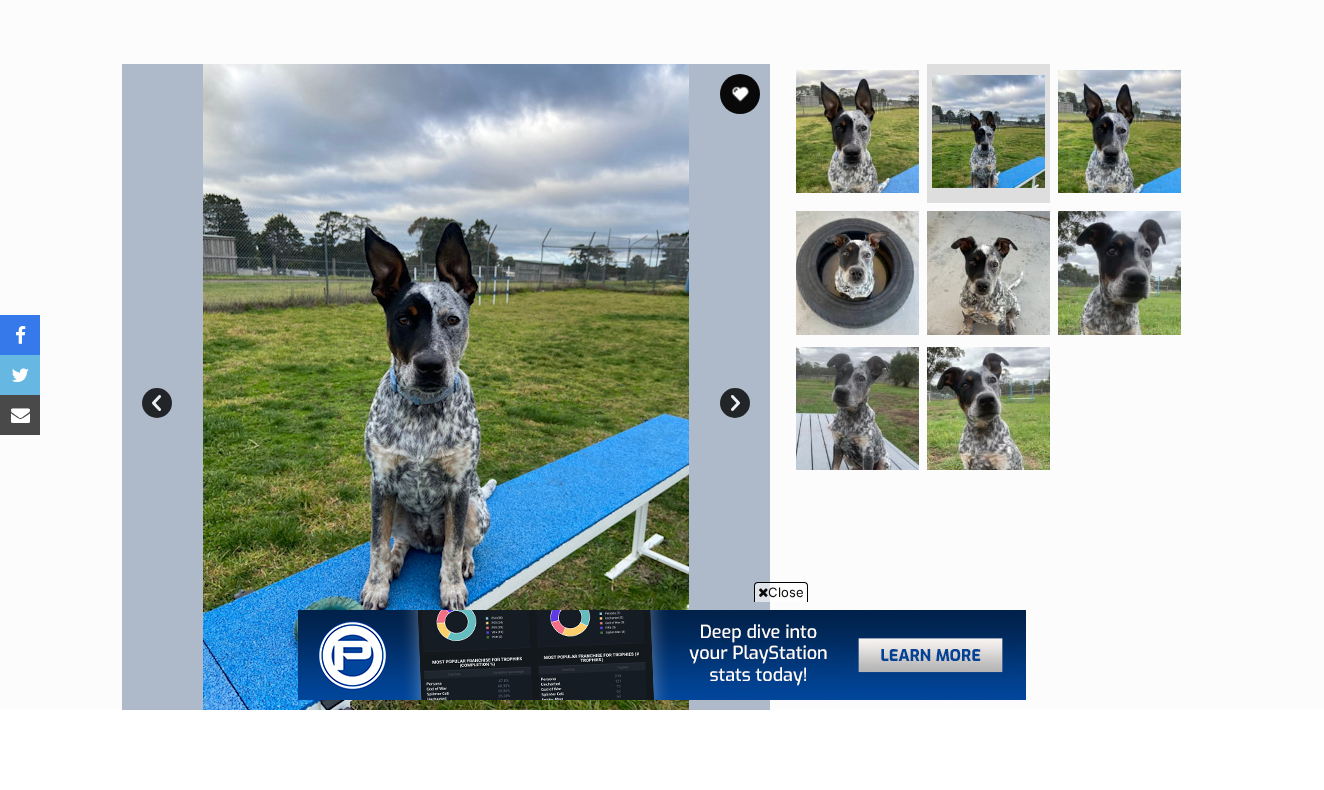 click on "Next" at bounding box center [735, 483] 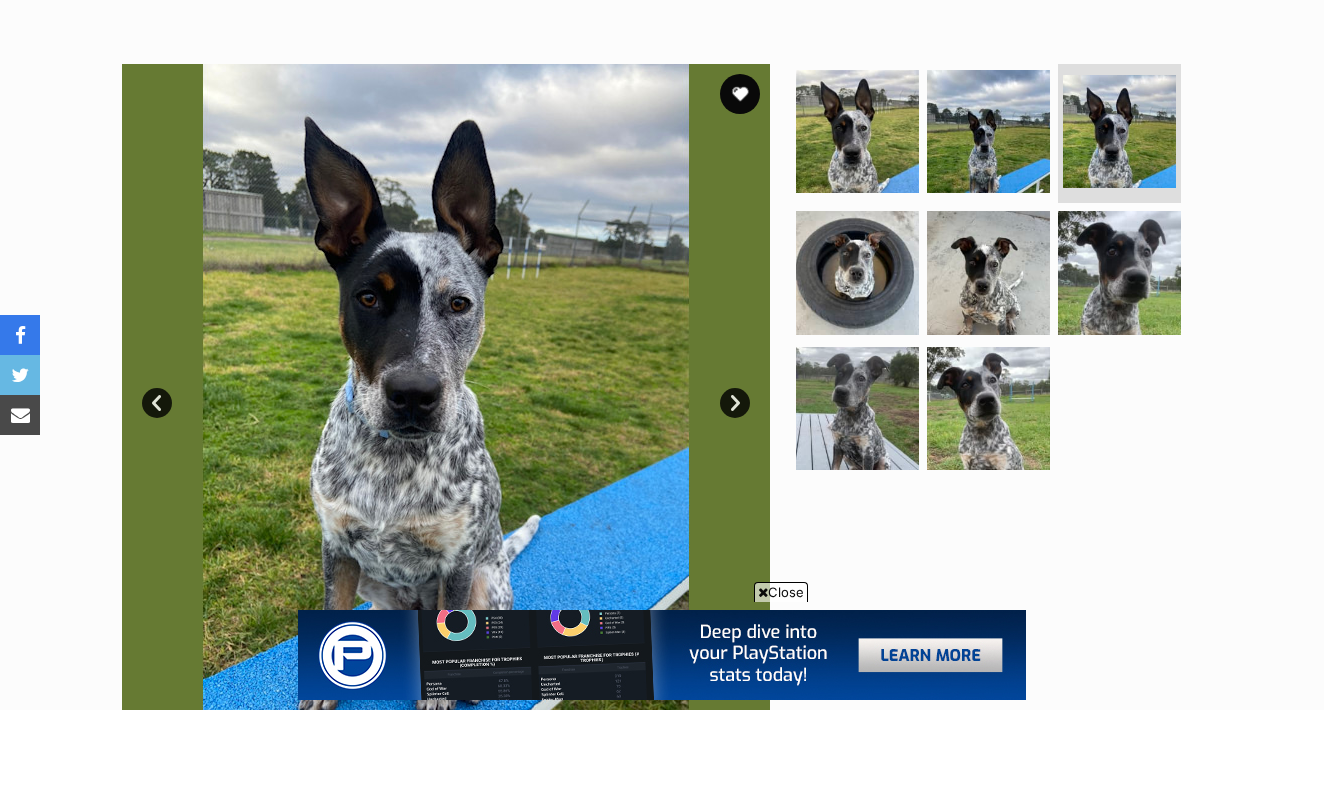 click on "Next" at bounding box center [735, 483] 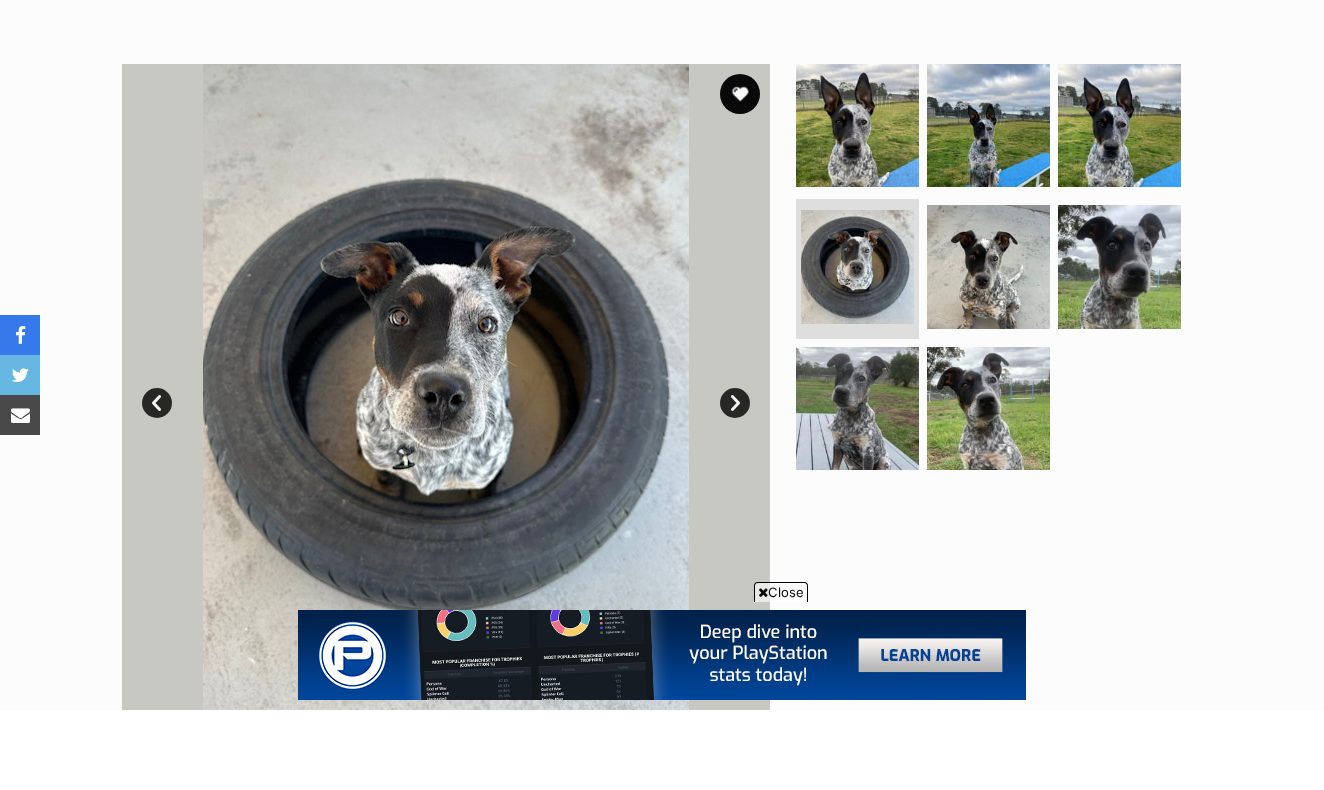 click on "Next" at bounding box center (735, 483) 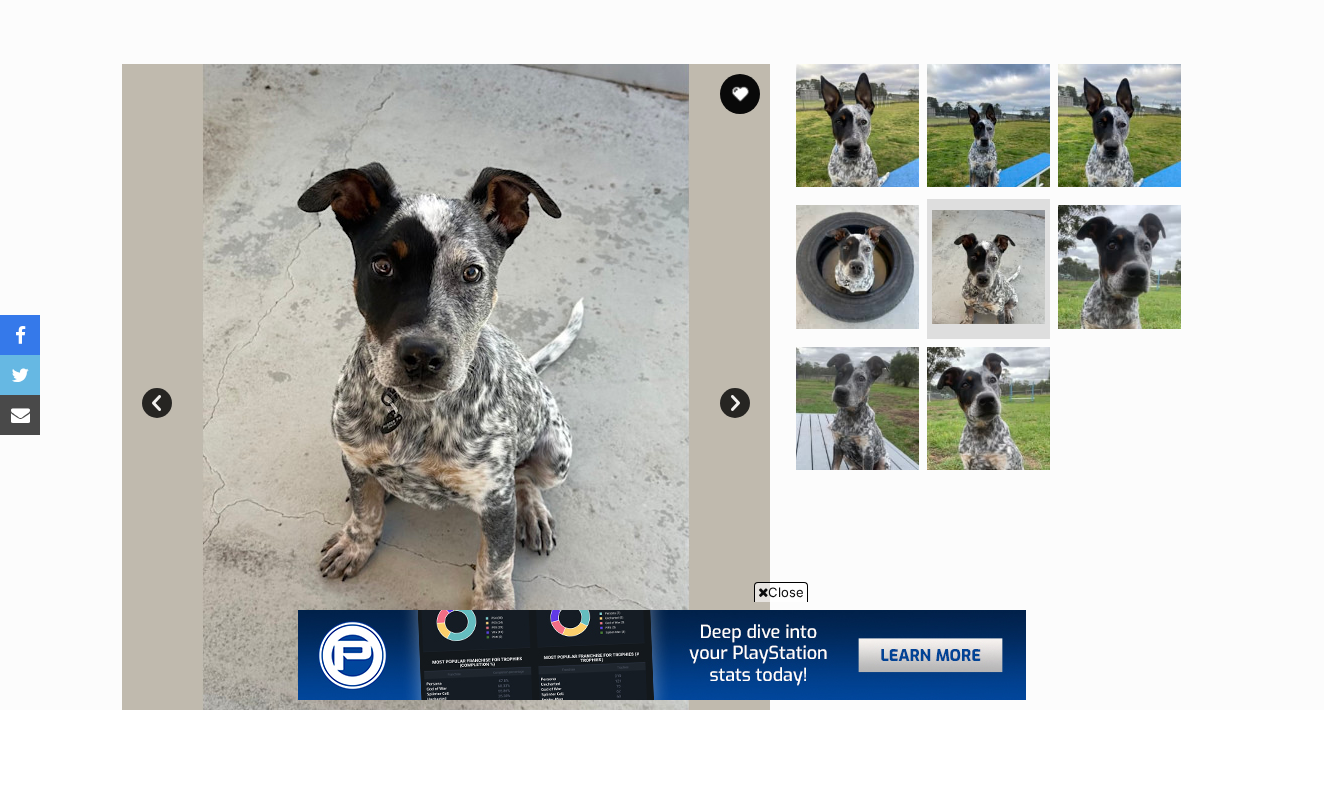 click on "Next" at bounding box center (735, 483) 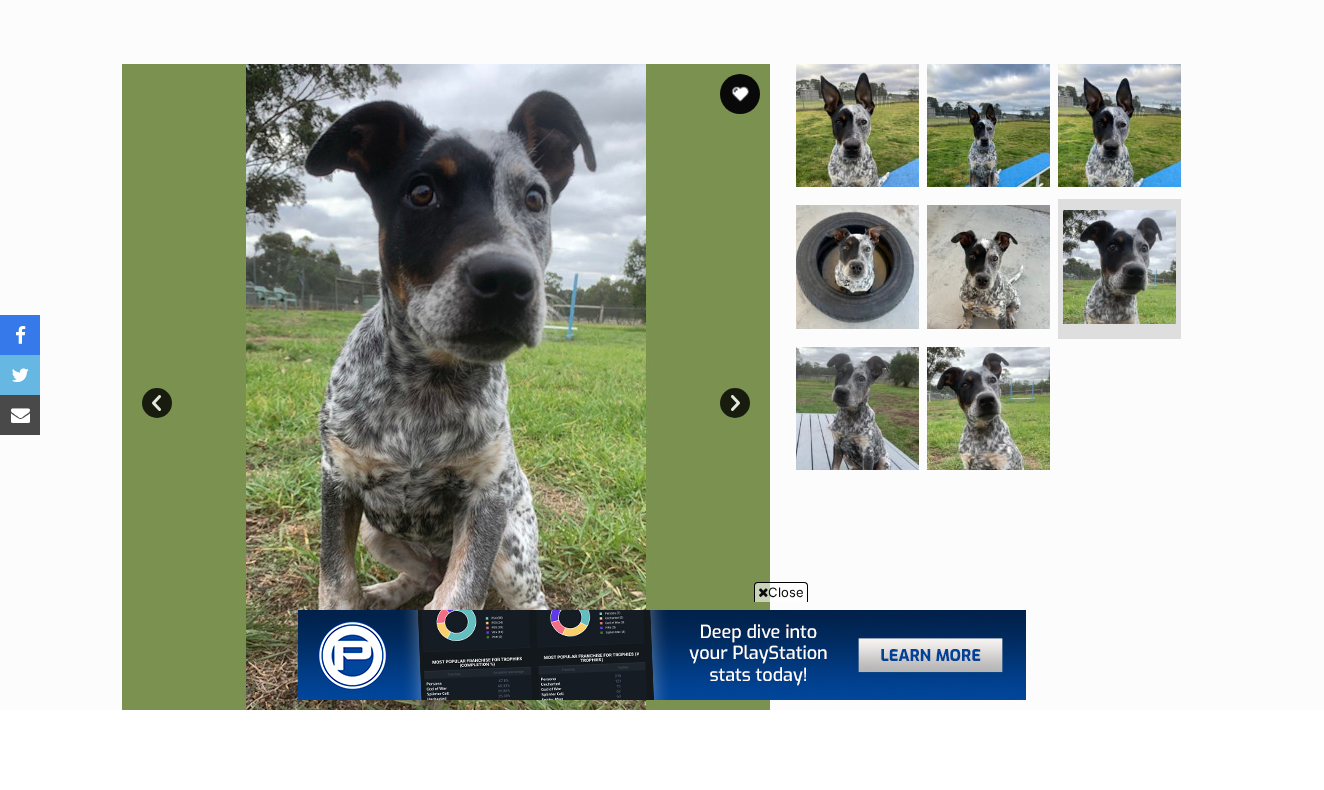 click on "Next" at bounding box center [735, 483] 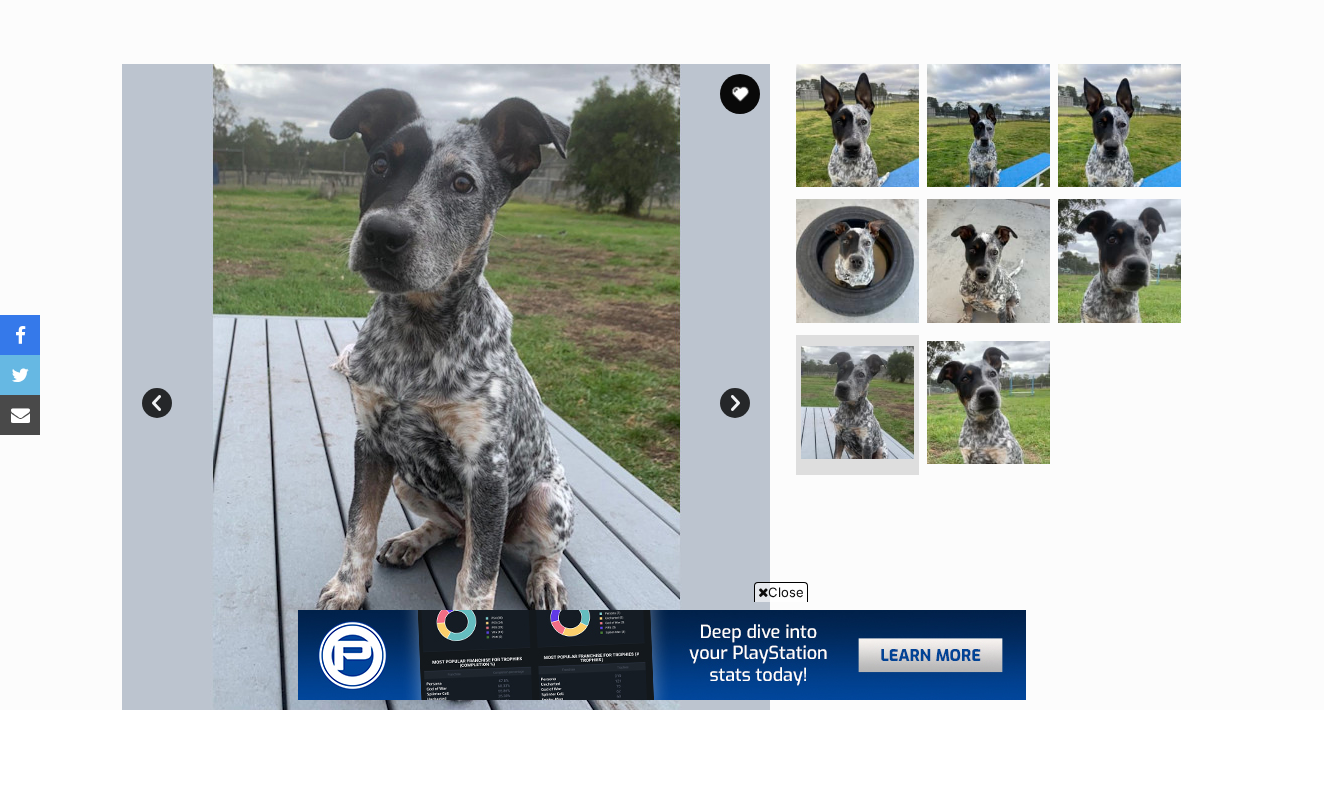 scroll, scrollTop: 0, scrollLeft: 0, axis: both 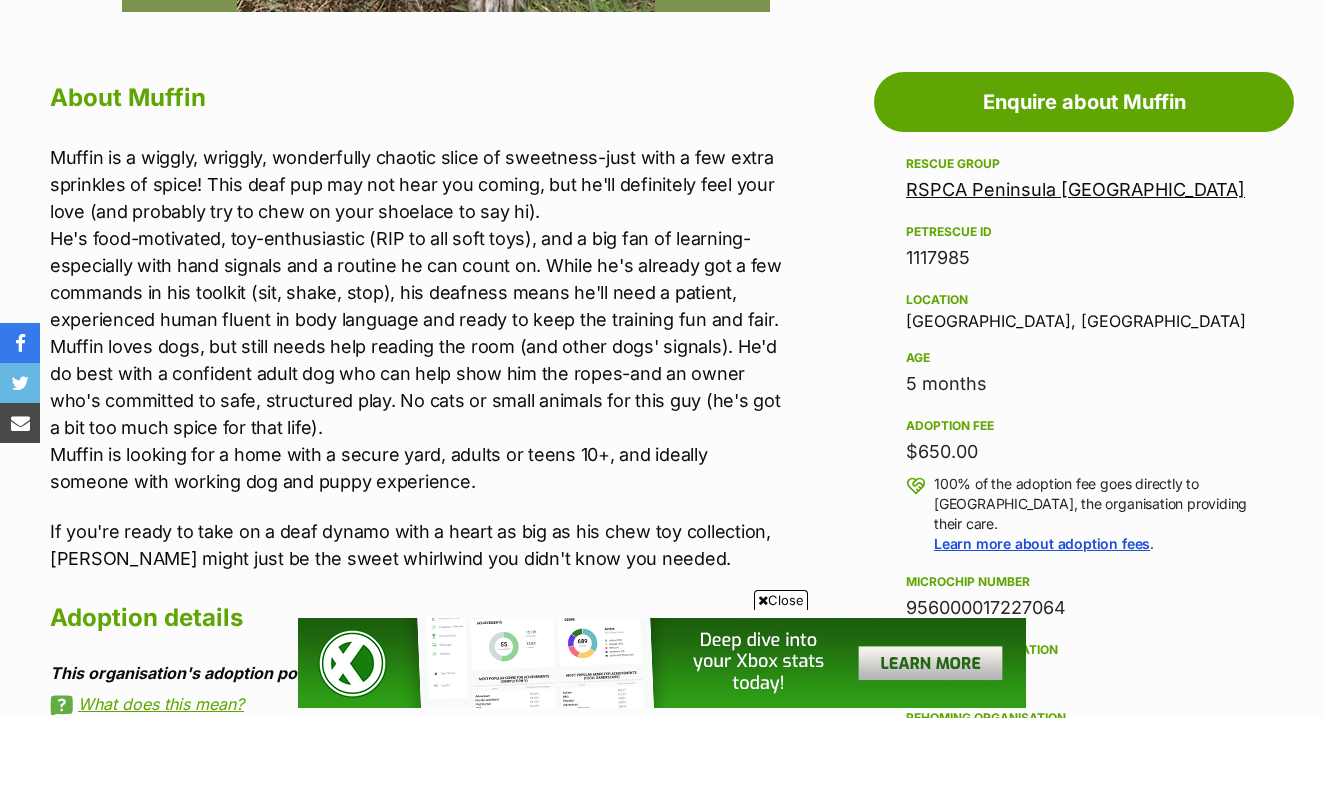 click on "Muffin is a wiggly, wriggly, wonderfully chaotic slice of sweetness-just with a few extra sprinkles of spice! This deaf pup may not hear you coming, but he'll definitely feel your love (and probably try to chew on your shoelace to say hi).
He's food-motivated, toy-enthusiastic (RIP to all soft toys), and a big fan of learning-especially with hand signals and a routine he can count on. While he's already got a few commands in his toolkit (sit, shake, stop), his deafness means he'll need a patient, experienced human fluent in body language and ready to keep the training fun and fair.
Muffin loves dogs, but still needs help reading the room (and other dogs' signals). He'd do best with a confident adult dog who can help show him the ropes-and an owner who's committed to safe, structured play. No cats or small animals for this guy (he's got a bit too much spice for that life).
Muffin is looking for a home with a secure yard, adults or teens 10+, and ideally someone with working dog and puppy experience." at bounding box center [419, 391] 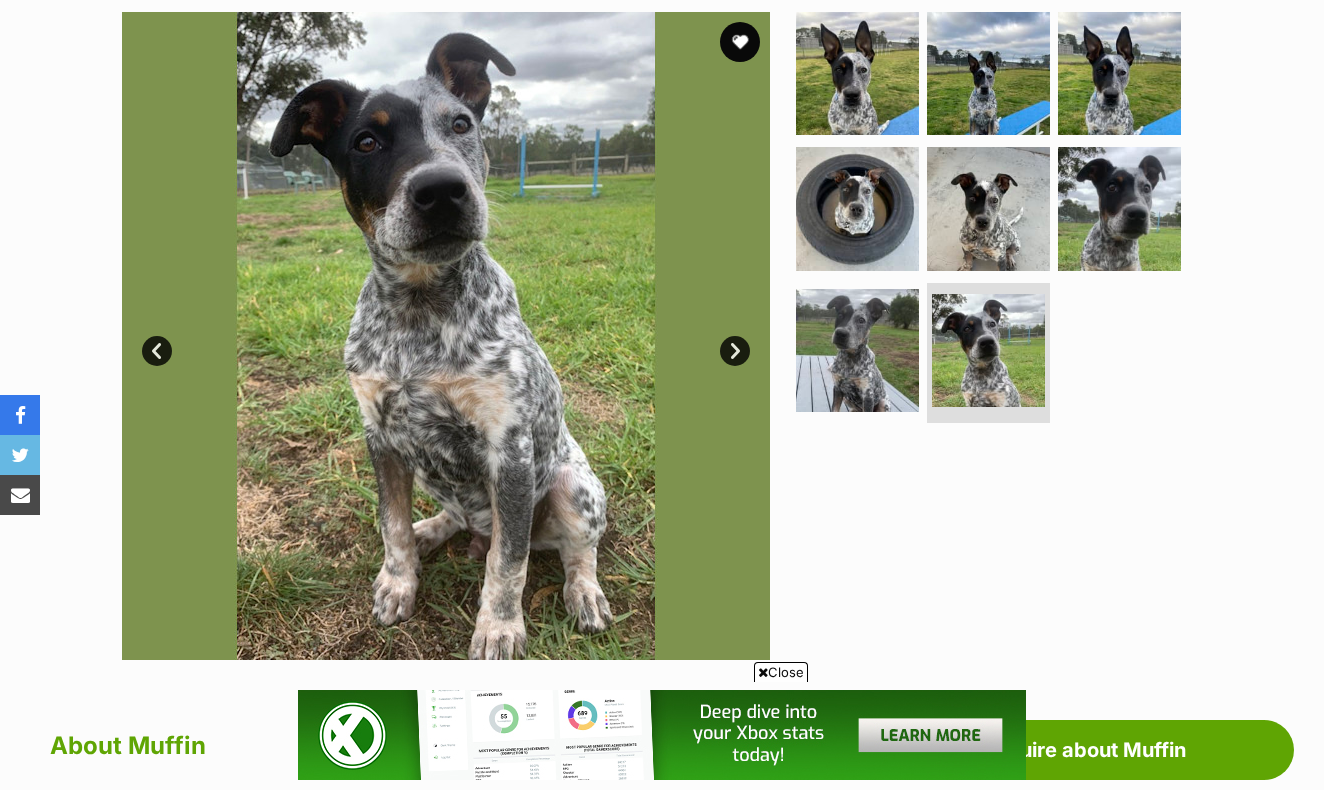 scroll, scrollTop: 422, scrollLeft: 0, axis: vertical 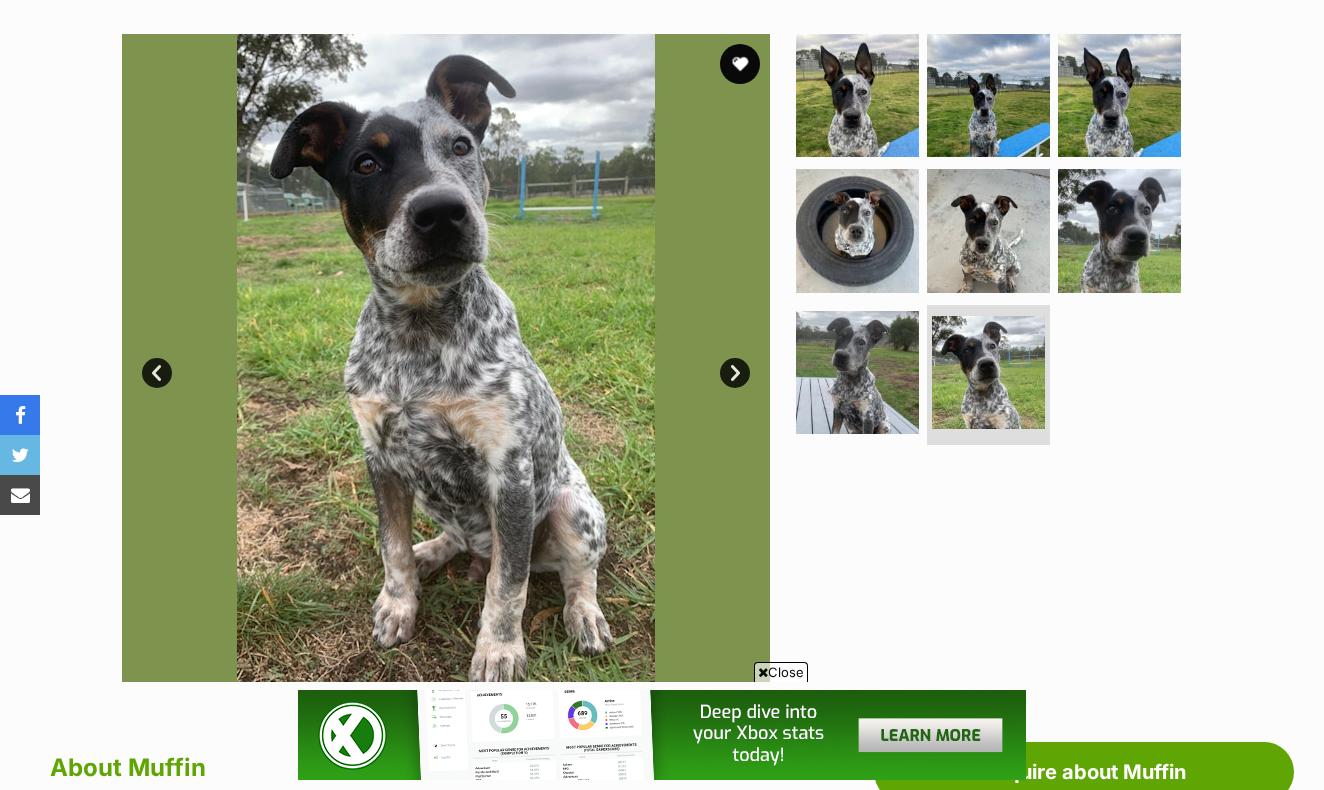 click on "Next" at bounding box center (735, 373) 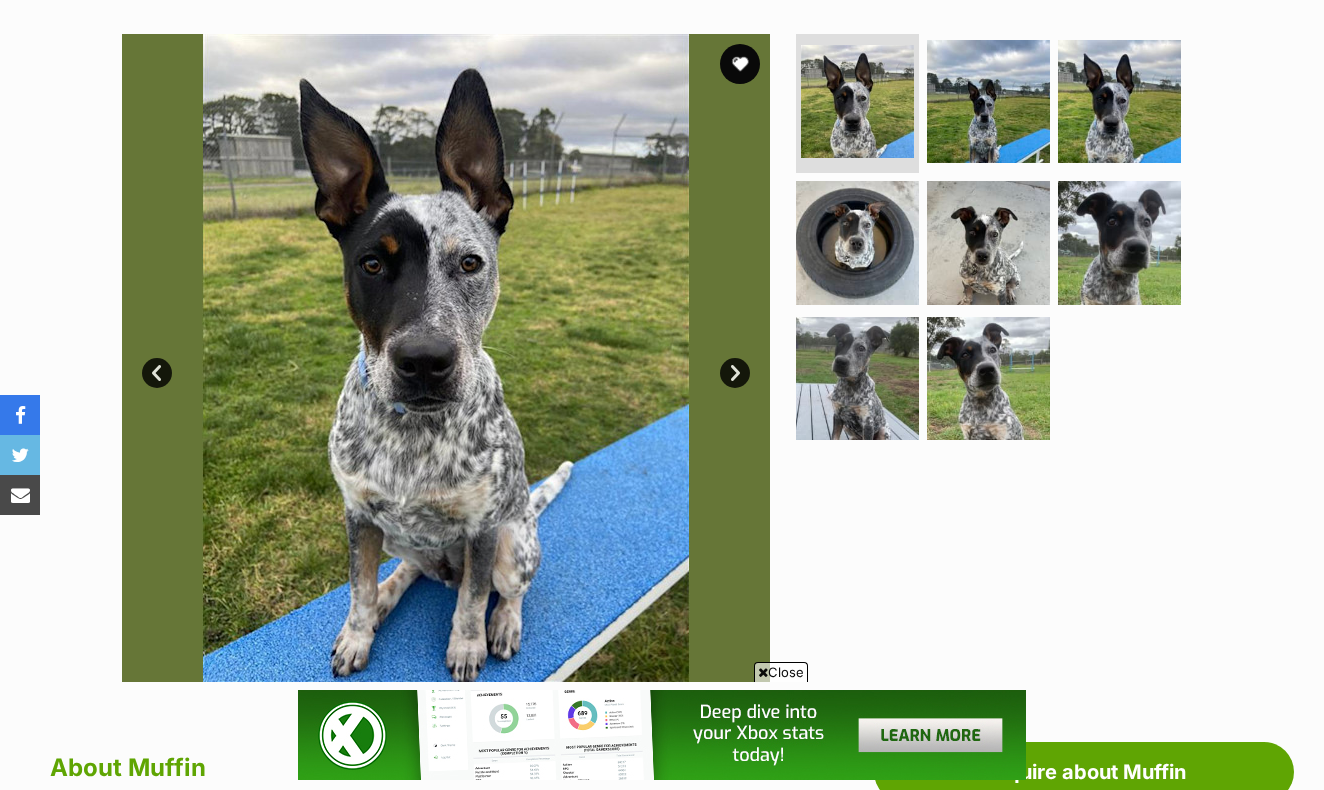 click on "Next" at bounding box center (735, 373) 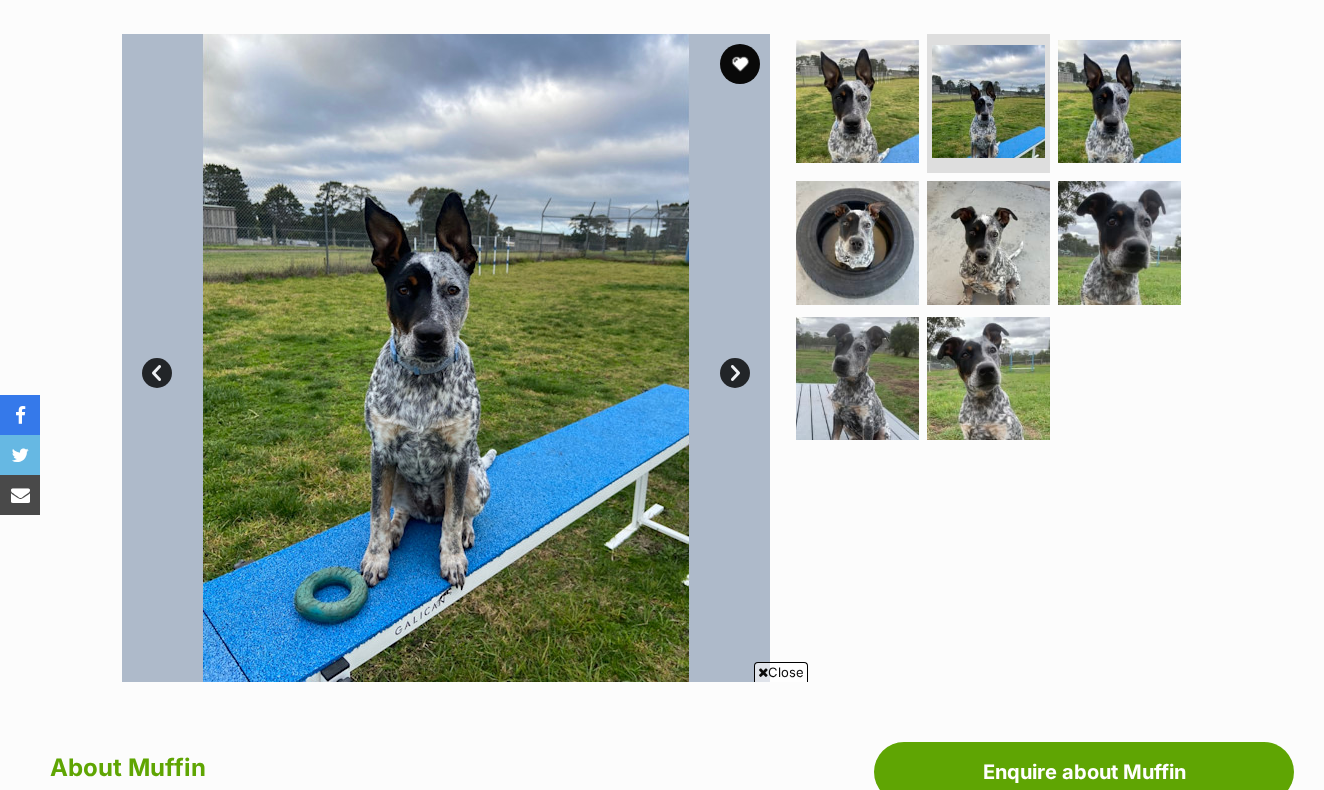 scroll, scrollTop: 0, scrollLeft: 0, axis: both 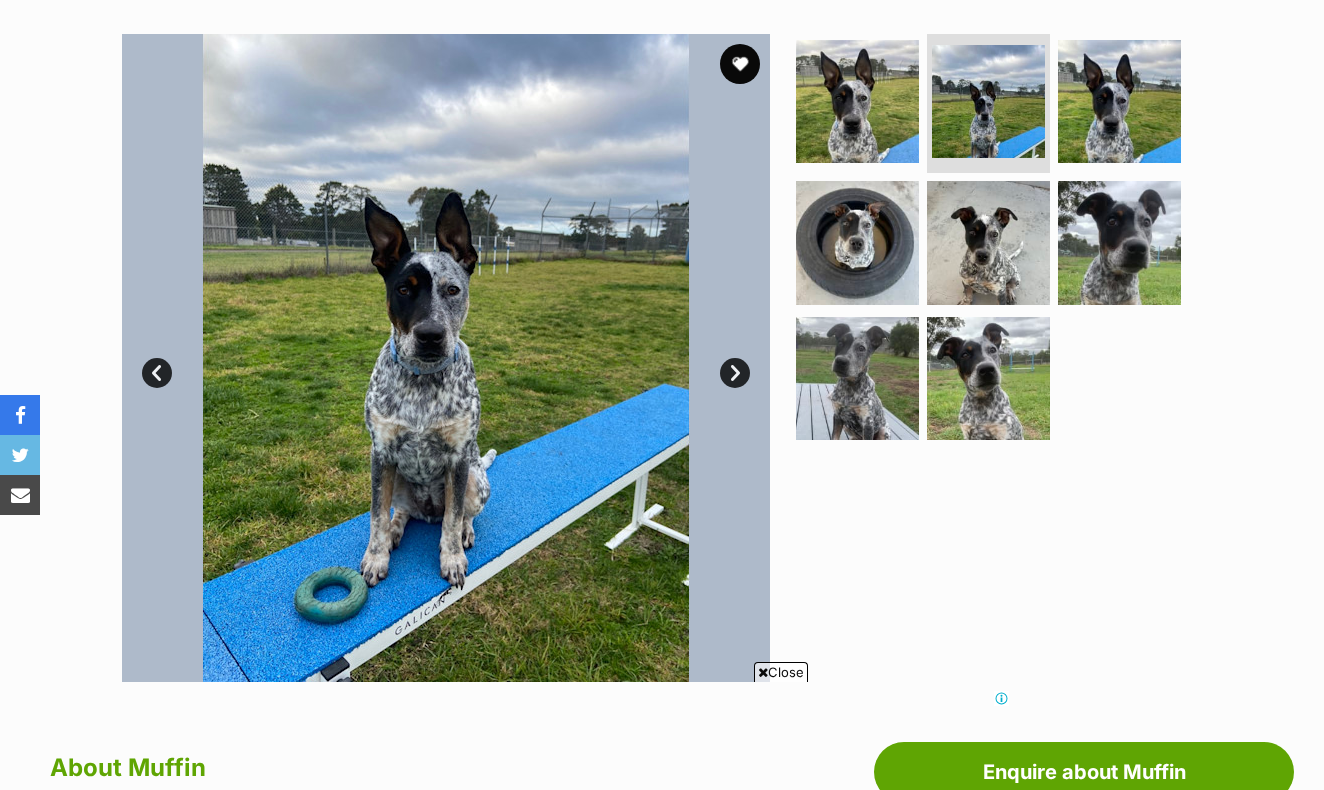 click on "Next" at bounding box center [735, 373] 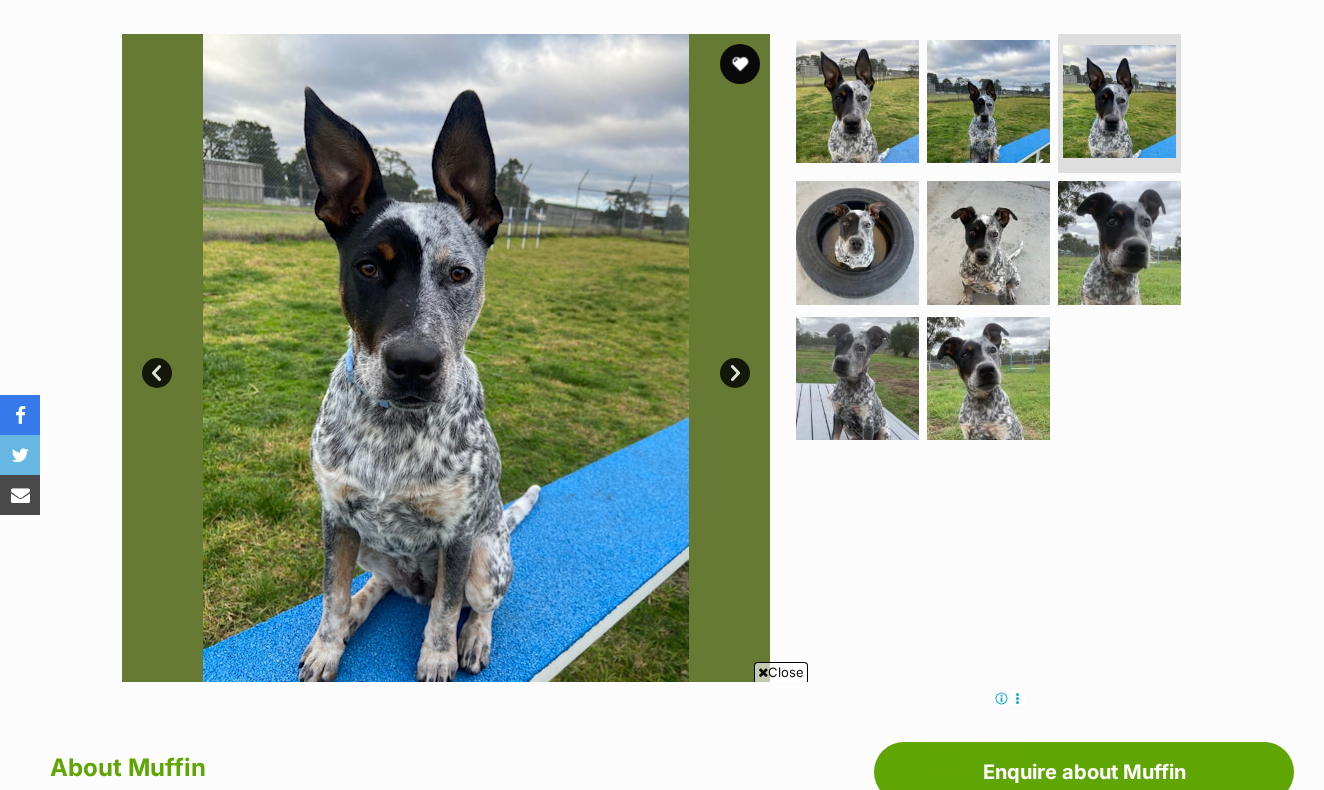 scroll 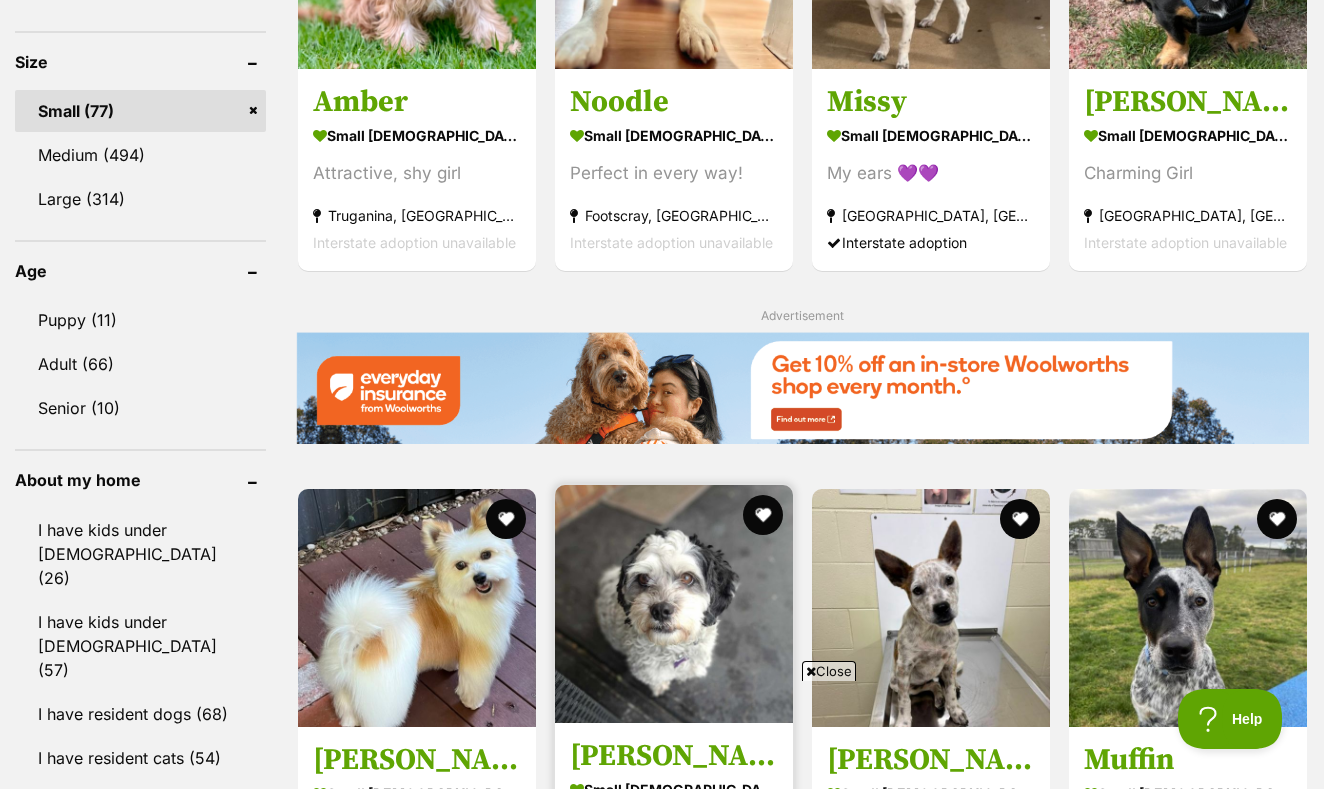 click on "[PERSON_NAME]" at bounding box center [674, 757] 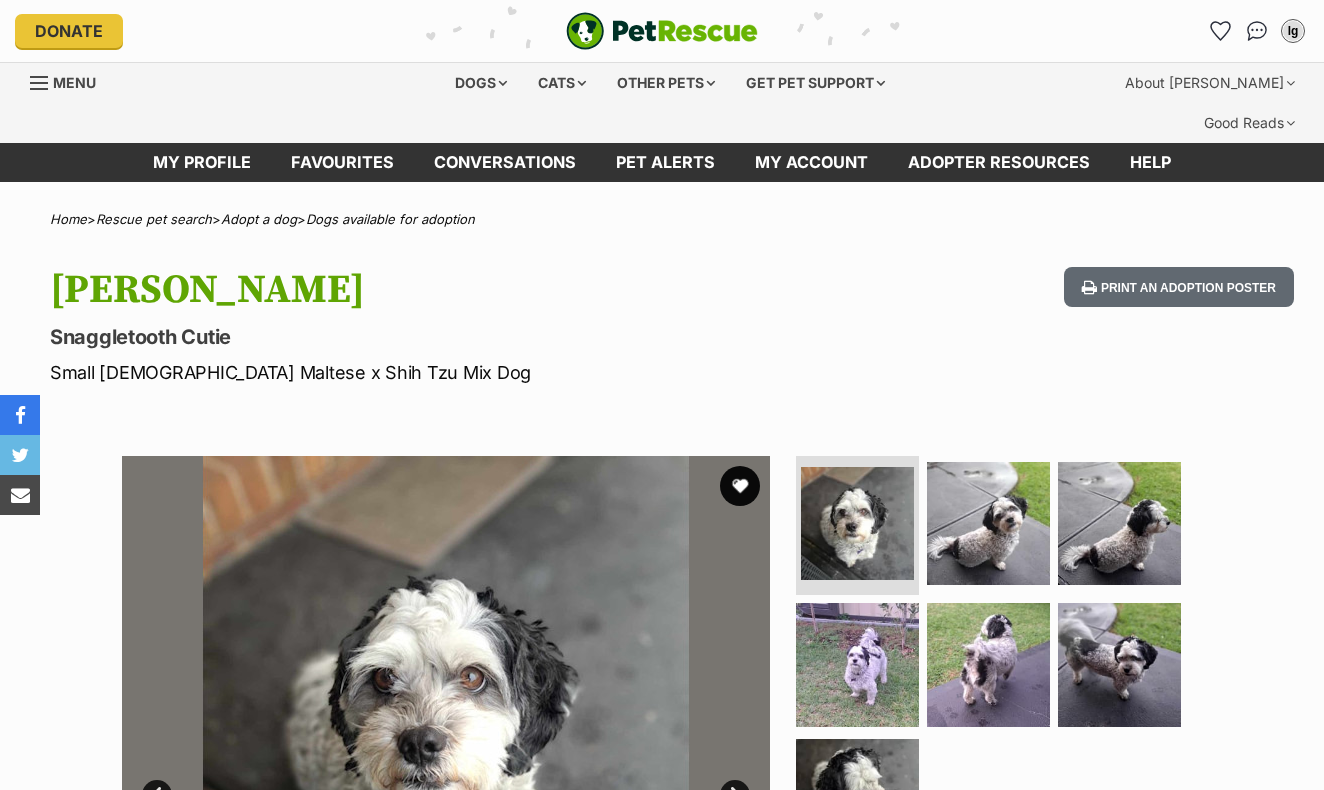 scroll, scrollTop: 0, scrollLeft: 0, axis: both 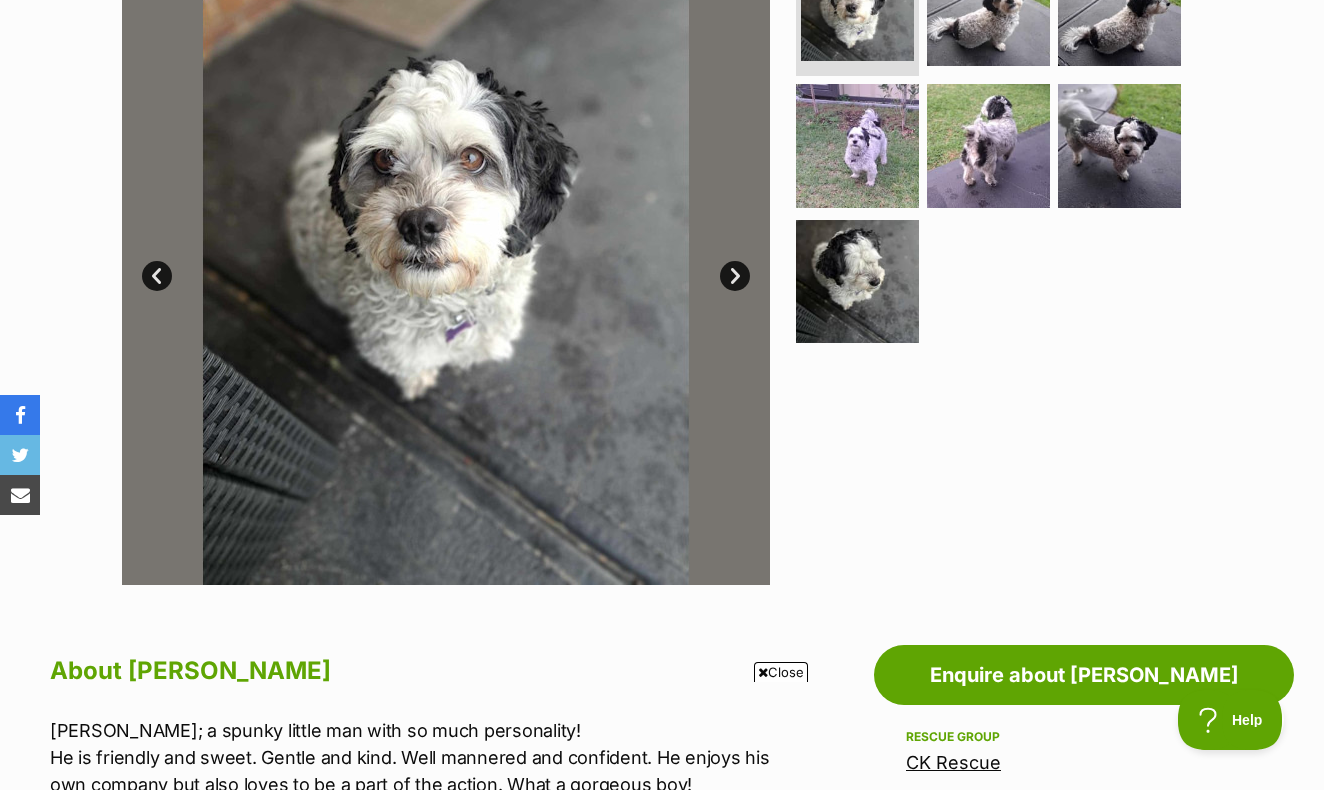 click on "Next" at bounding box center [735, 276] 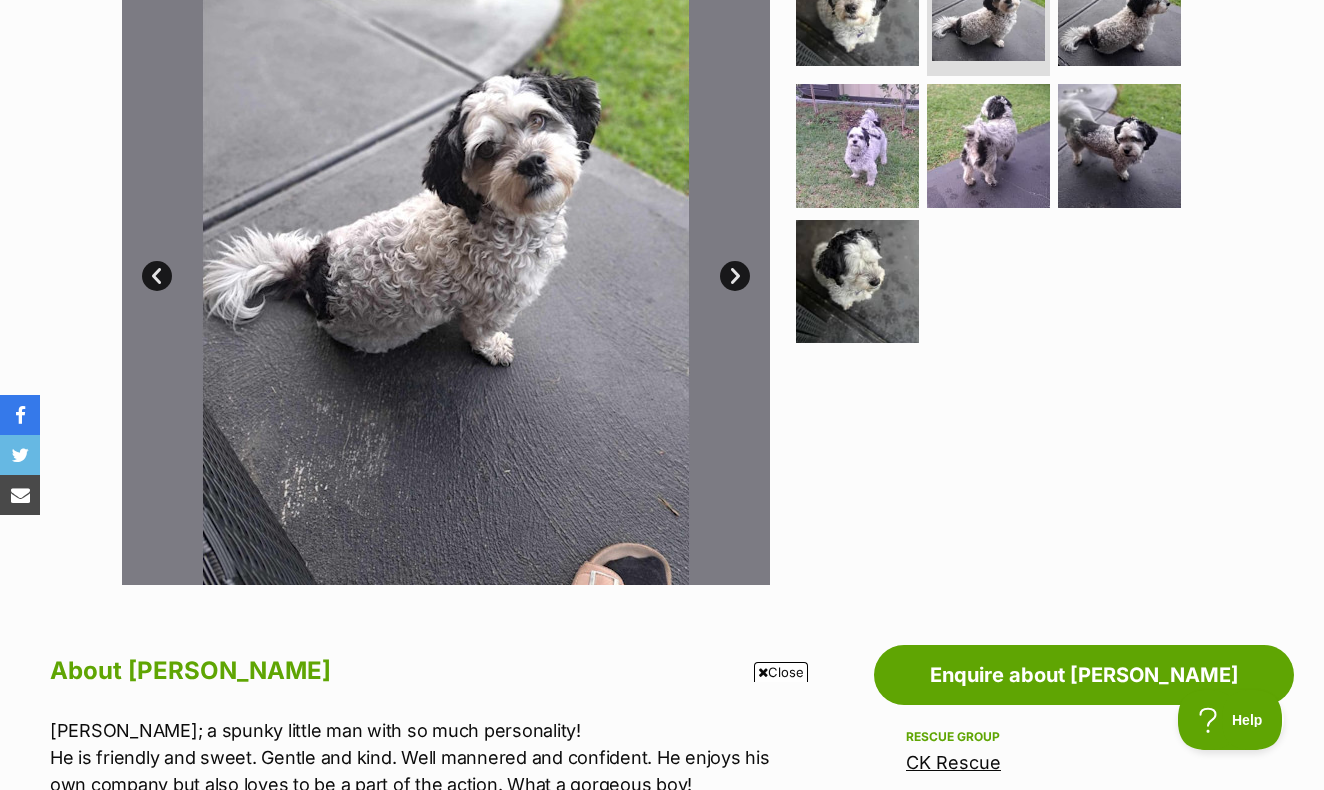 scroll, scrollTop: 0, scrollLeft: 0, axis: both 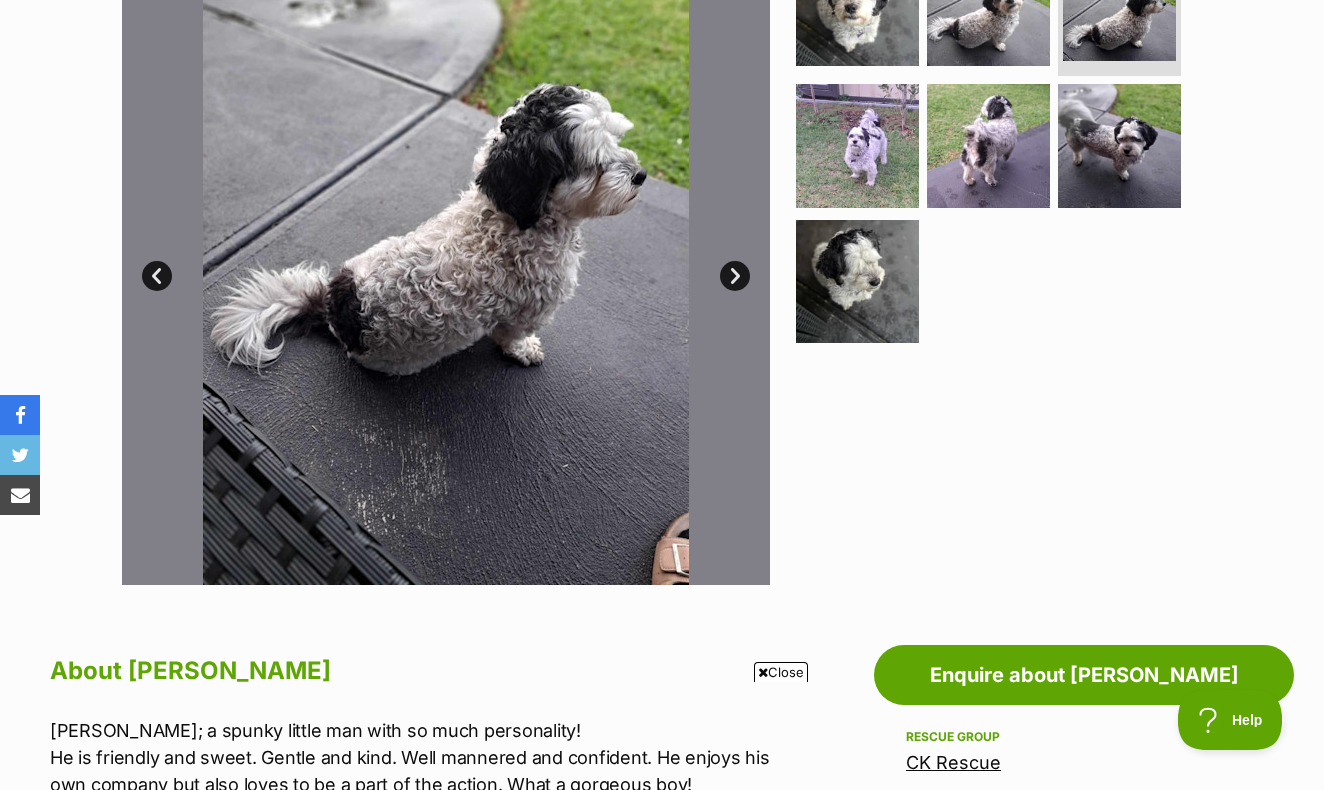 click on "Next" at bounding box center (735, 276) 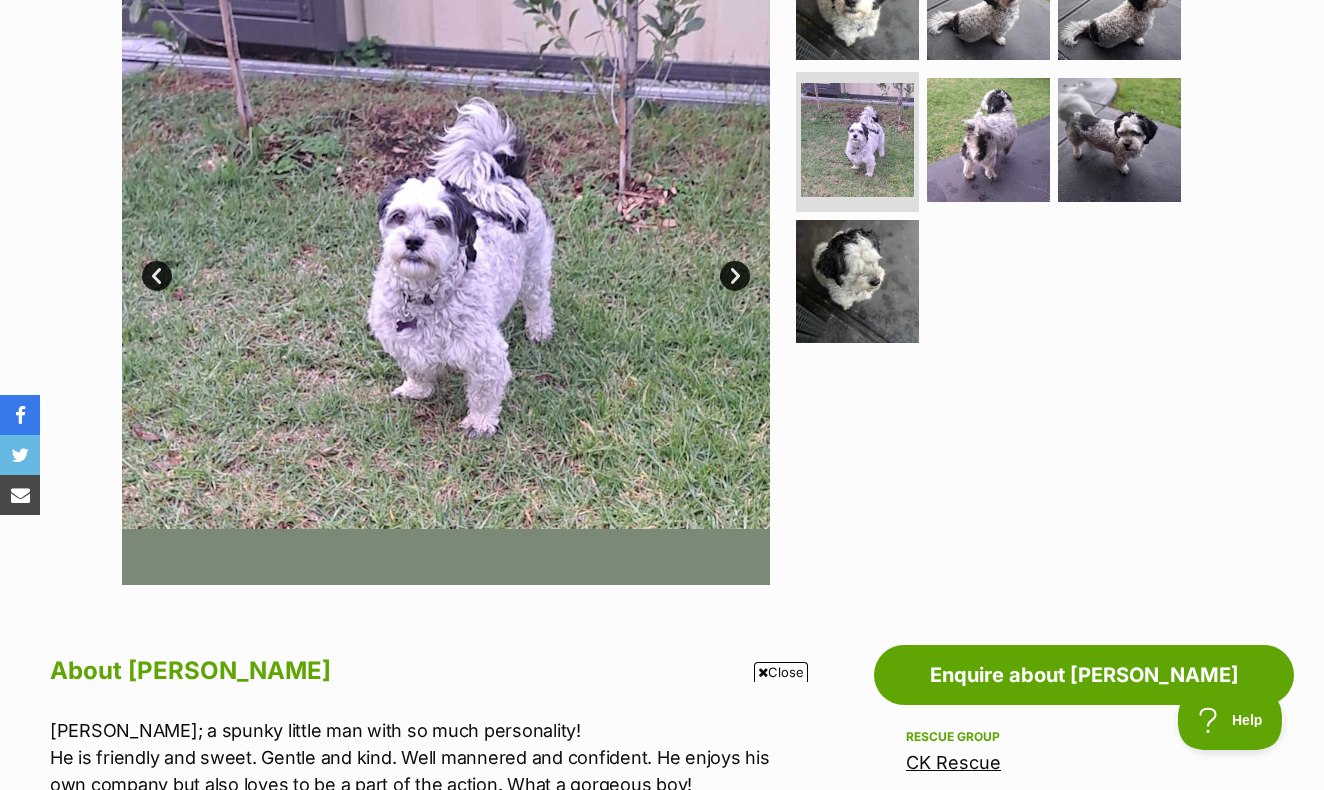 click on "Next" at bounding box center [735, 276] 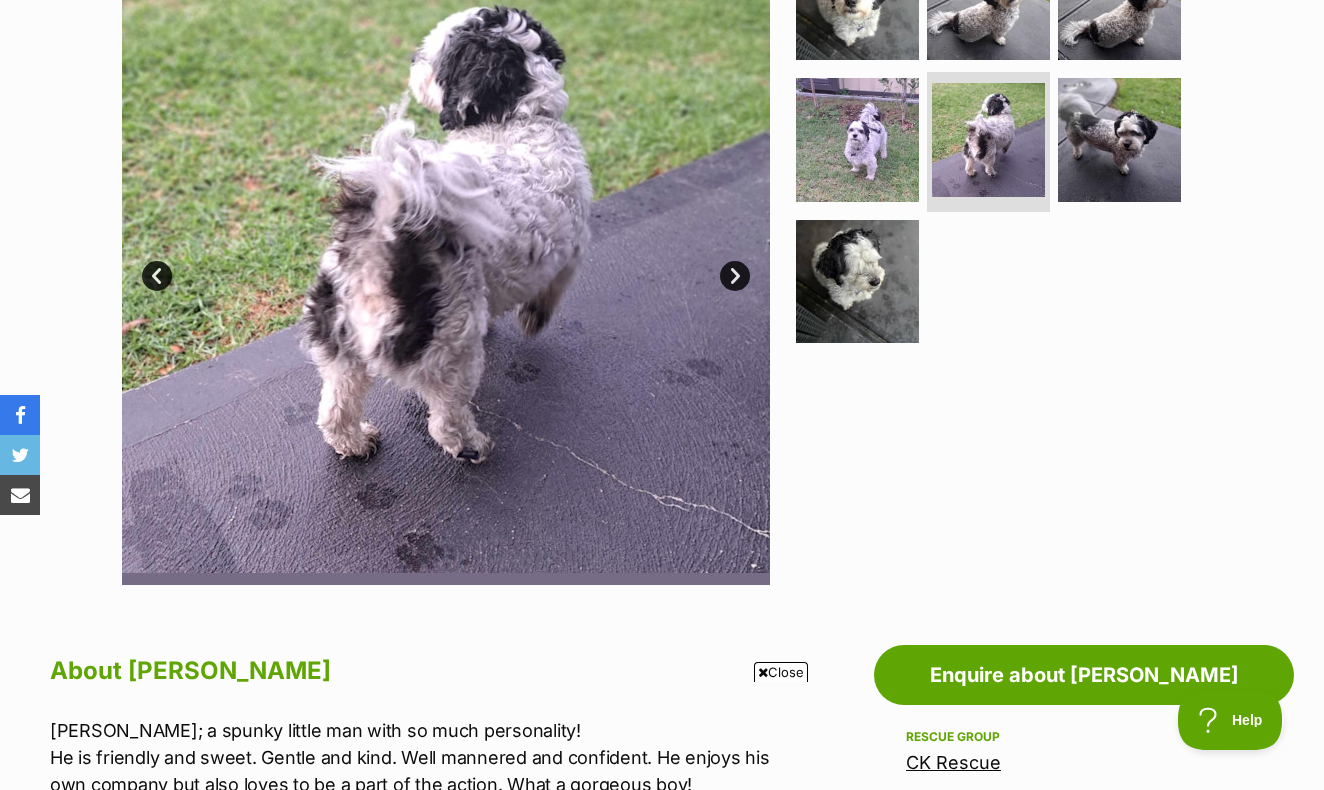 click on "Next" at bounding box center [735, 276] 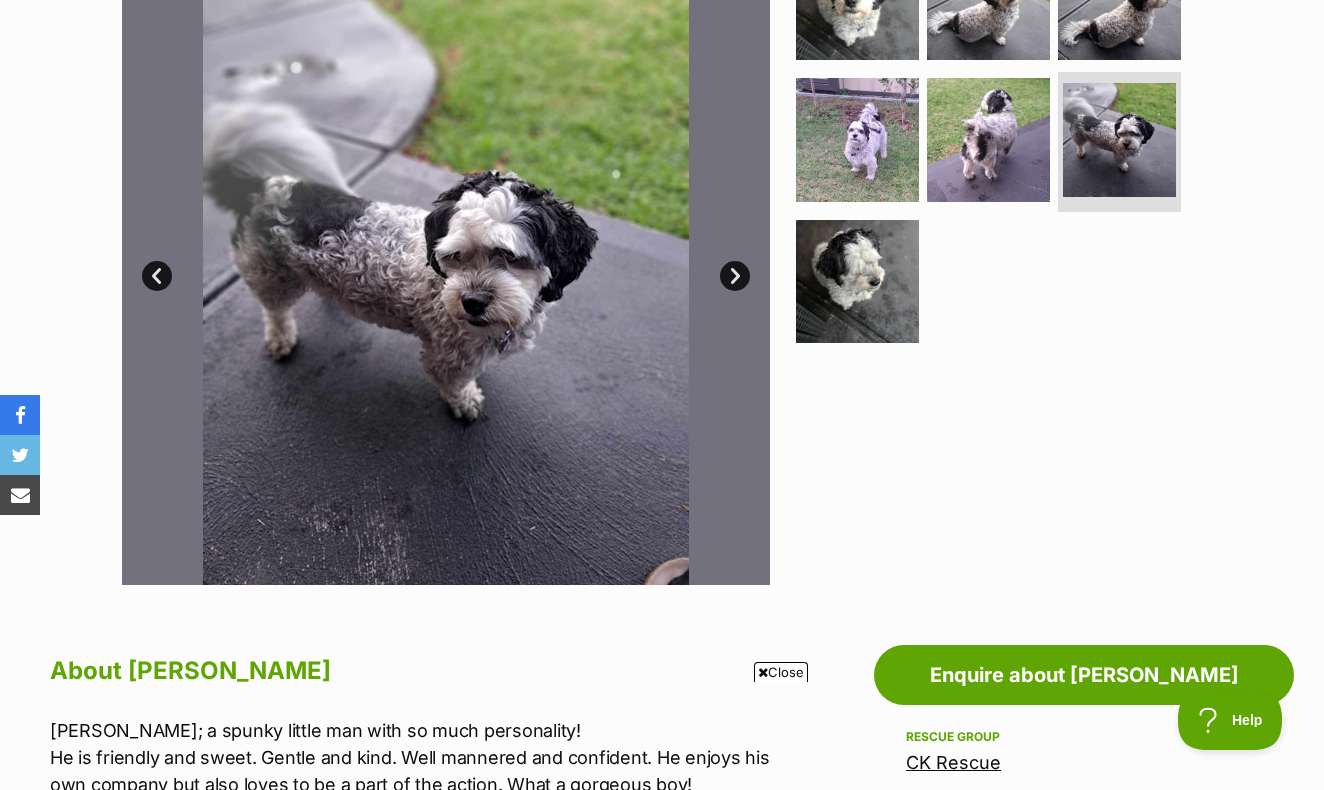 click on "Next" at bounding box center (735, 276) 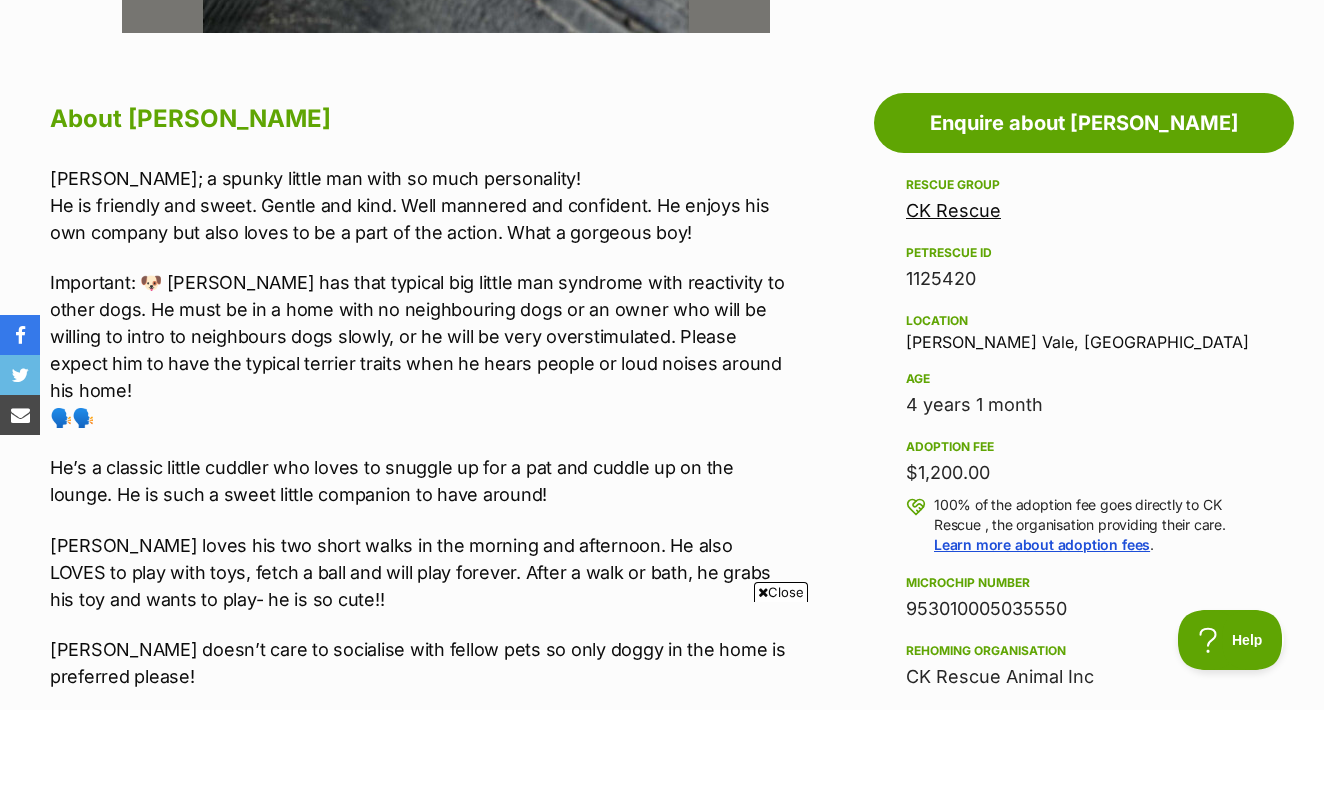 scroll, scrollTop: 0, scrollLeft: 0, axis: both 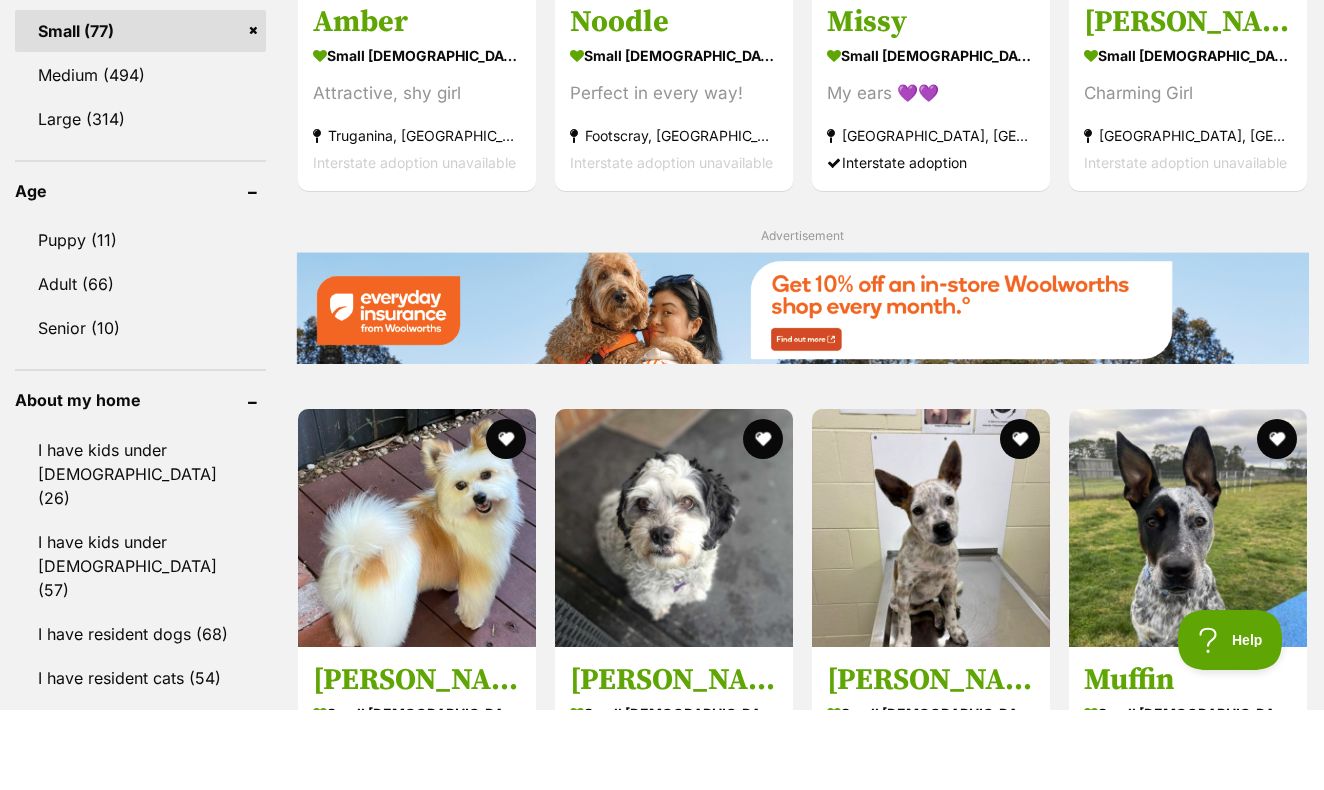 click on "Mickey
small male Dog
Cute and little
Altona, VIC
Interstate adoption unavailable
Bindi
small female Dog
Playful girl
Kunama, NSW
Interstate adoption
Patch
small female Dog
Looking for love
Wodonga, VIC
Interstate adoption
Bounce
small female Dog
Cuddly and Busy
Ballarat, VIC
Interstate adoption unavailable
Scarlett & Scout
small female Dog
Gorgeous, gentle pair
Hoppers Crossing, VIC
Interstate adoption unavailable
Boba
small male Dog
Bundle of joy & energy
Blackburn South, VIC
Interstate adoption unavailable
Advertisement
Chili
small male Dog
Looking for love
Burwood East, VIC" at bounding box center (802, 55) 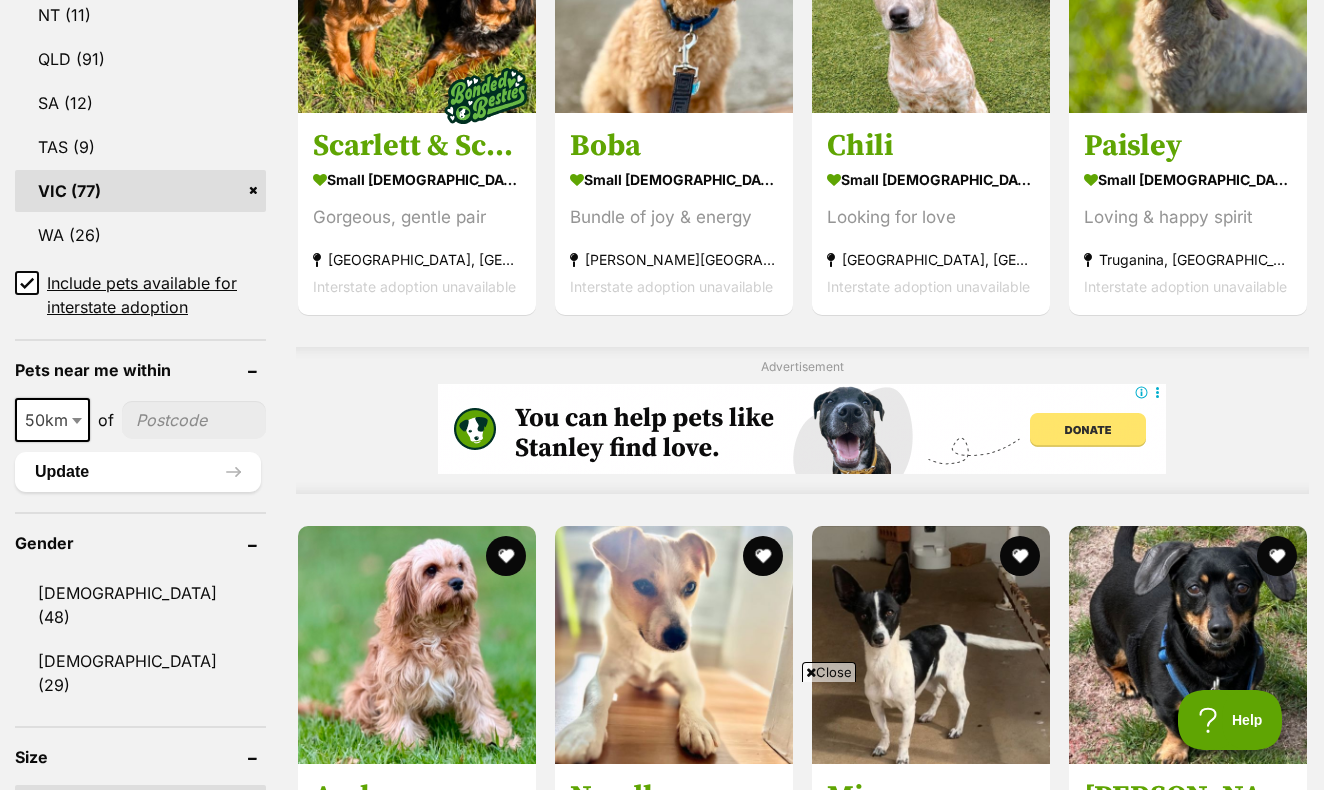 scroll, scrollTop: 1277, scrollLeft: 0, axis: vertical 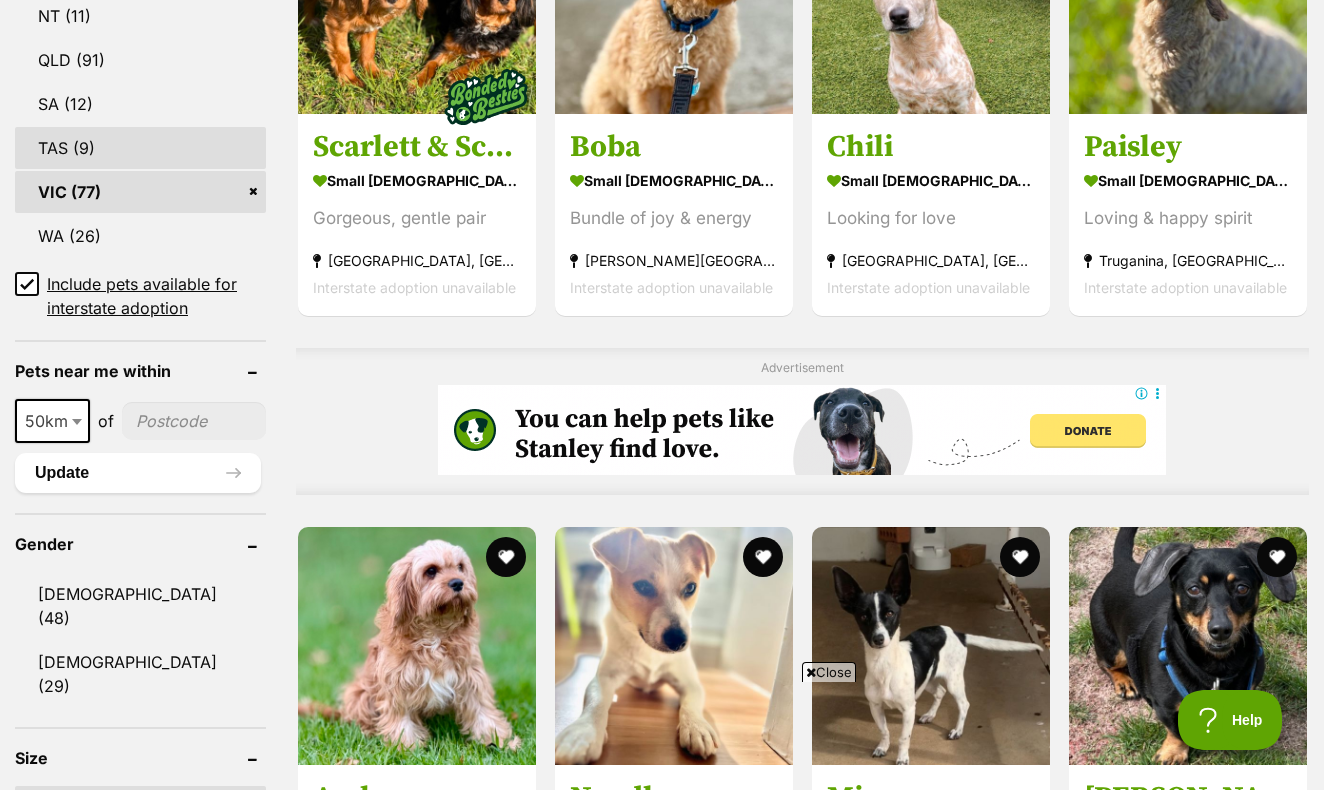 click on "TAS (9)" at bounding box center [140, 148] 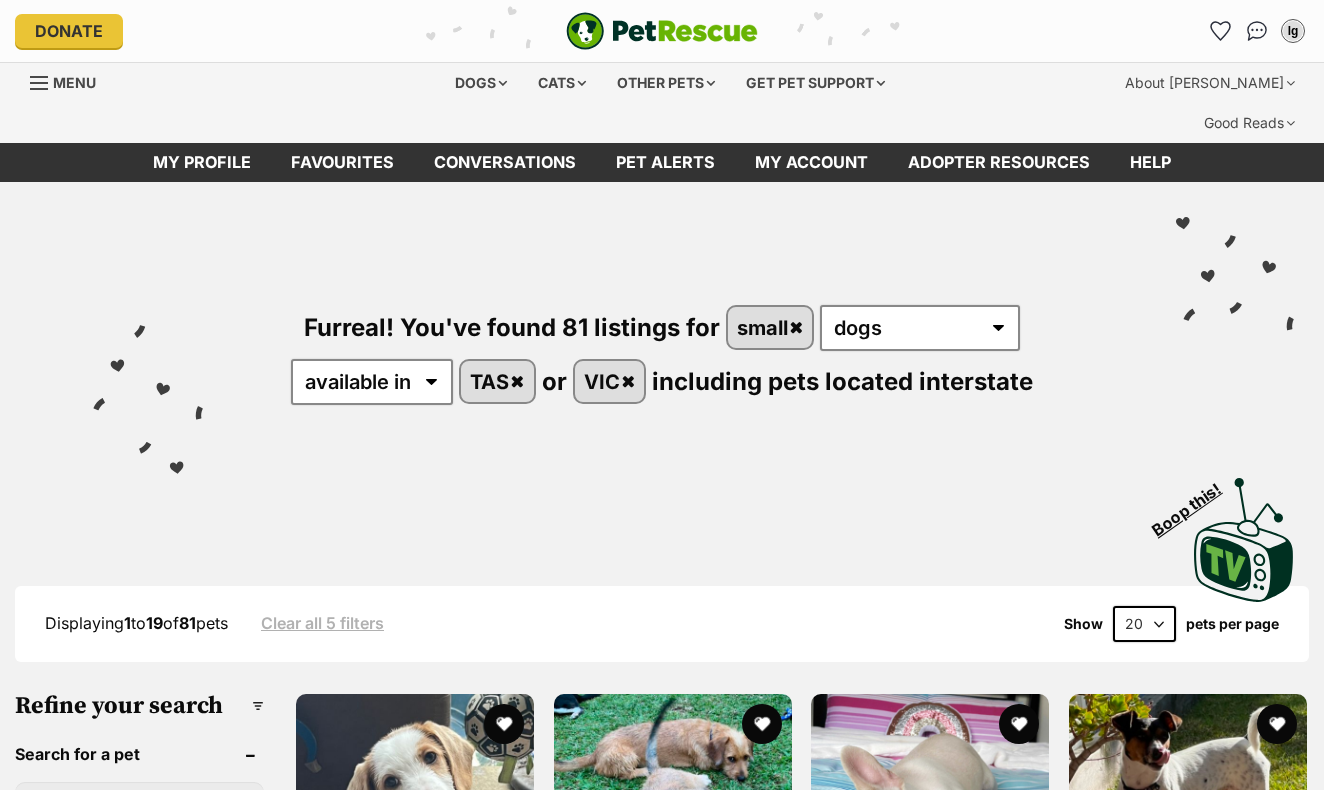 scroll, scrollTop: 0, scrollLeft: 0, axis: both 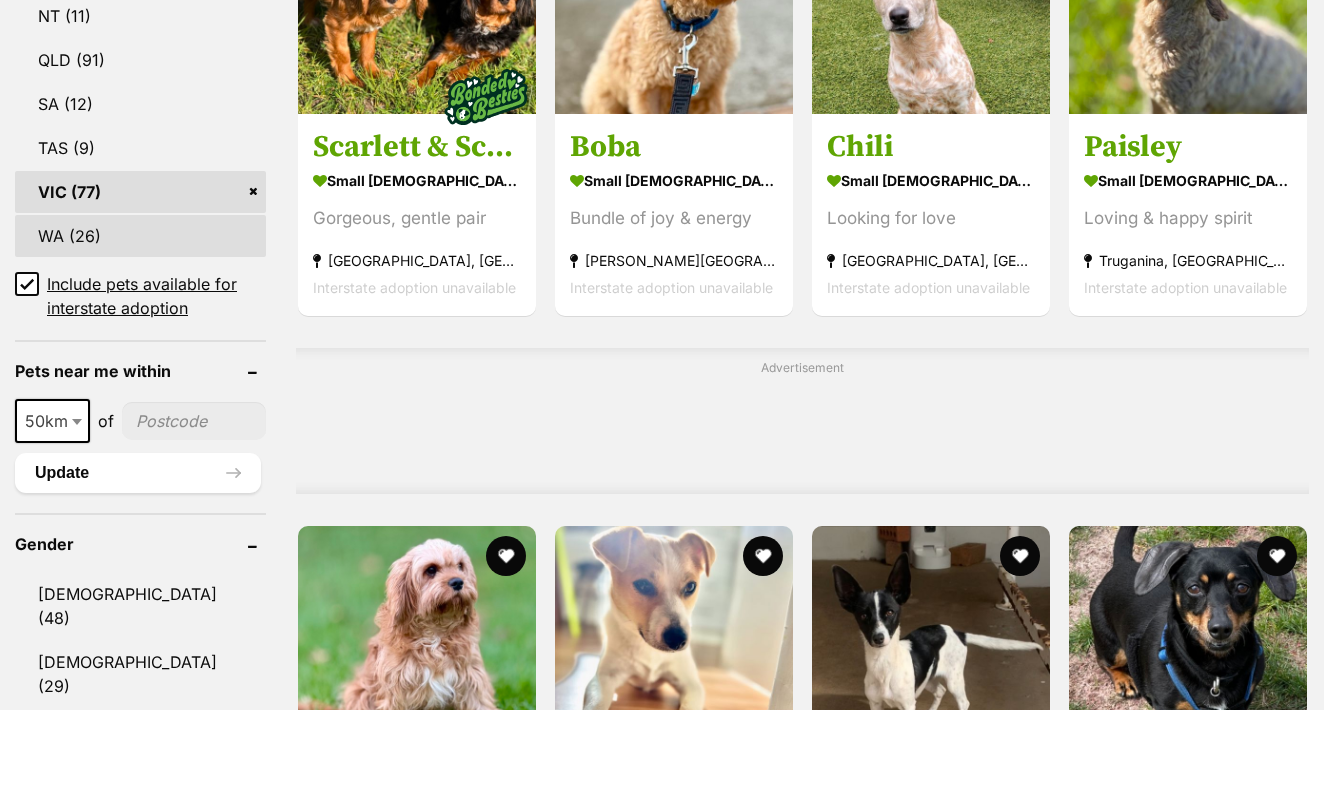 click on "WA (26)" at bounding box center [140, 316] 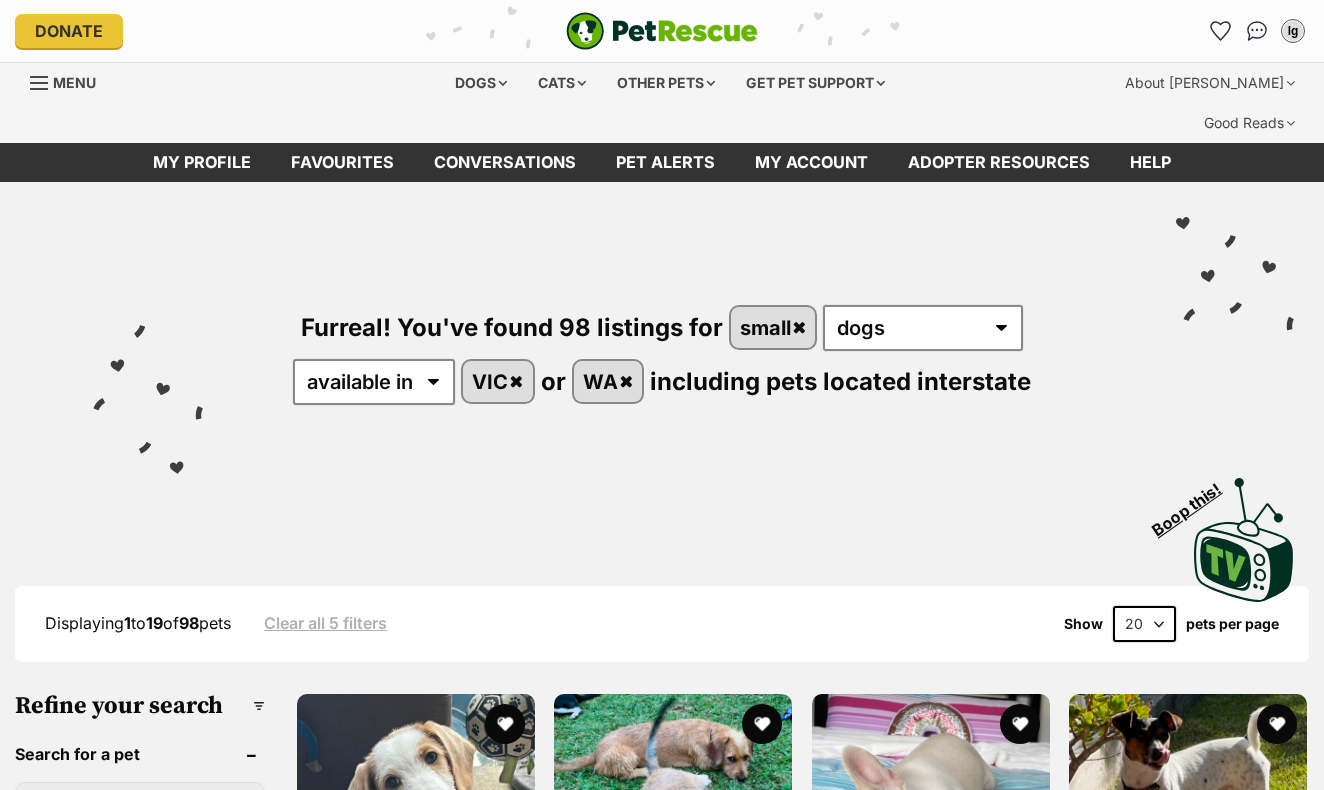 scroll, scrollTop: 0, scrollLeft: 0, axis: both 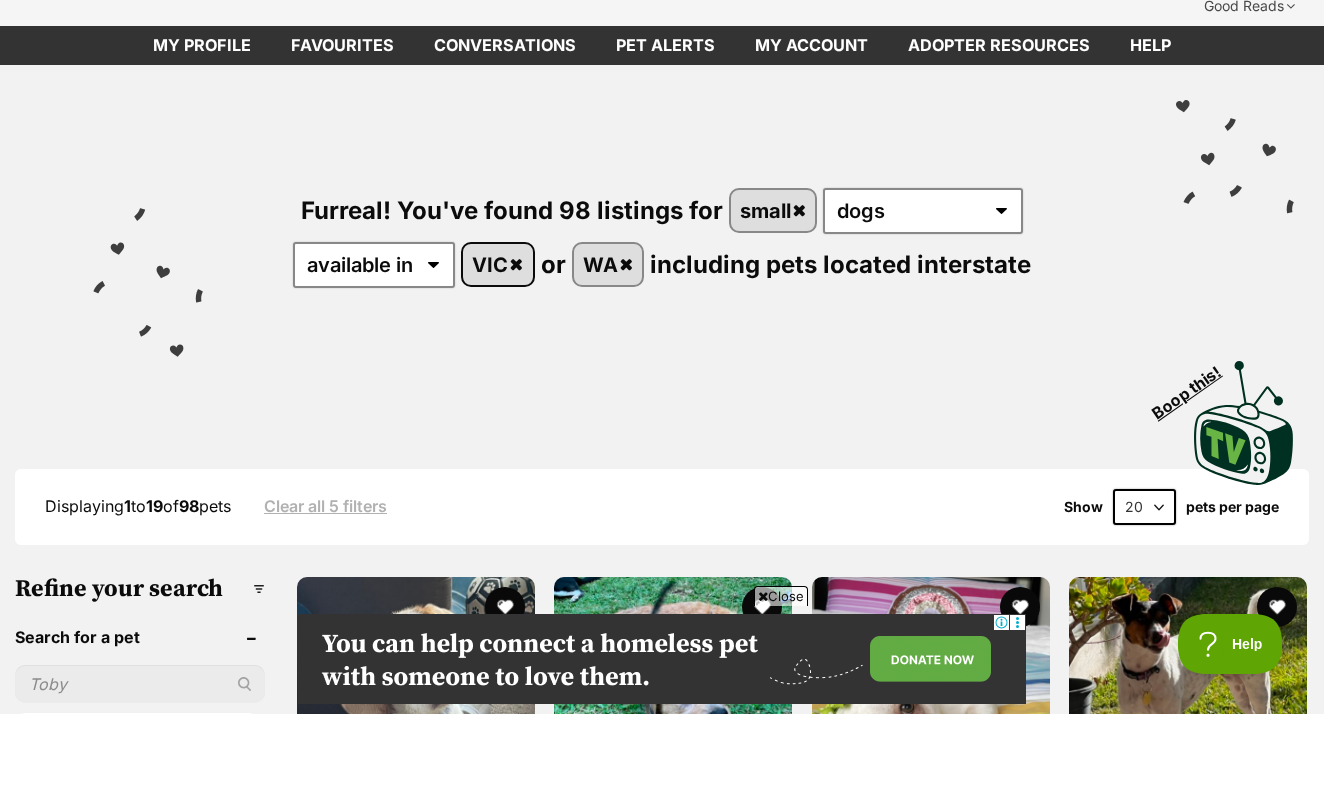 click on "VIC" at bounding box center (498, 340) 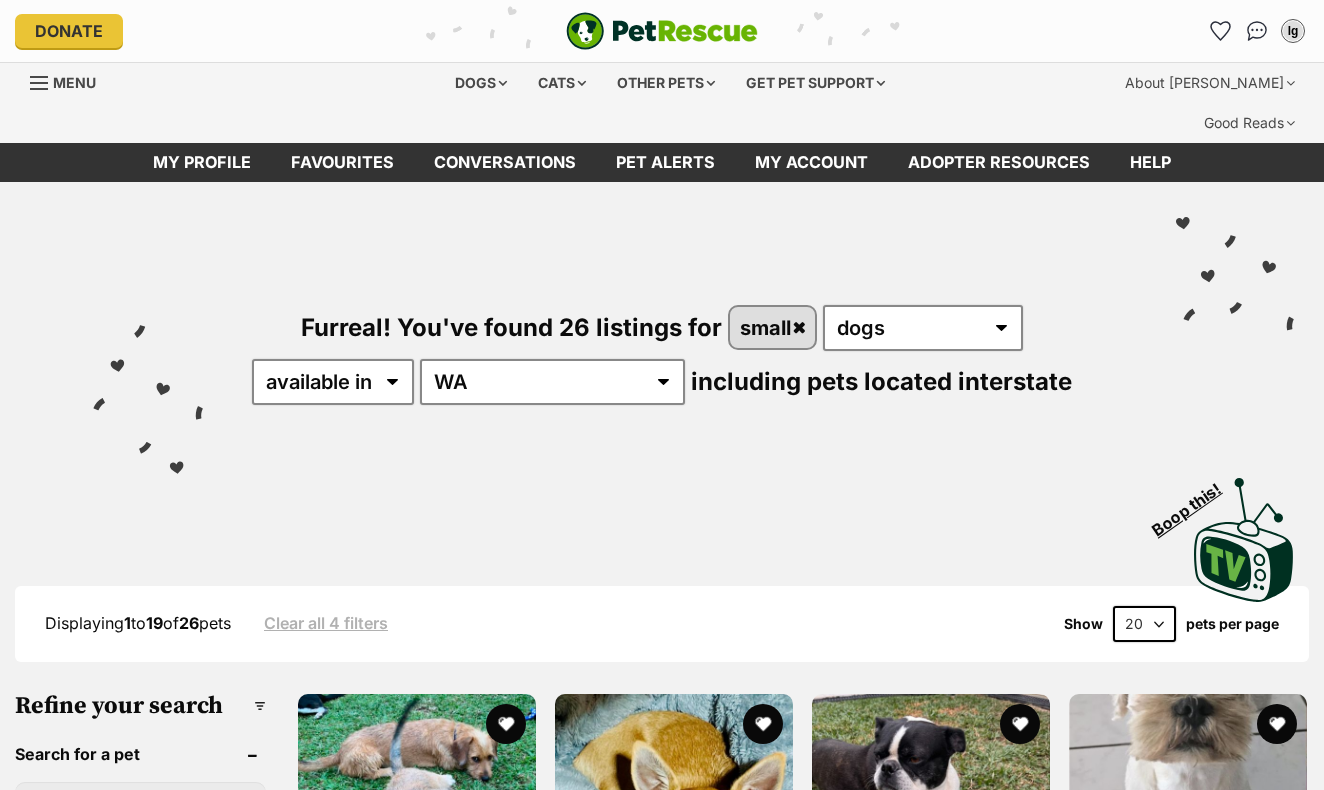 scroll, scrollTop: 34, scrollLeft: 0, axis: vertical 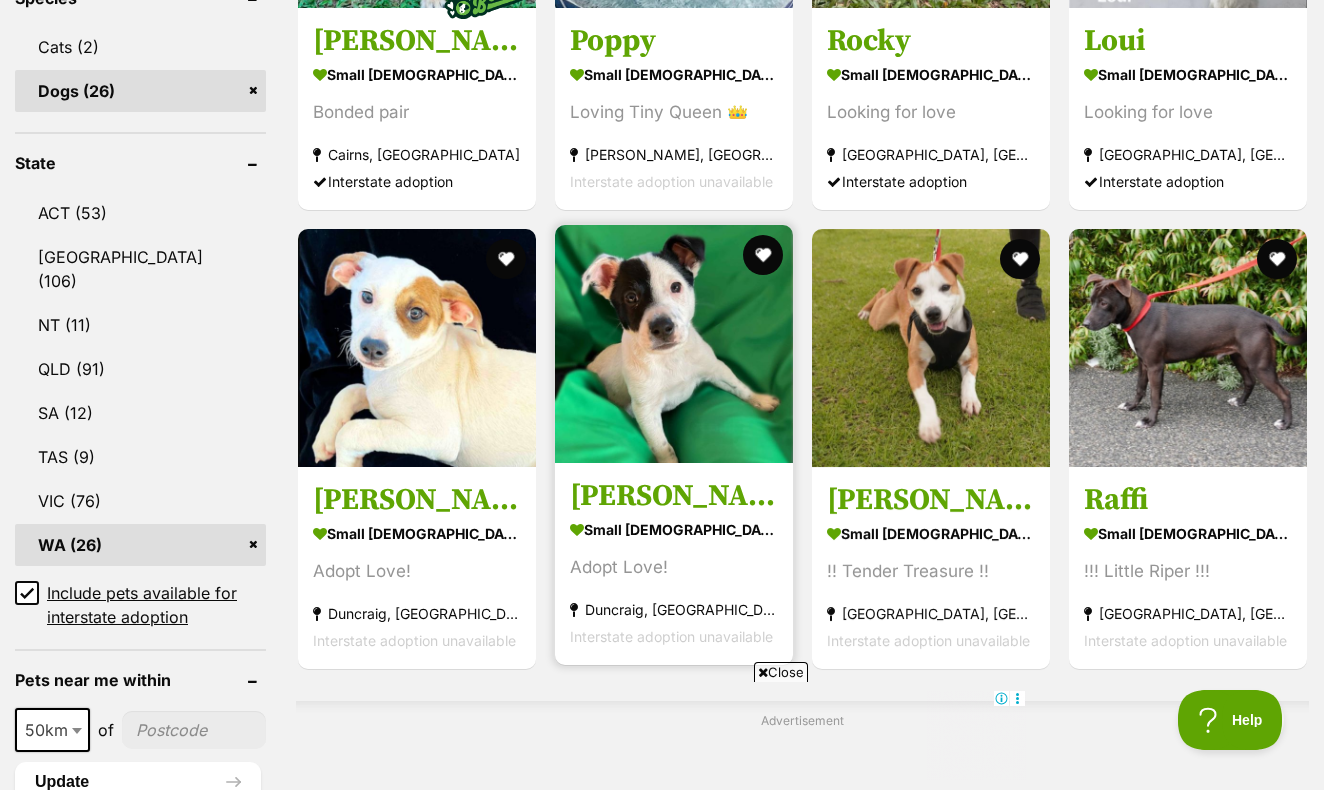 click on "[PERSON_NAME]" at bounding box center [674, 496] 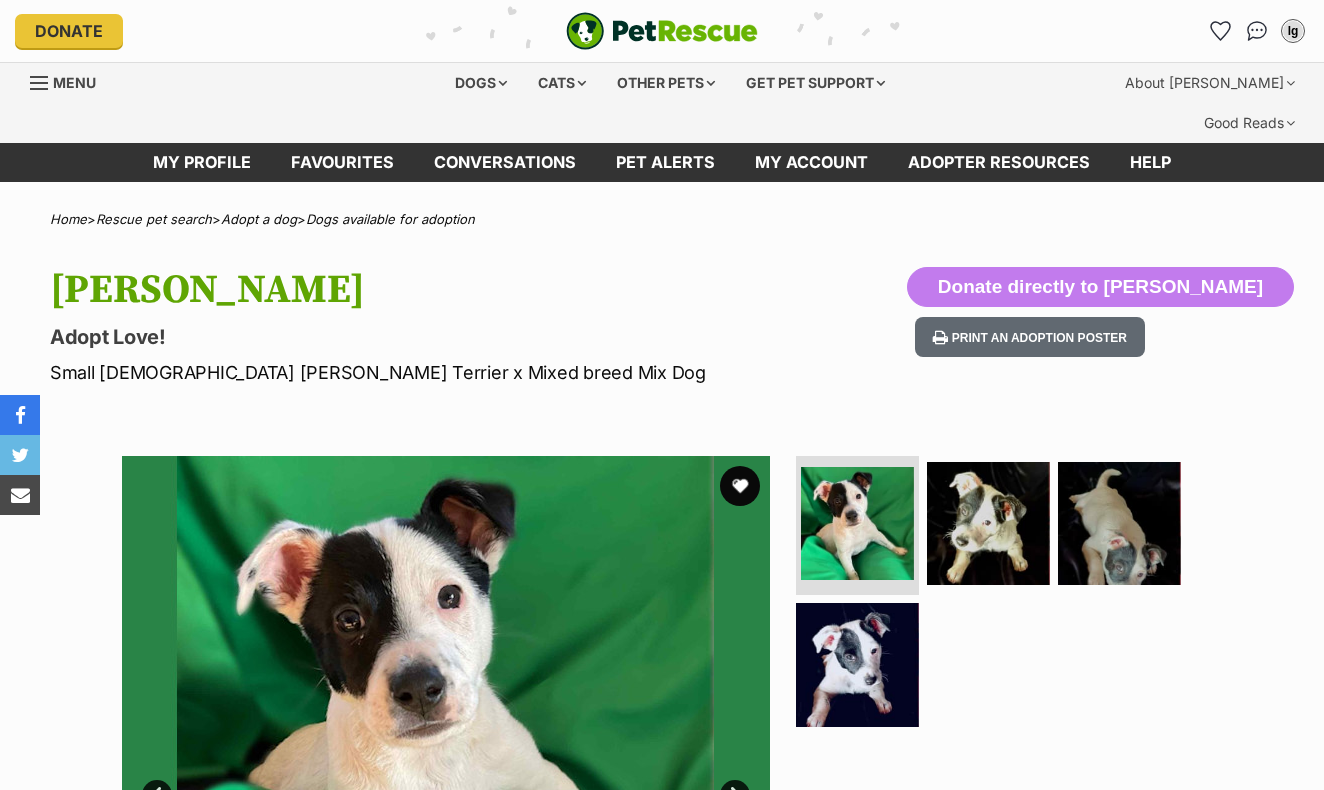 scroll, scrollTop: 0, scrollLeft: 0, axis: both 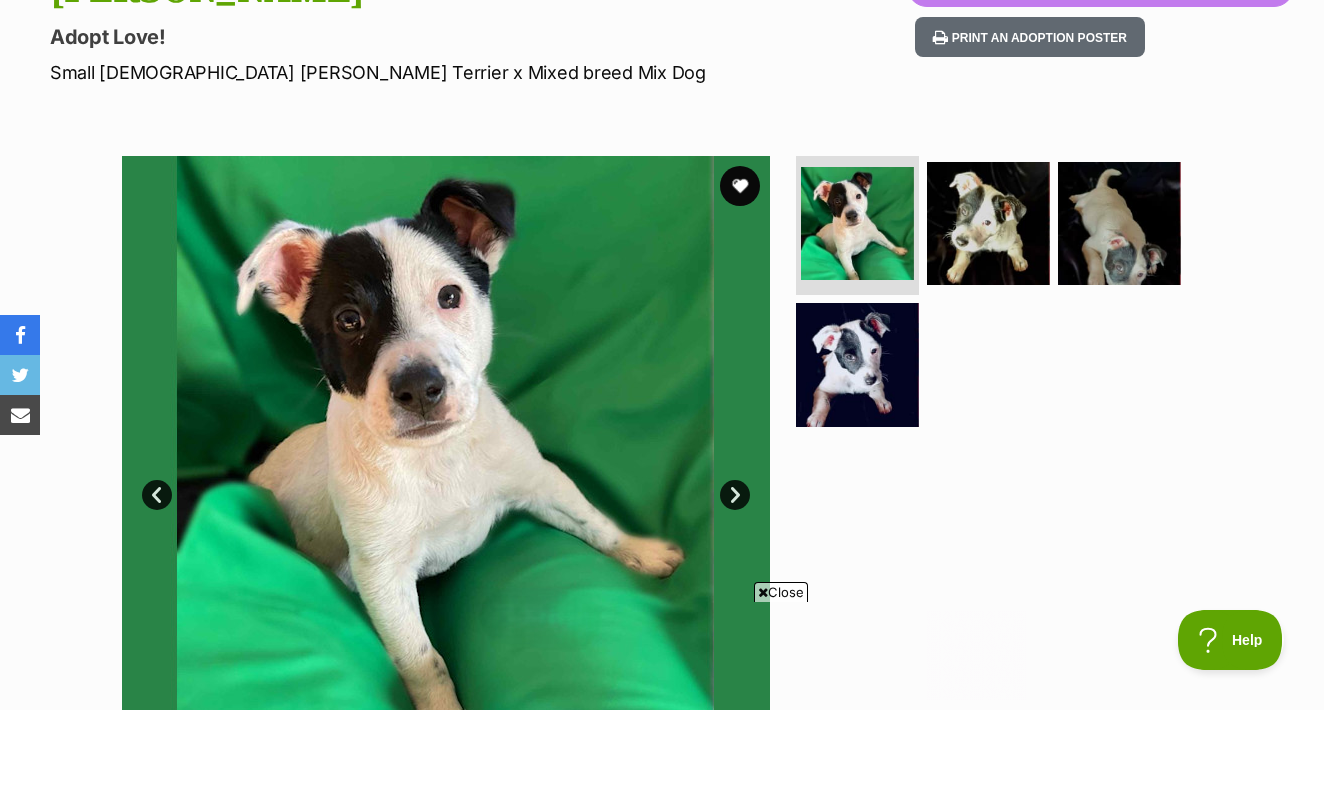 click on "Next" at bounding box center (735, 575) 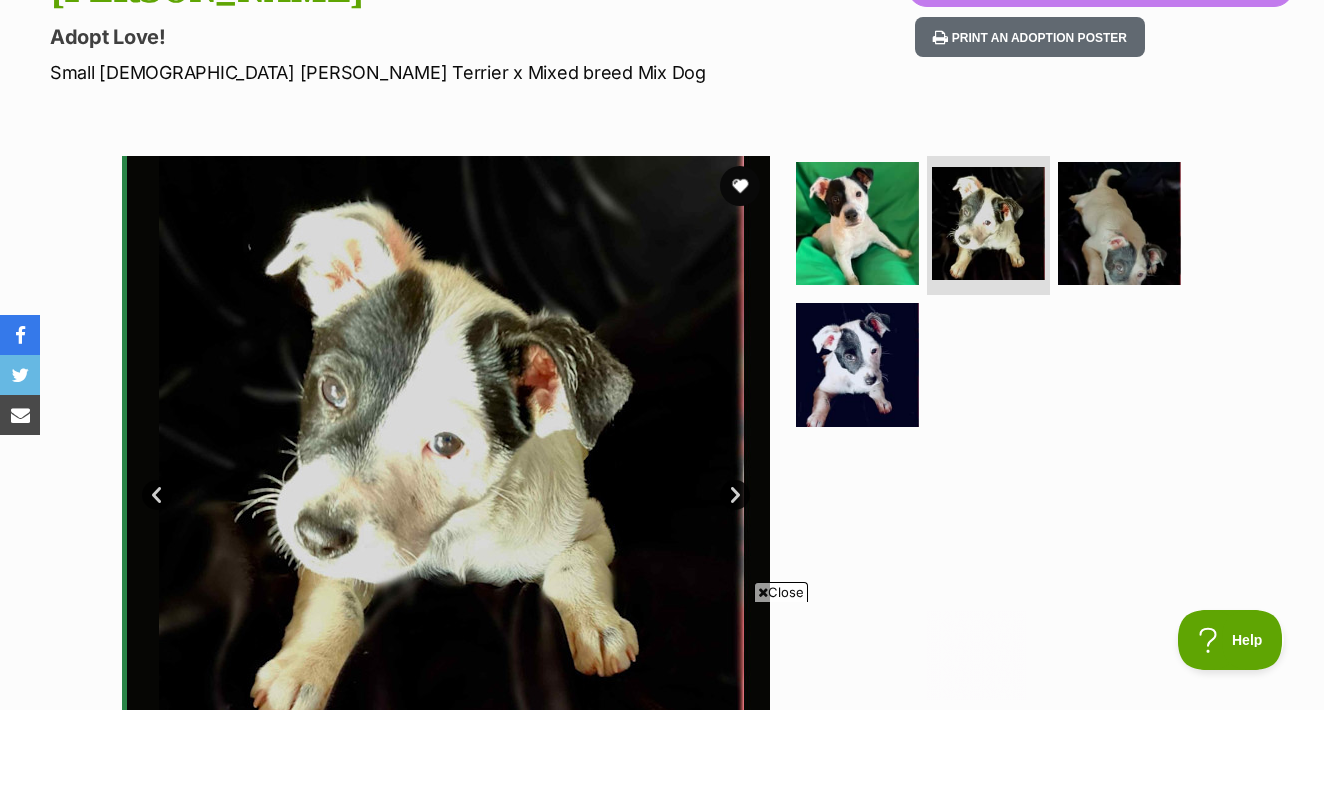 scroll, scrollTop: 0, scrollLeft: 0, axis: both 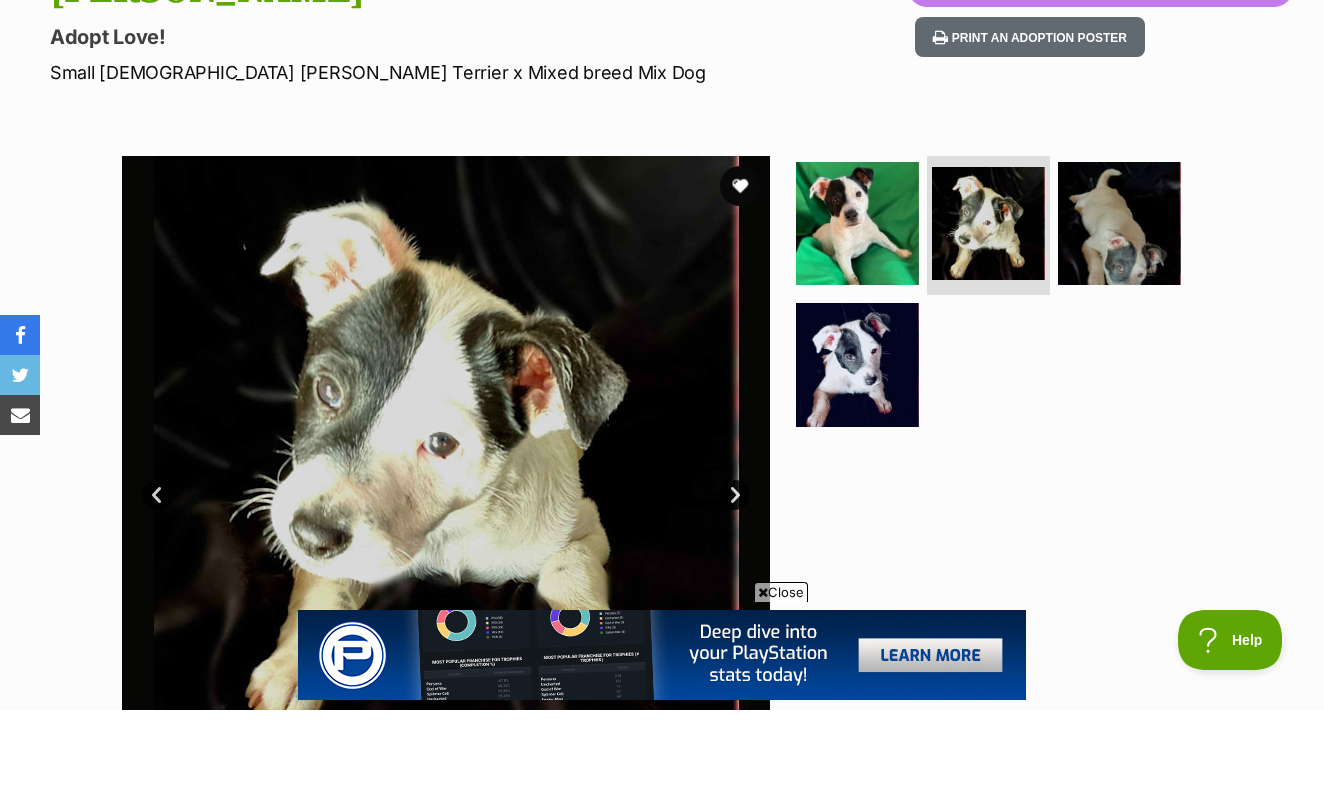 click on "Next" at bounding box center (735, 575) 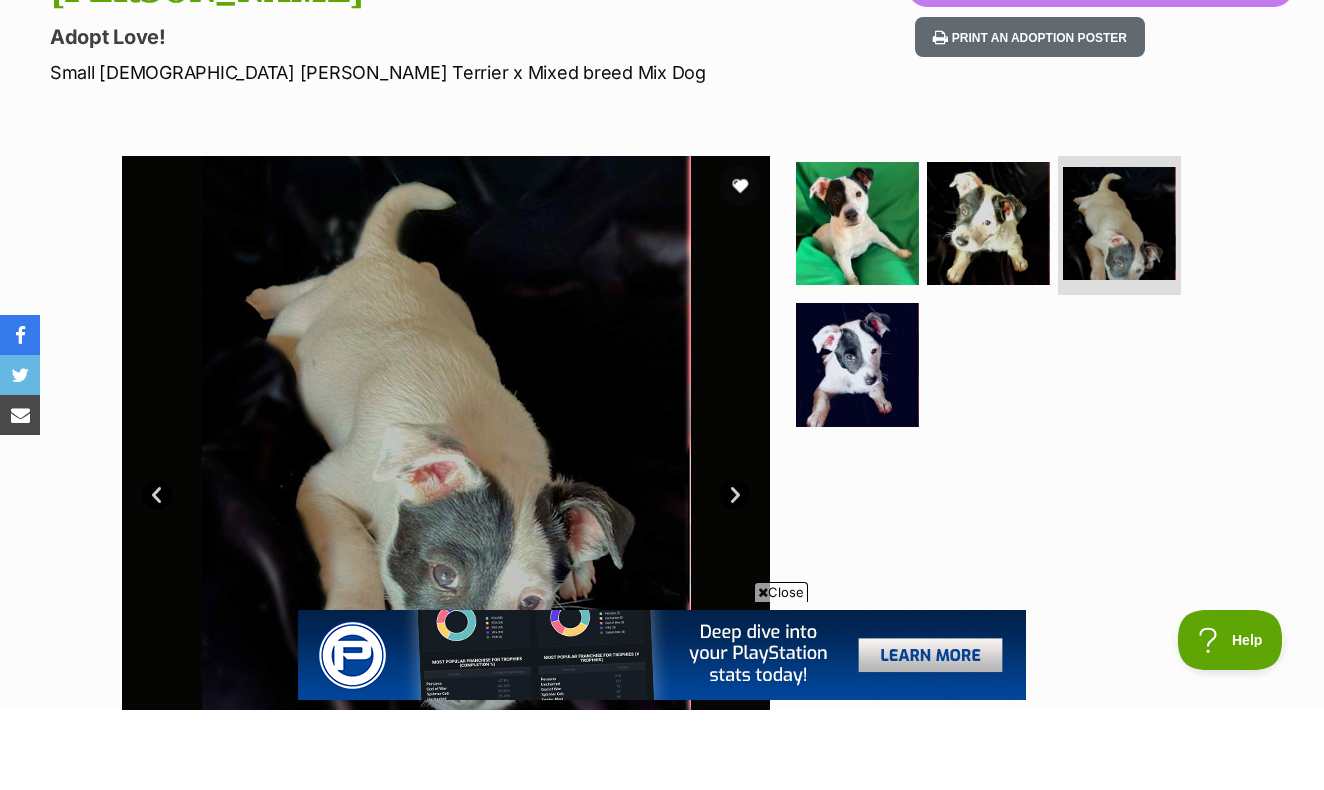 click on "Next" at bounding box center [735, 575] 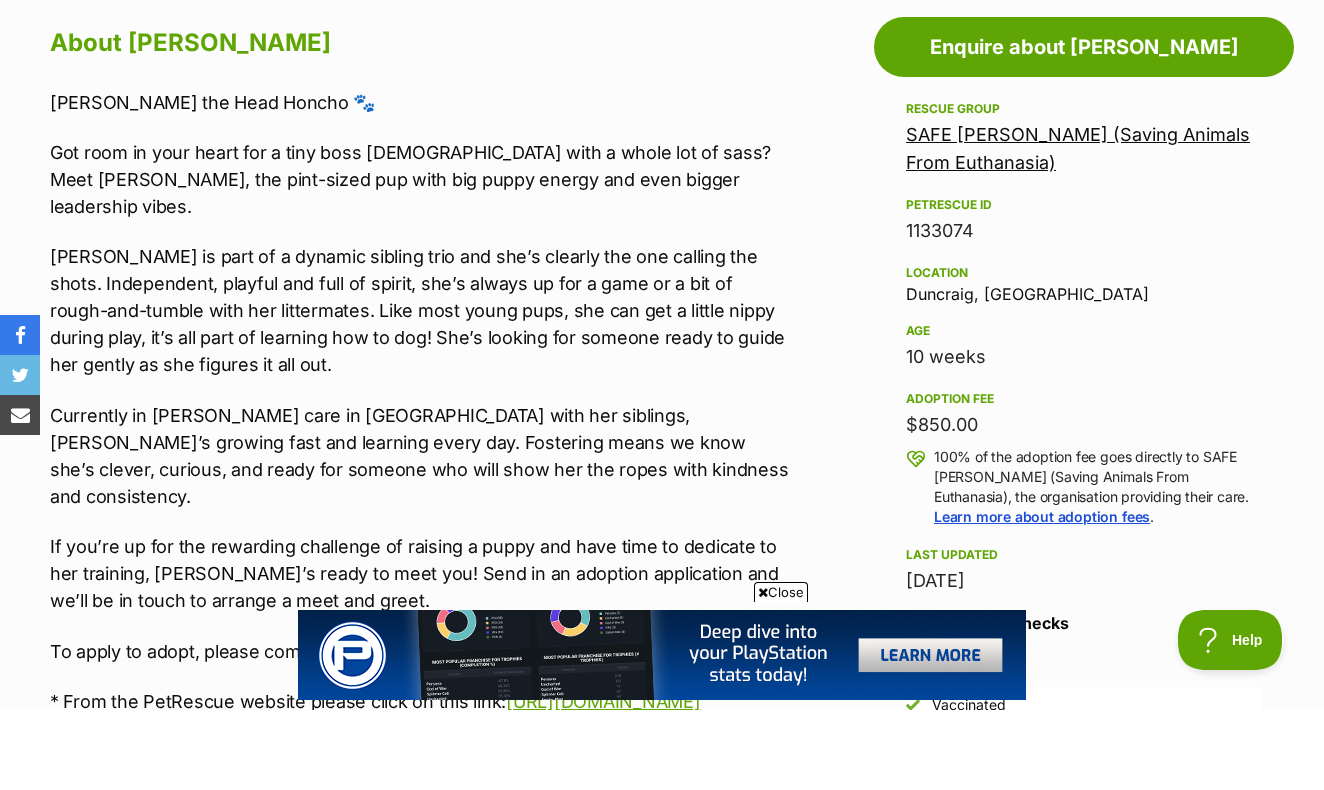 scroll, scrollTop: 1074, scrollLeft: 0, axis: vertical 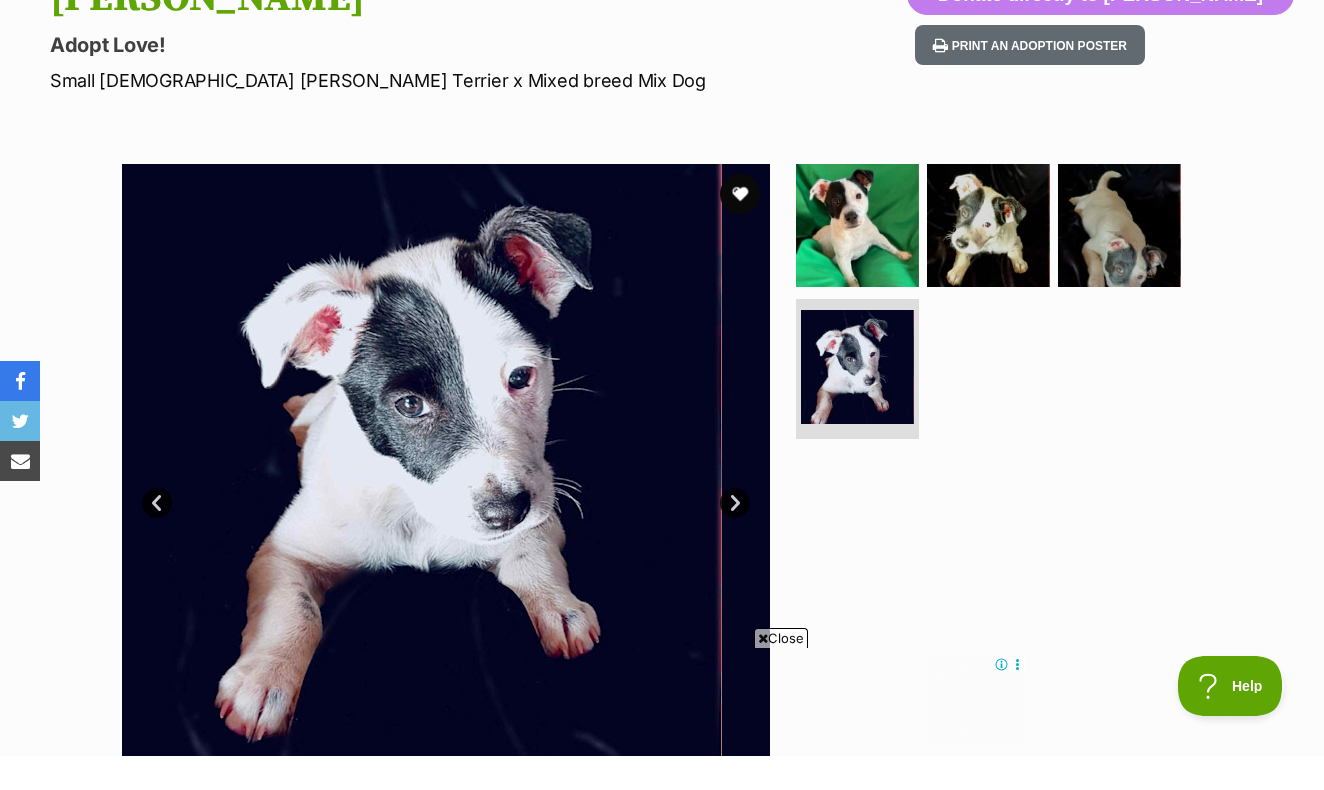 click on "Next" at bounding box center (735, 537) 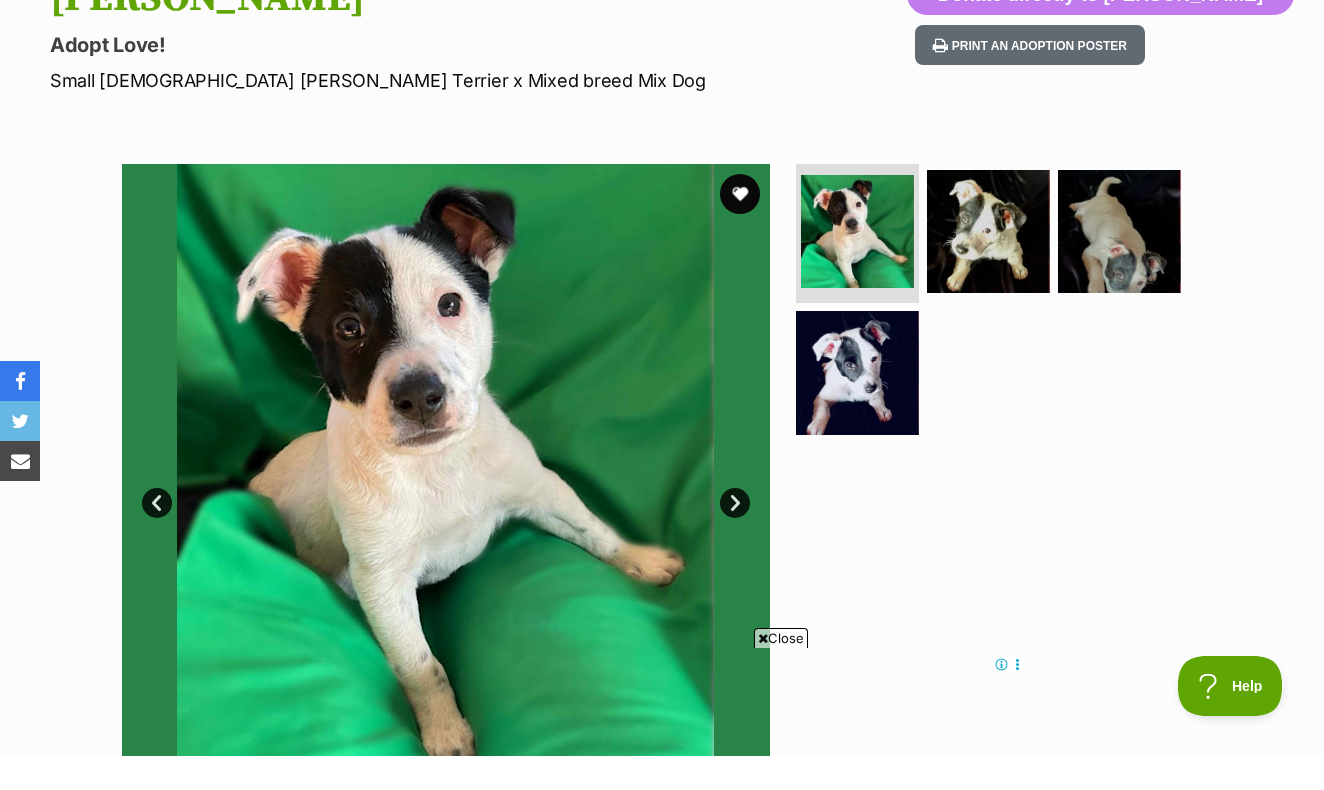 click on "Next" at bounding box center [735, 537] 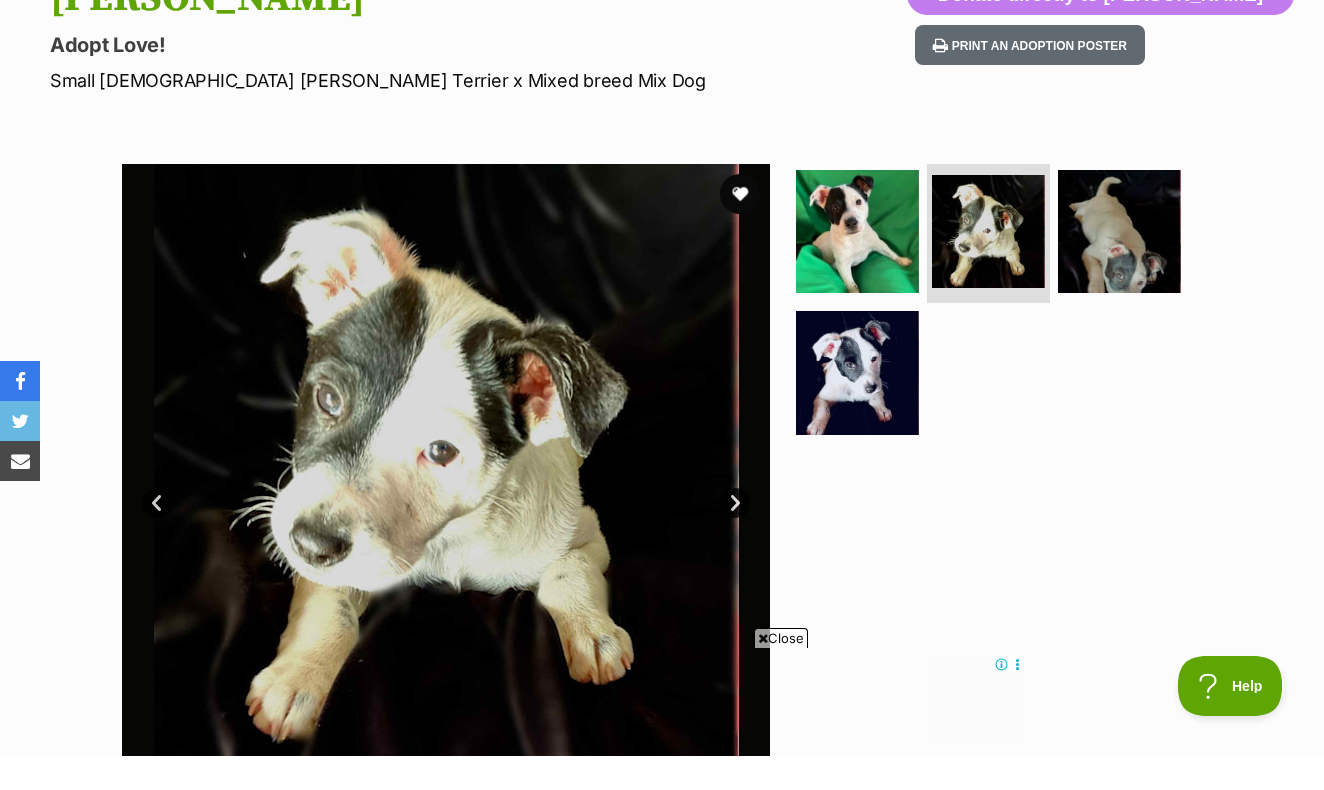 click on "Next" at bounding box center [735, 537] 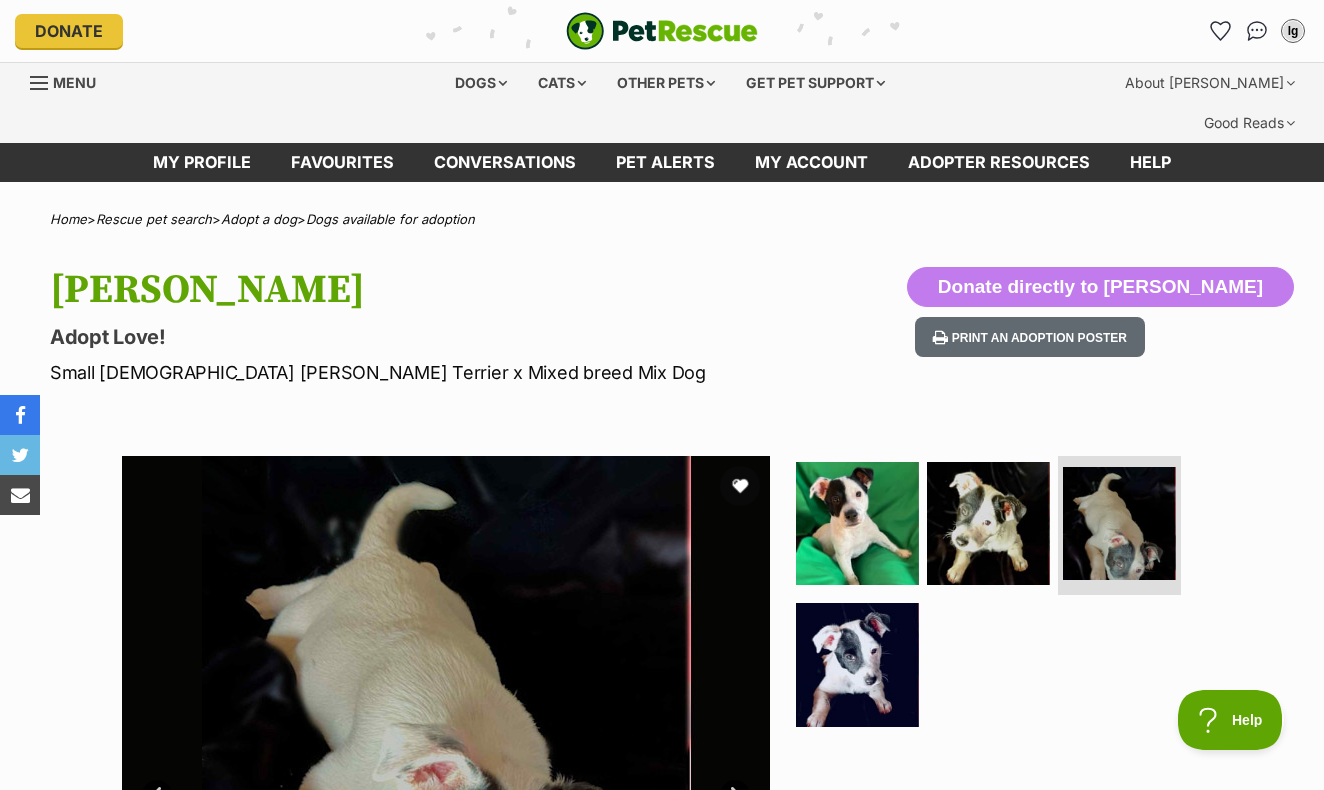 scroll, scrollTop: 0, scrollLeft: 0, axis: both 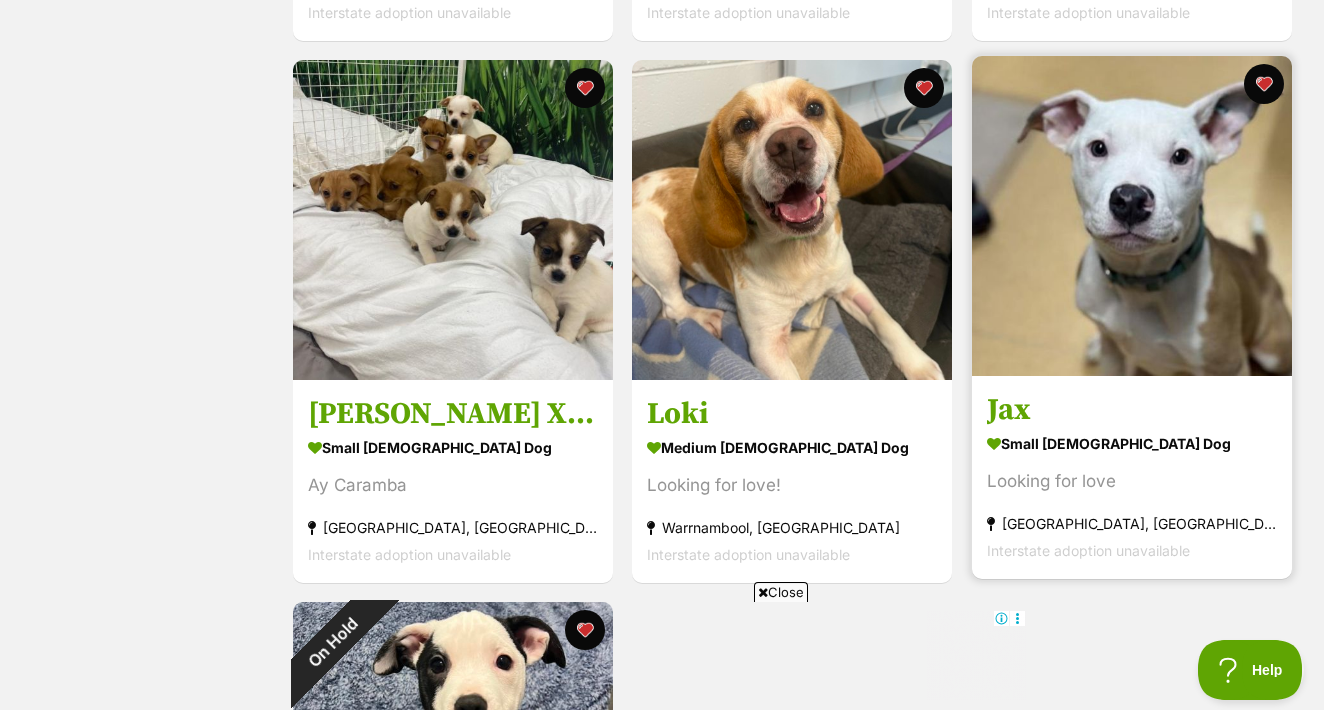 click at bounding box center [1132, 216] 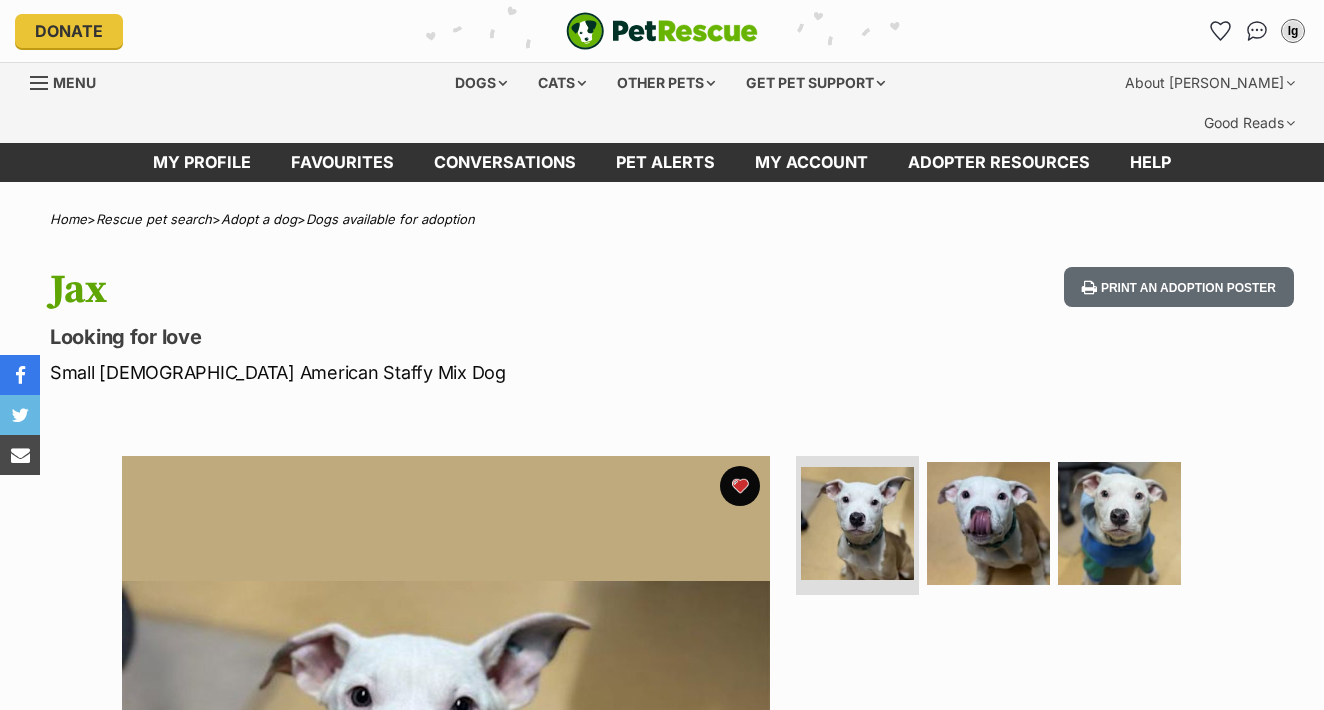scroll, scrollTop: 0, scrollLeft: 0, axis: both 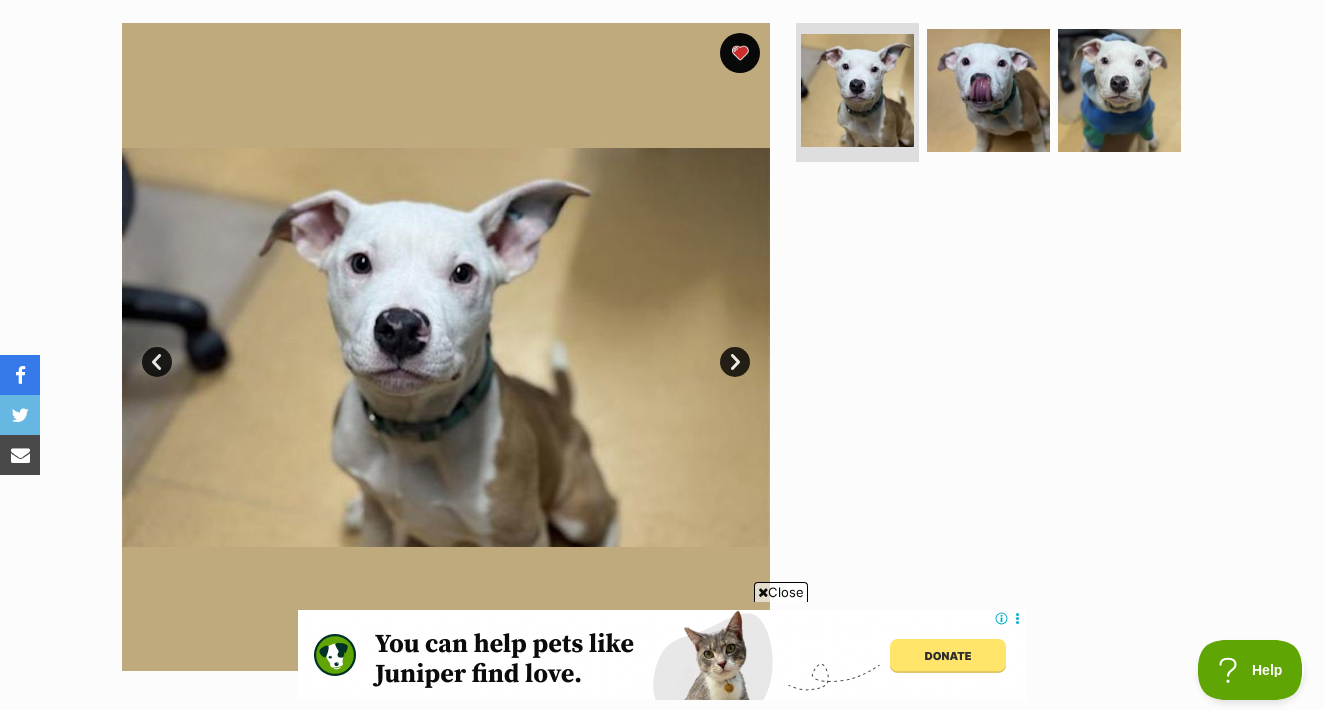 click on "Next" at bounding box center [735, 362] 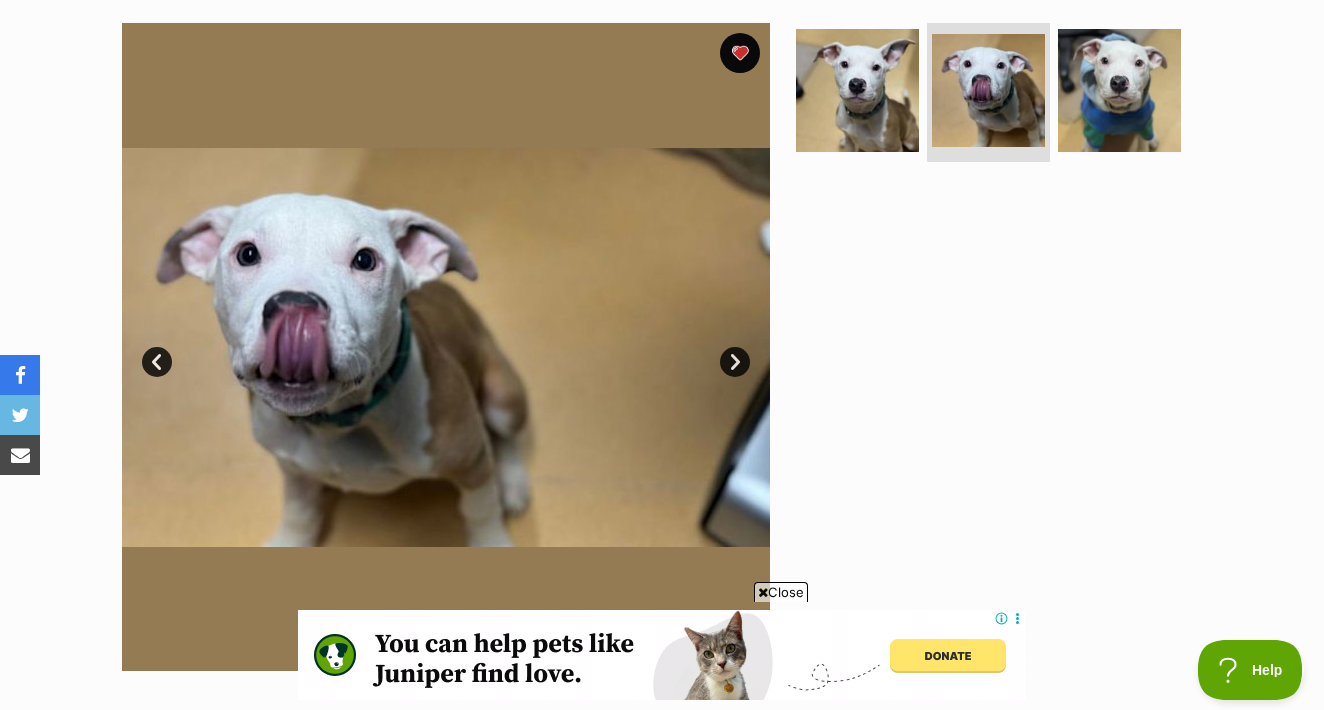 click on "Next" at bounding box center (735, 362) 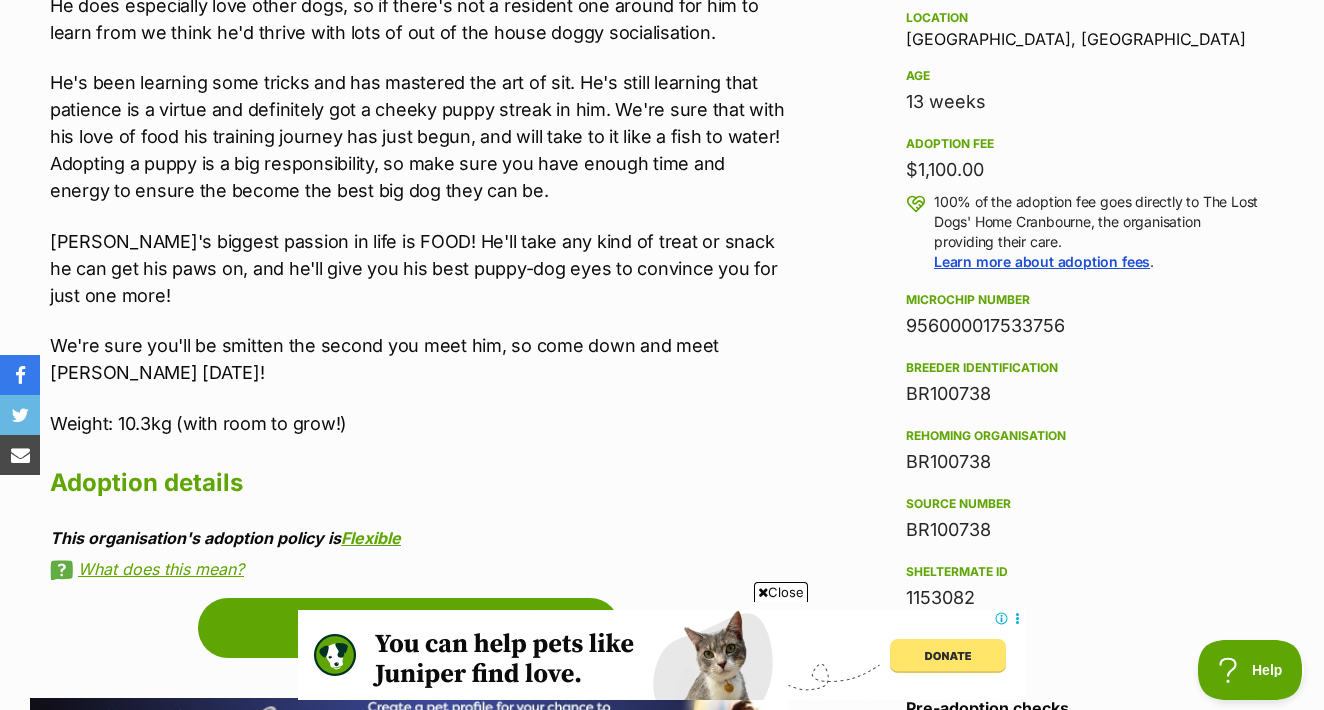 scroll, scrollTop: 1439, scrollLeft: 0, axis: vertical 